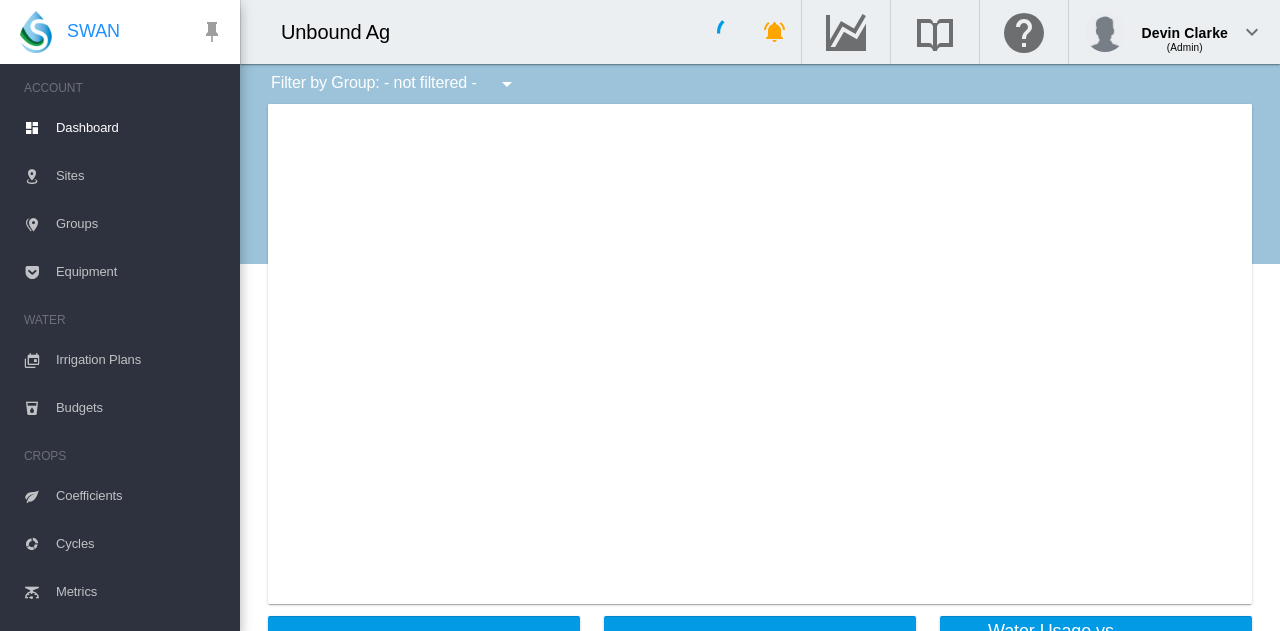 scroll, scrollTop: 0, scrollLeft: 0, axis: both 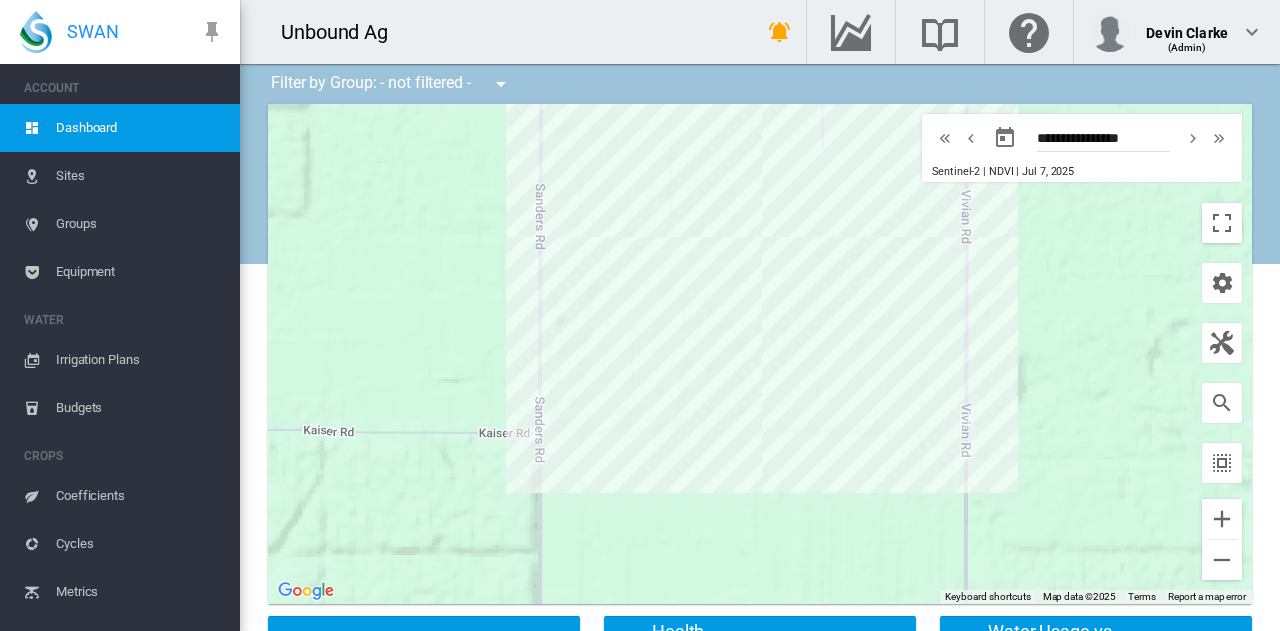 click on "Dashboard" at bounding box center (140, 128) 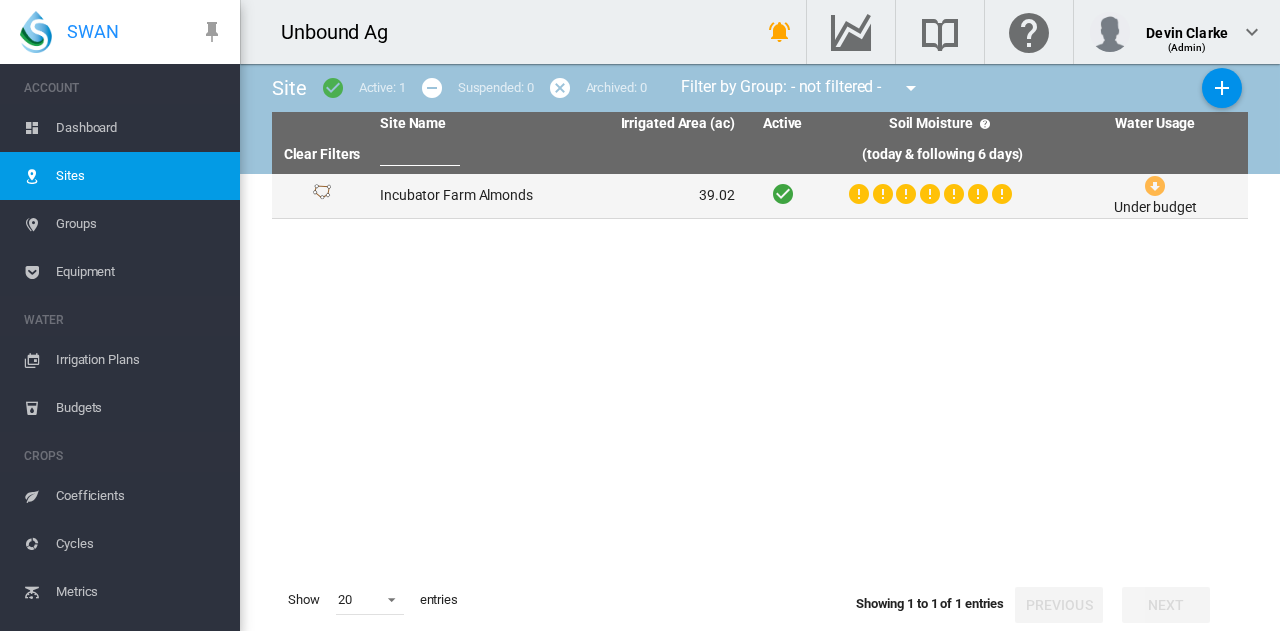 click at bounding box center (1155, 186) 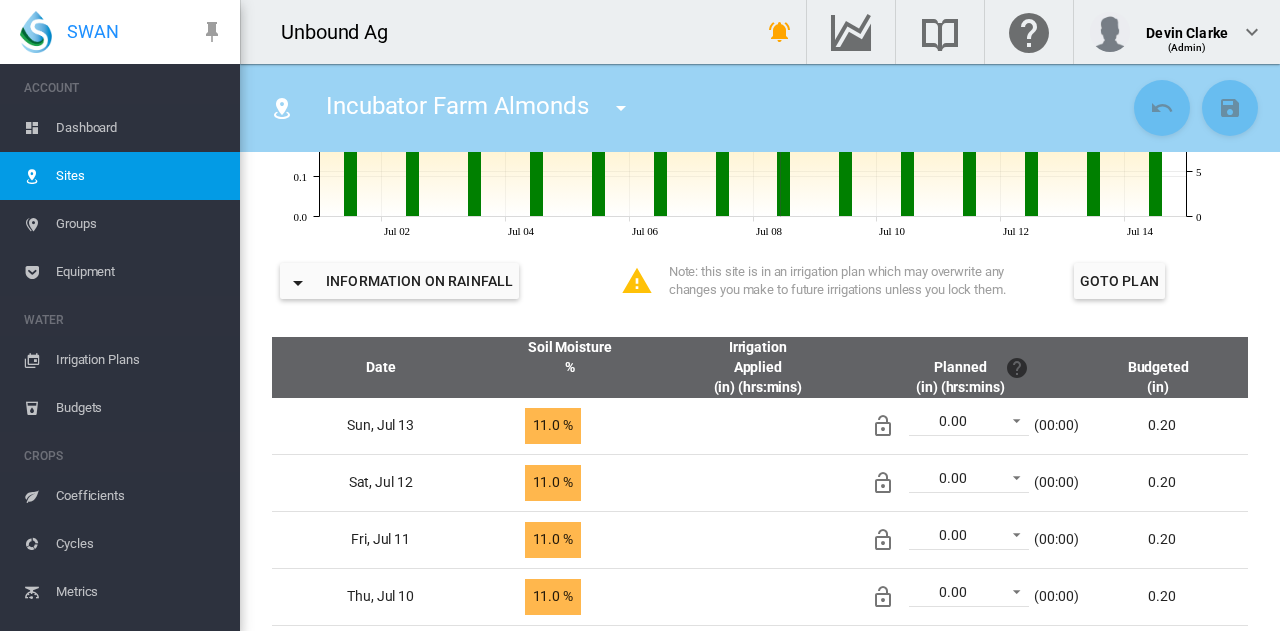 scroll, scrollTop: 600, scrollLeft: 0, axis: vertical 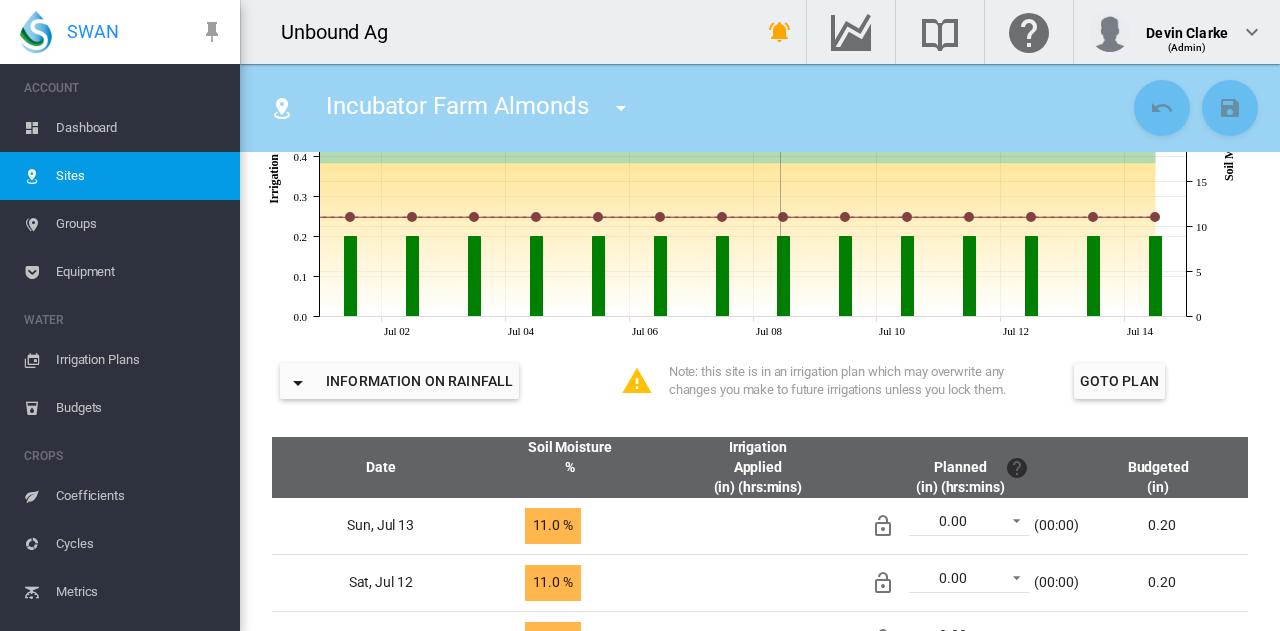 click on "Groups" at bounding box center (140, 224) 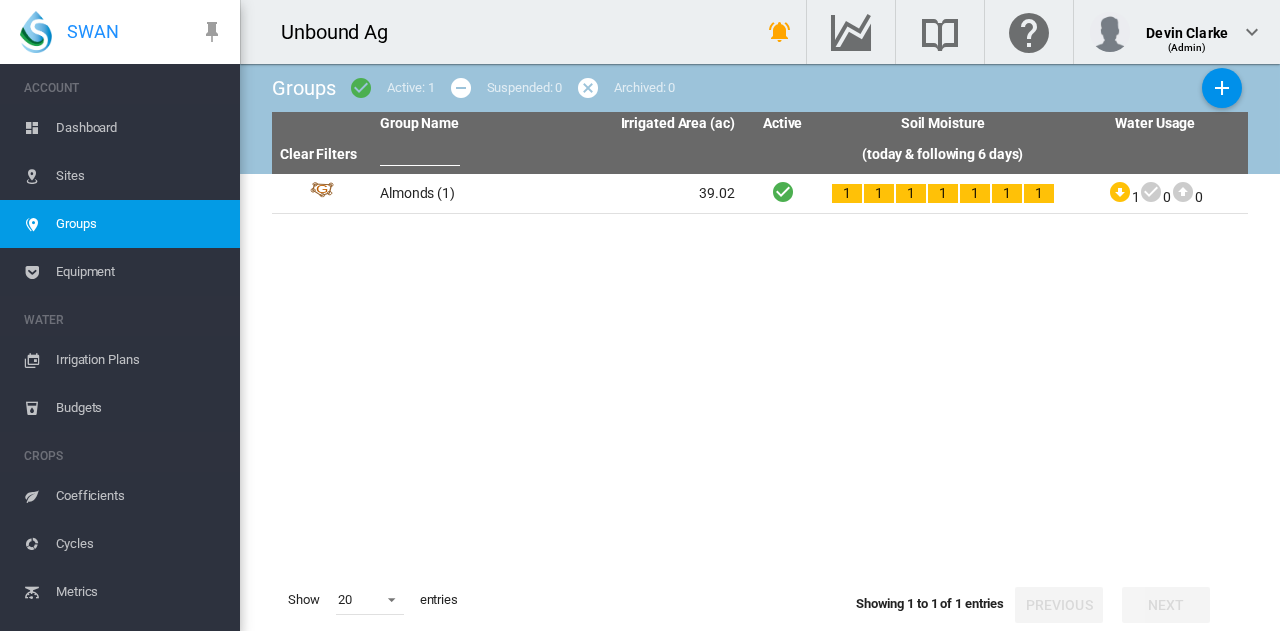 click on "Equipment" at bounding box center (140, 272) 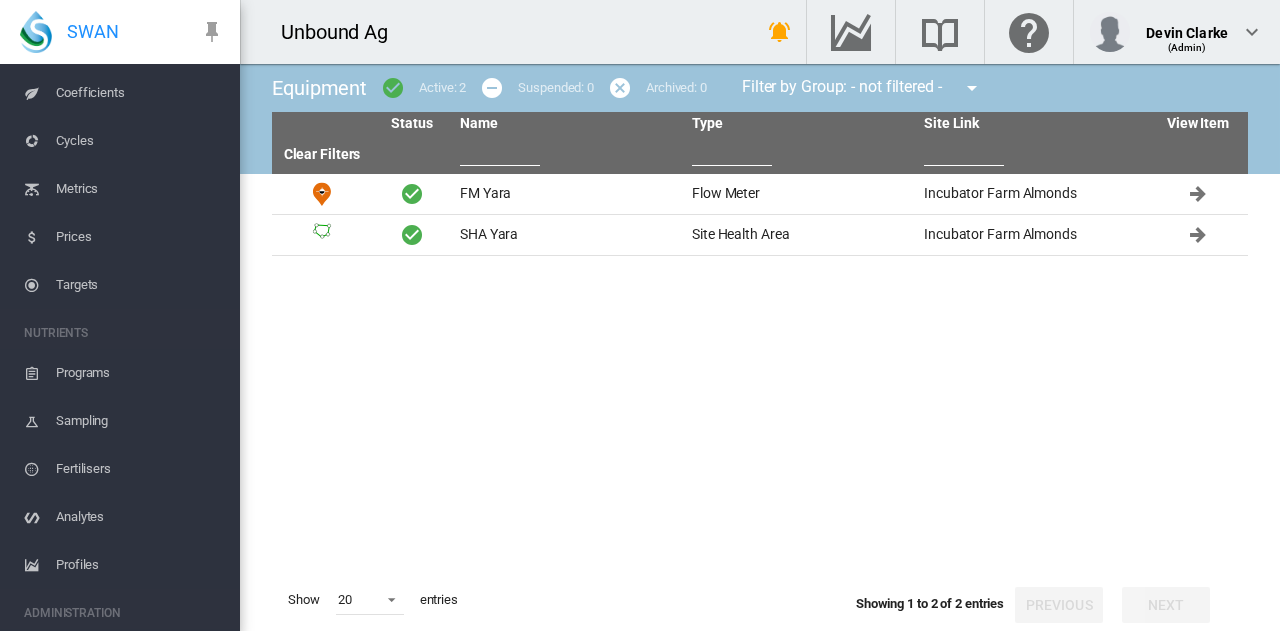 scroll, scrollTop: 496, scrollLeft: 0, axis: vertical 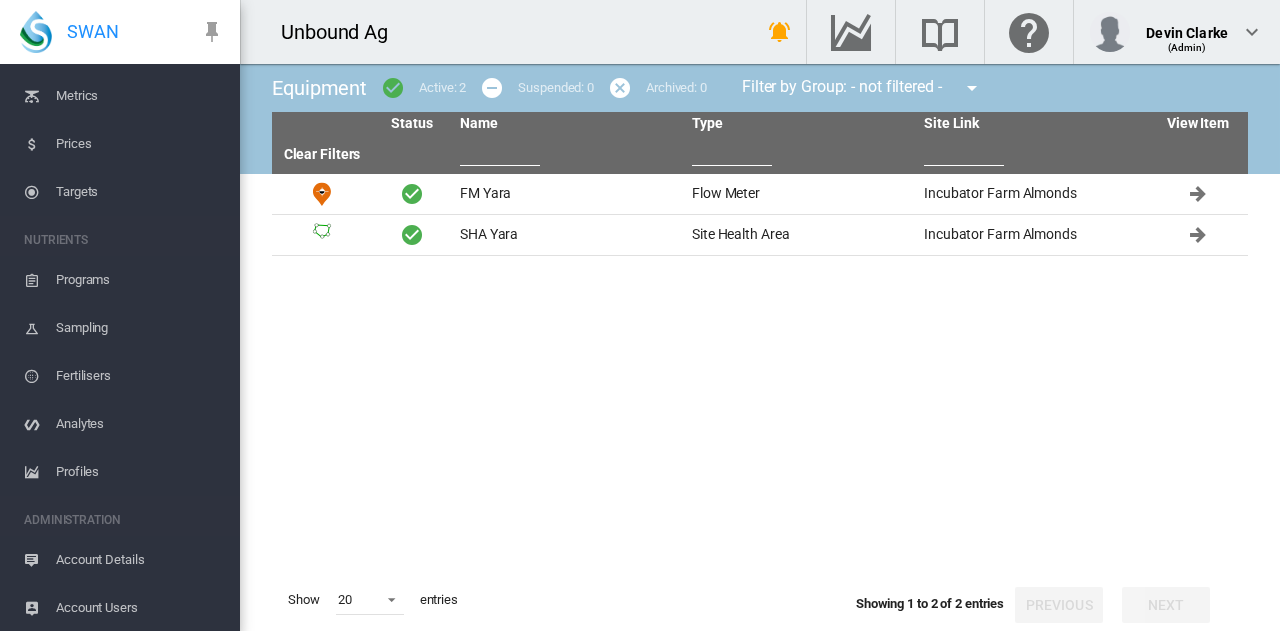 click on "Fertilisers" at bounding box center (140, 376) 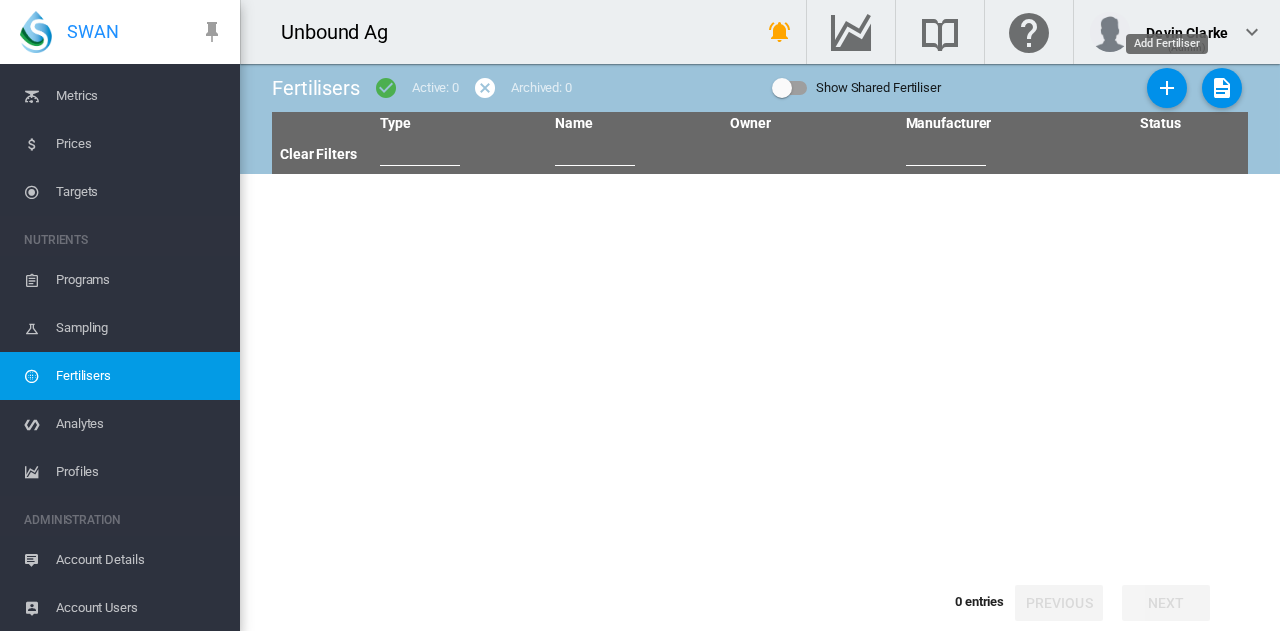 click at bounding box center (1167, 88) 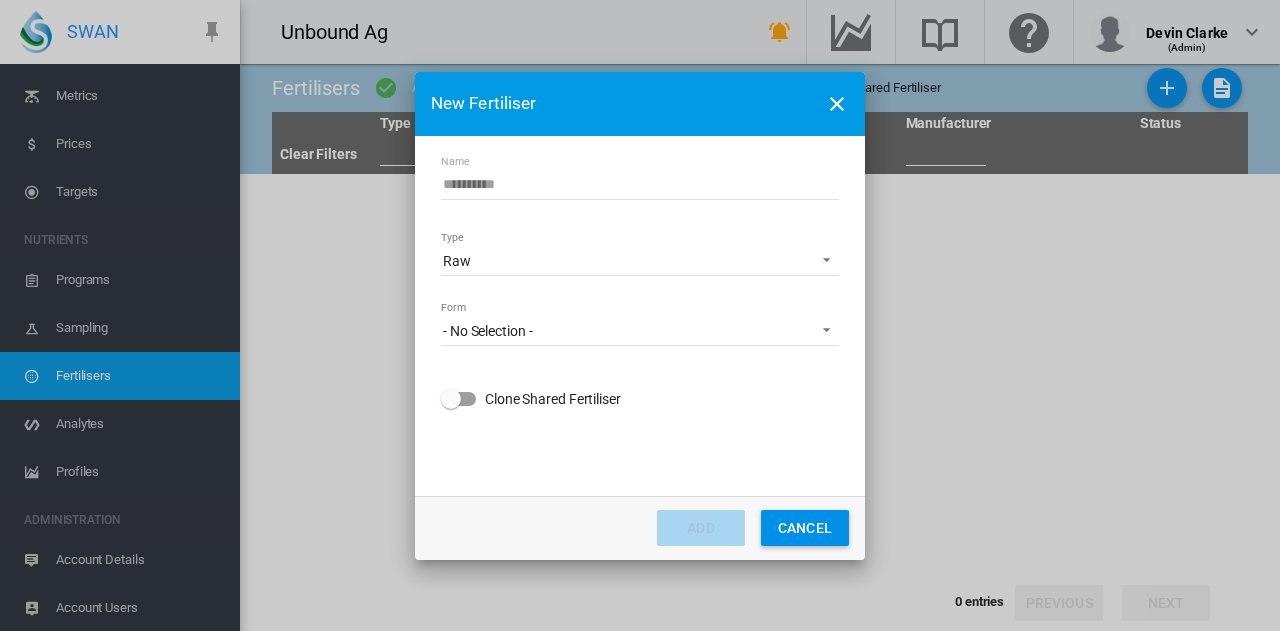 click on "Name" at bounding box center [640, 185] 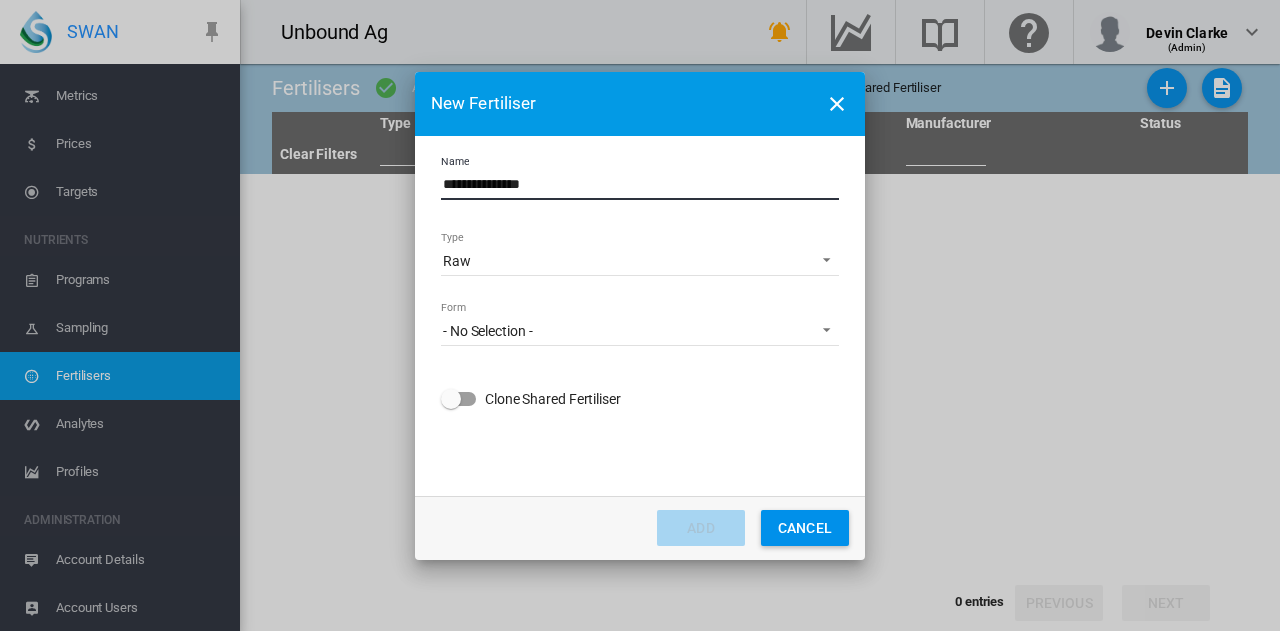 type on "**********" 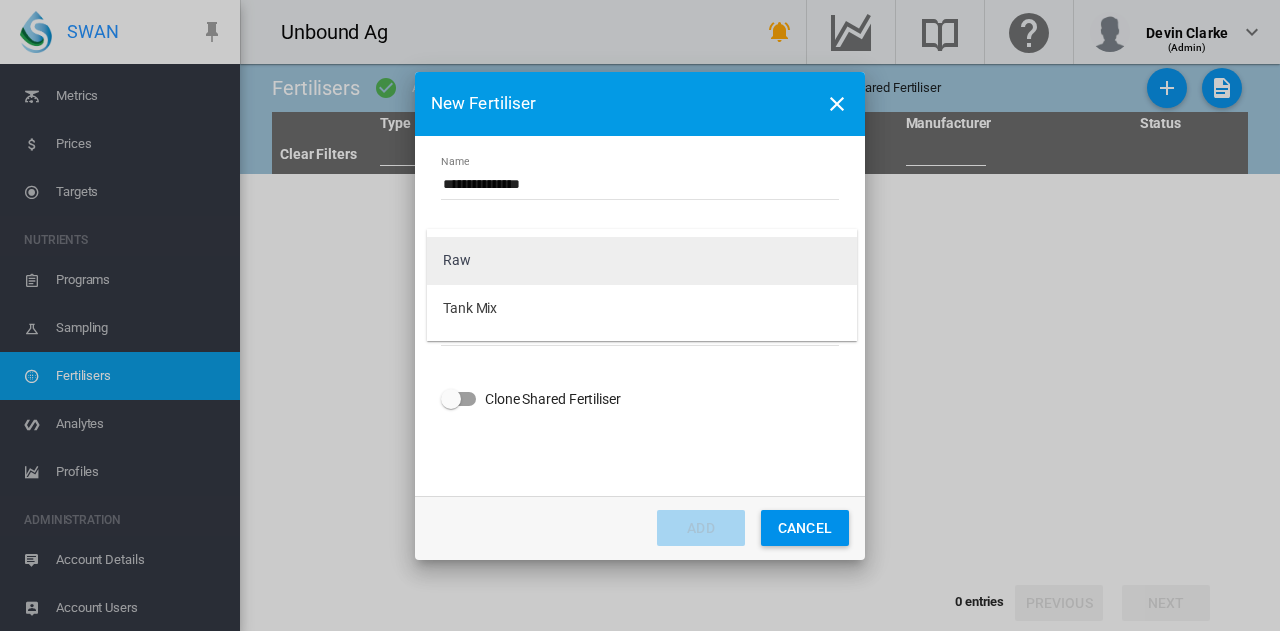 click on "Raw" at bounding box center (642, 261) 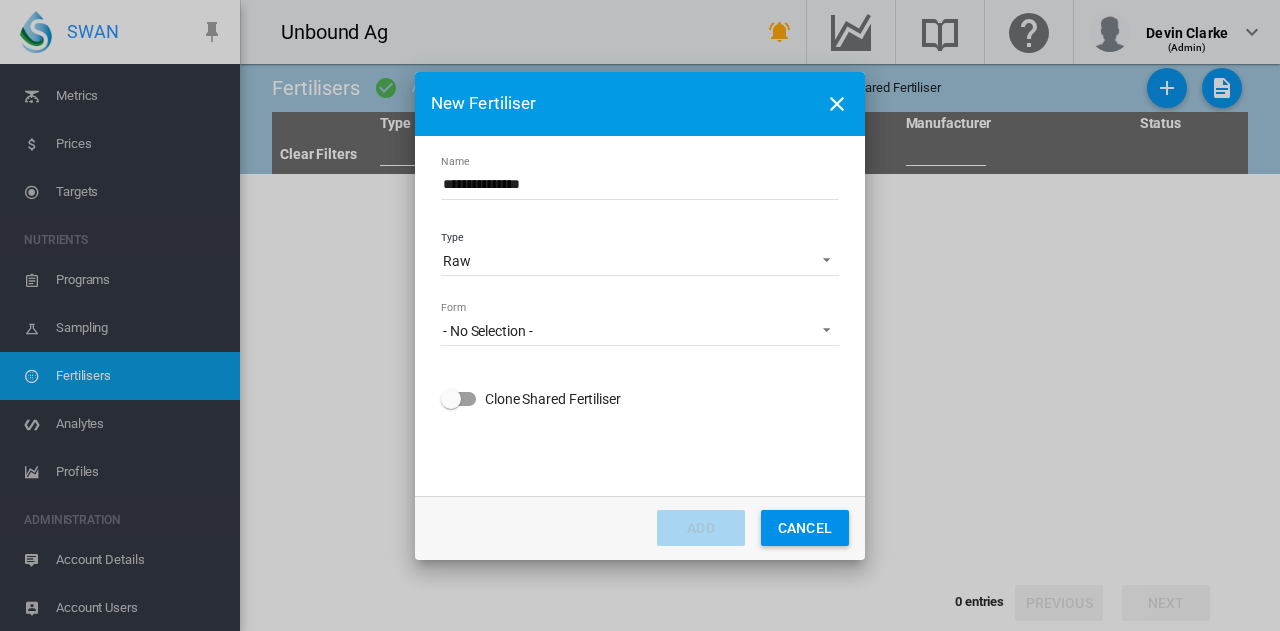 click on "- No Selection -" at bounding box center [624, 332] 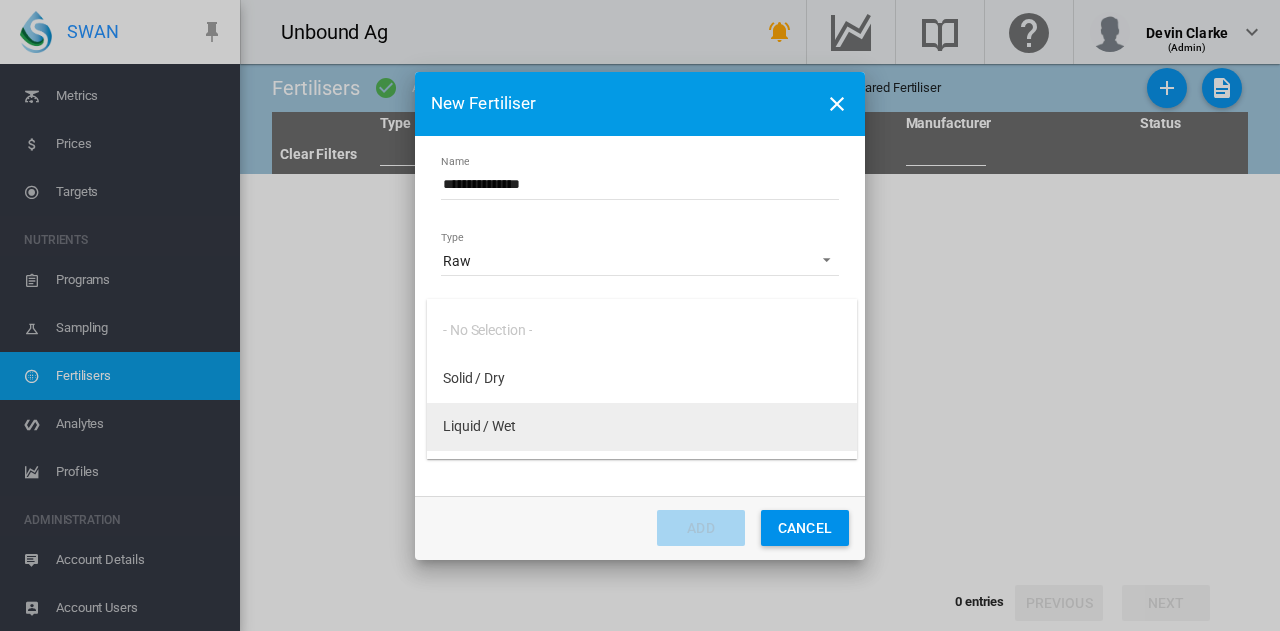 click on "Liquid / Wet" at bounding box center (479, 427) 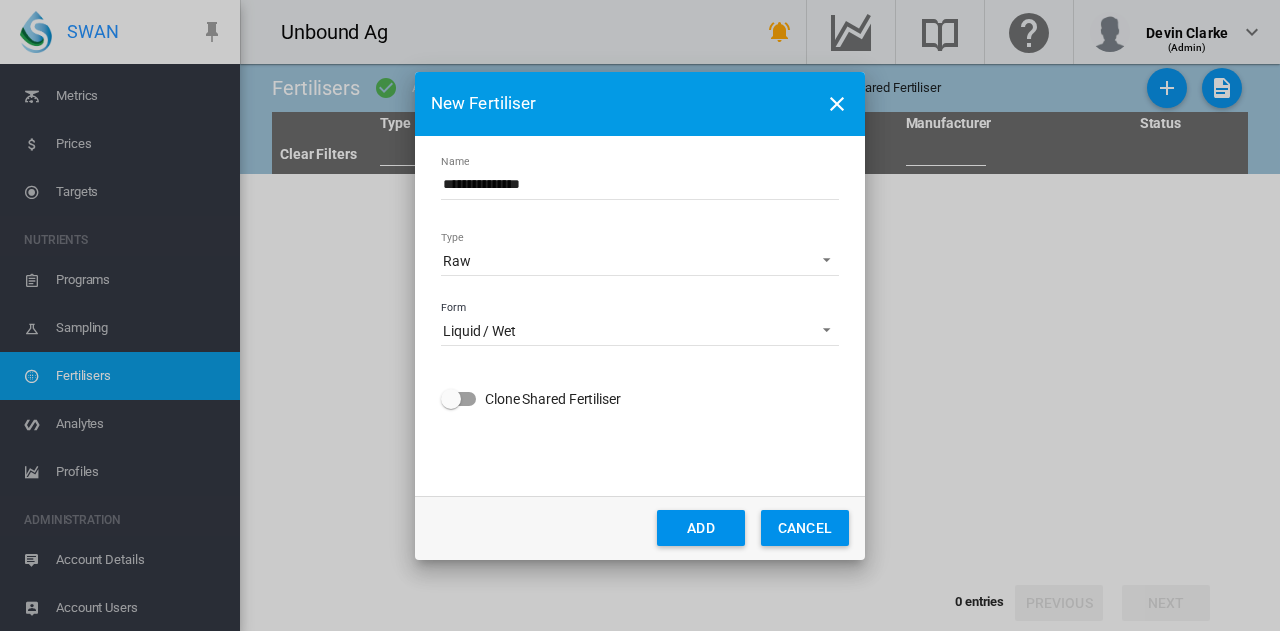 click on "ADD" at bounding box center [701, 528] 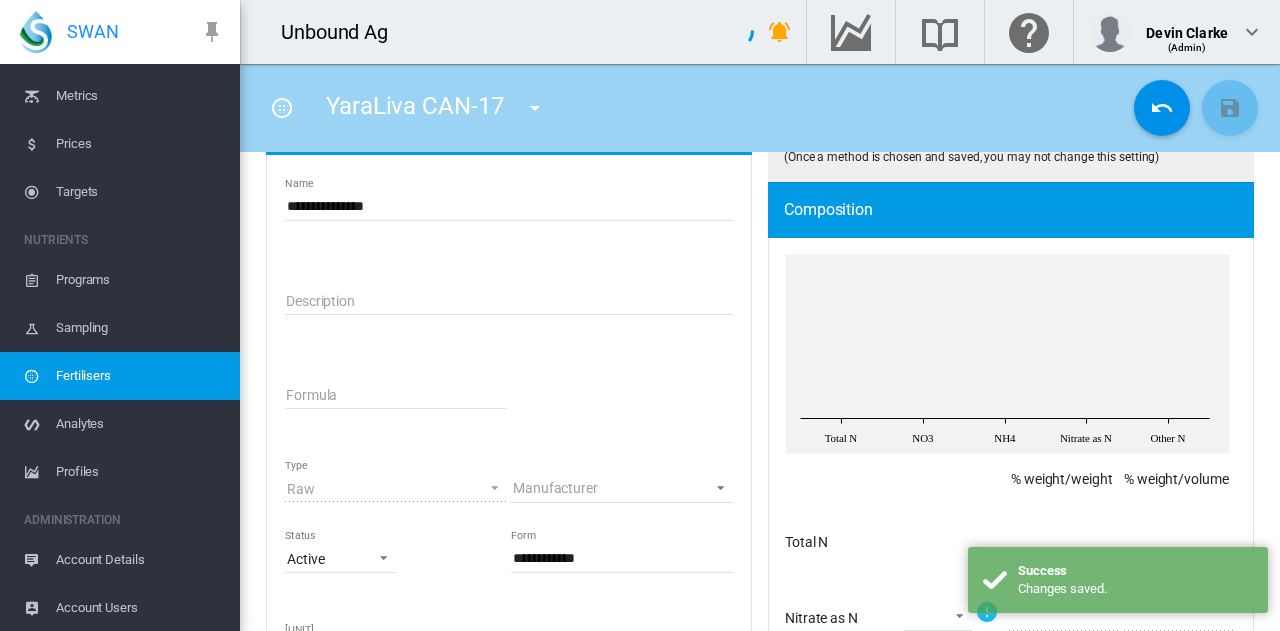 scroll, scrollTop: 100, scrollLeft: 0, axis: vertical 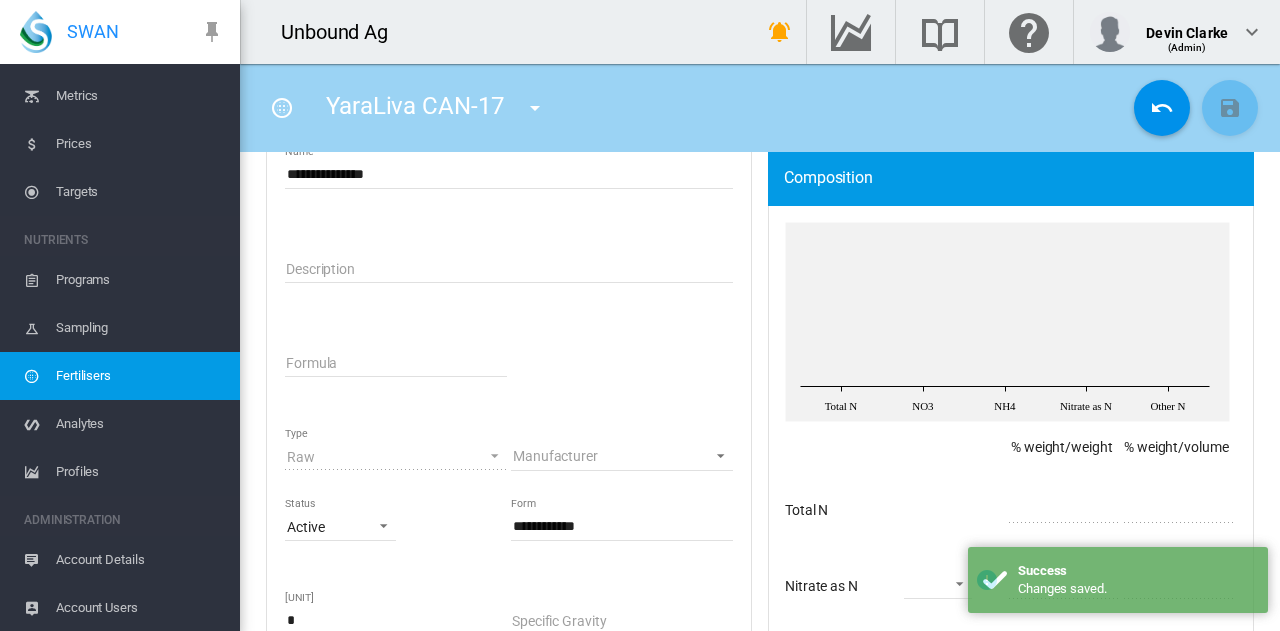 click on "Description" at bounding box center (509, 280) 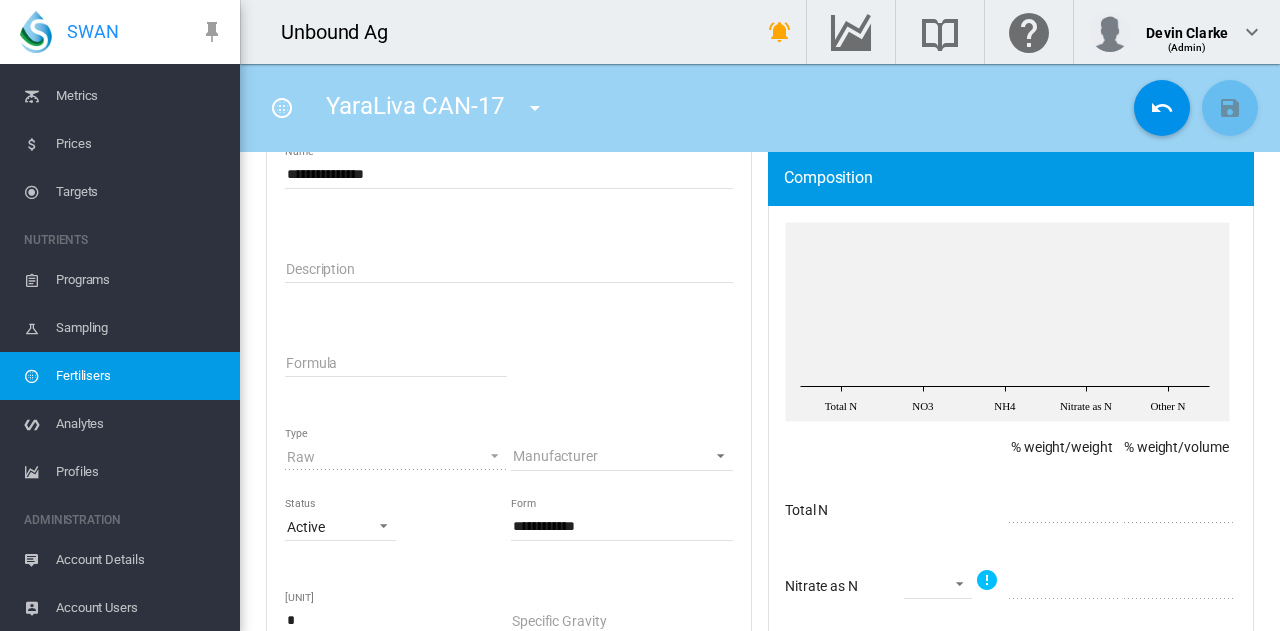 click on "Description" at bounding box center [509, 268] 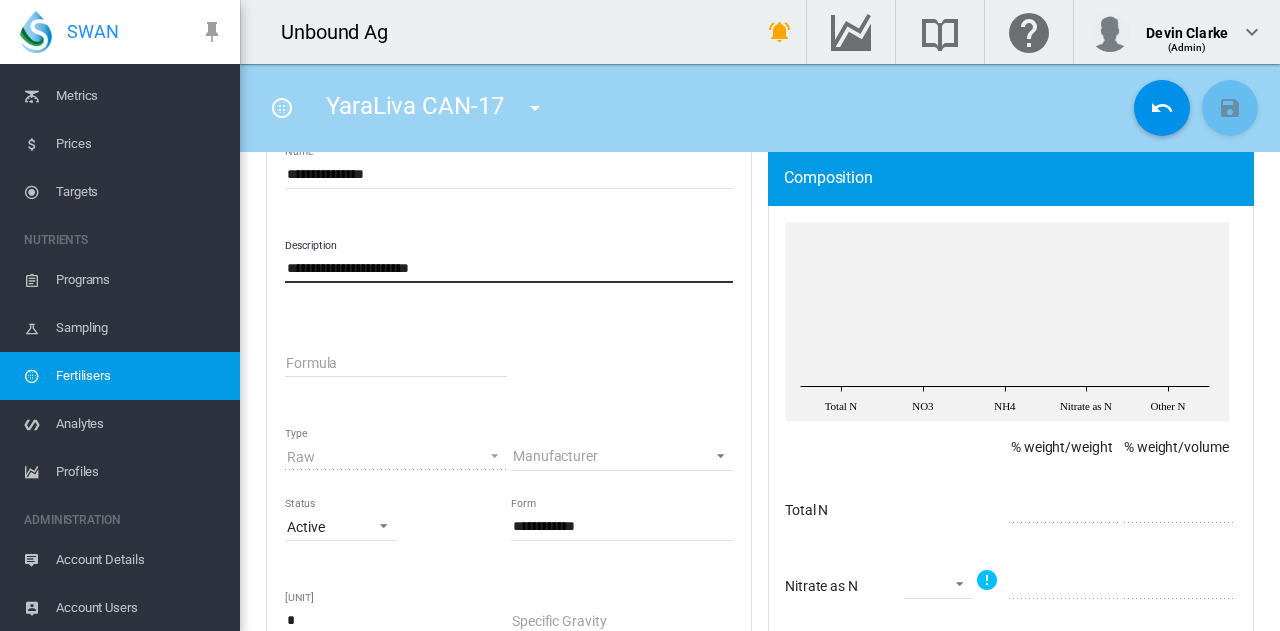 type on "**********" 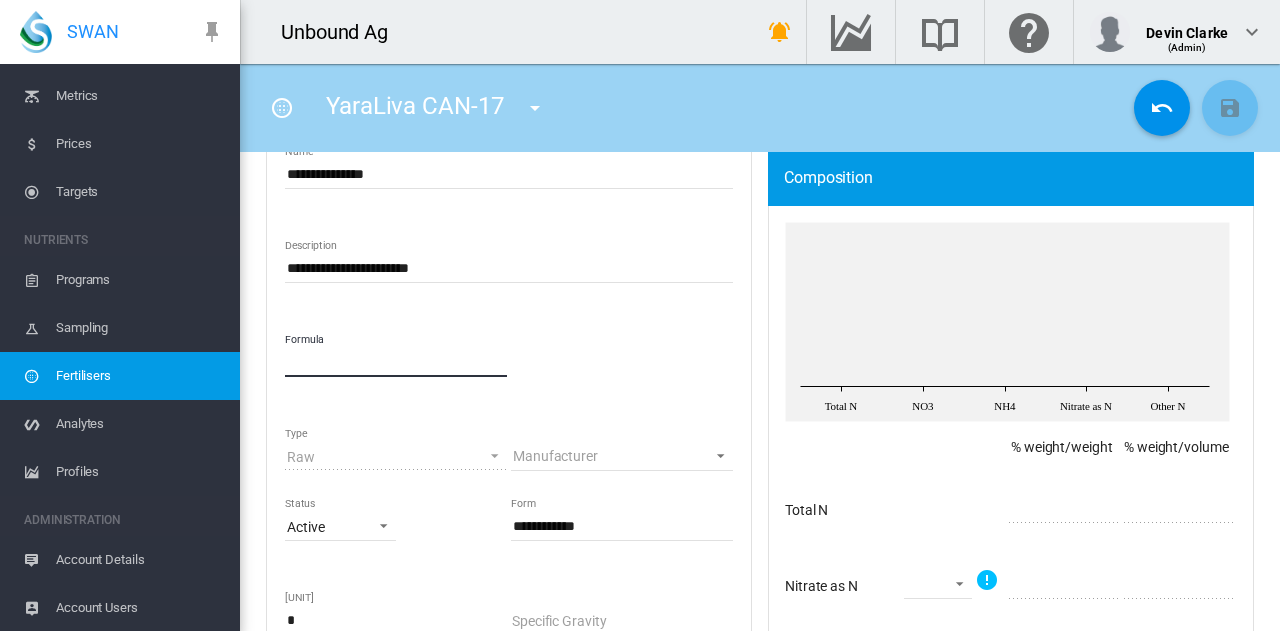 click on "Formula" at bounding box center (396, 362) 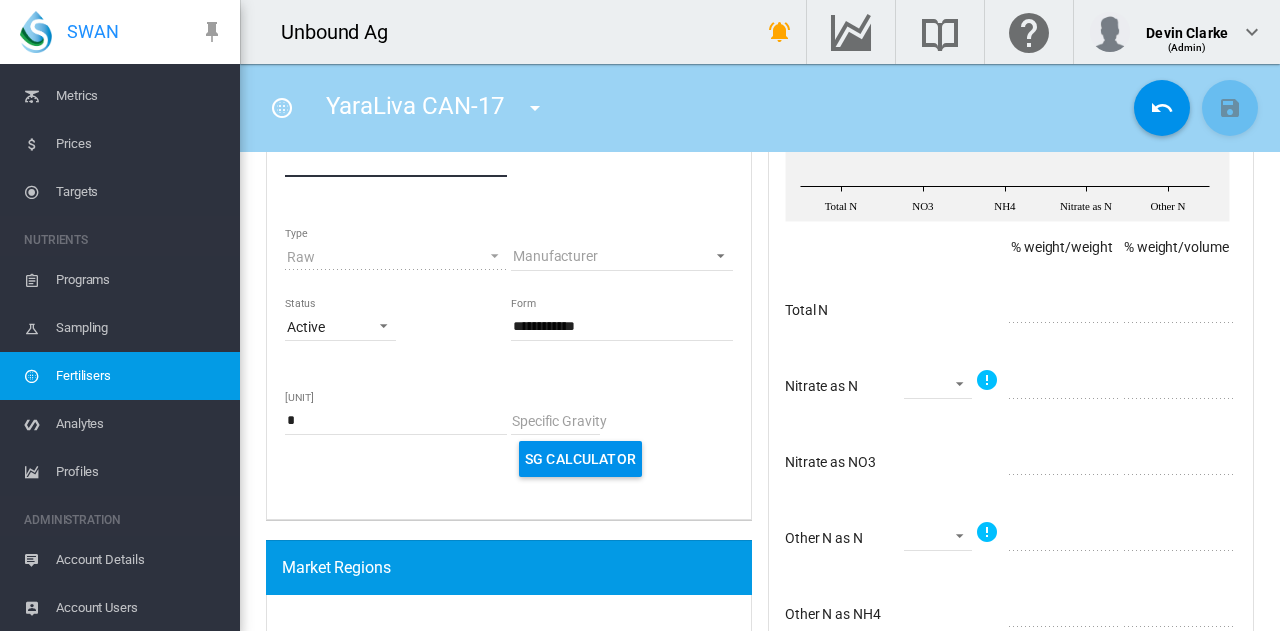 scroll, scrollTop: 200, scrollLeft: 0, axis: vertical 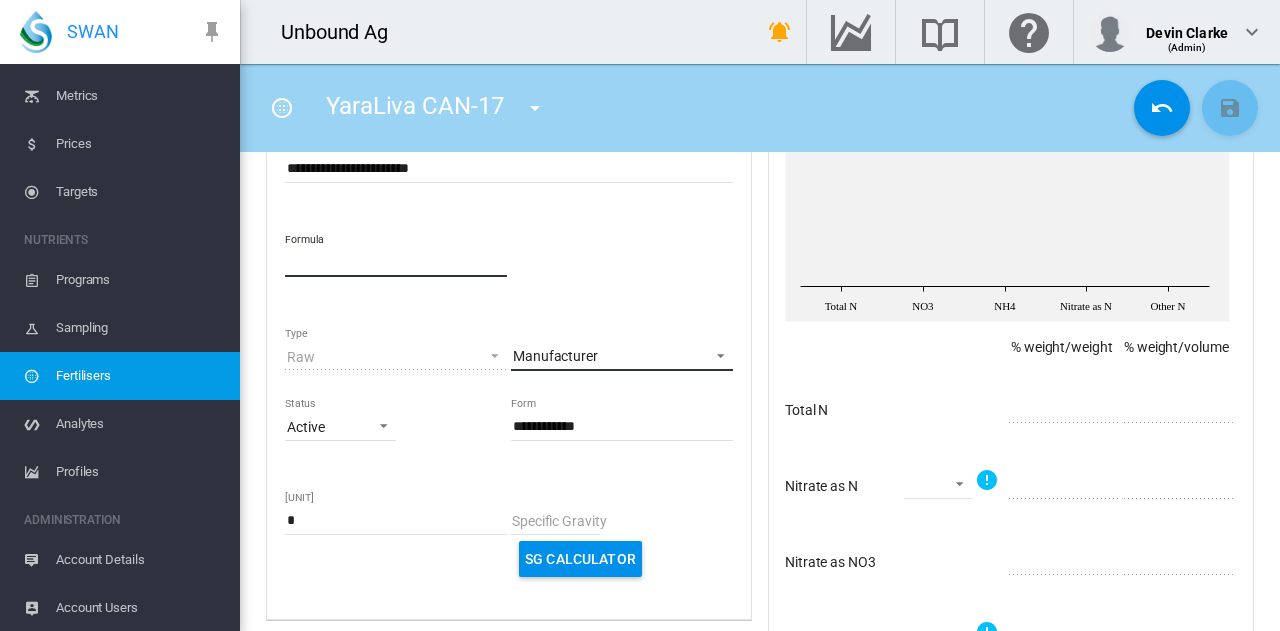 click on "Manufacturer
None" at bounding box center (622, 356) 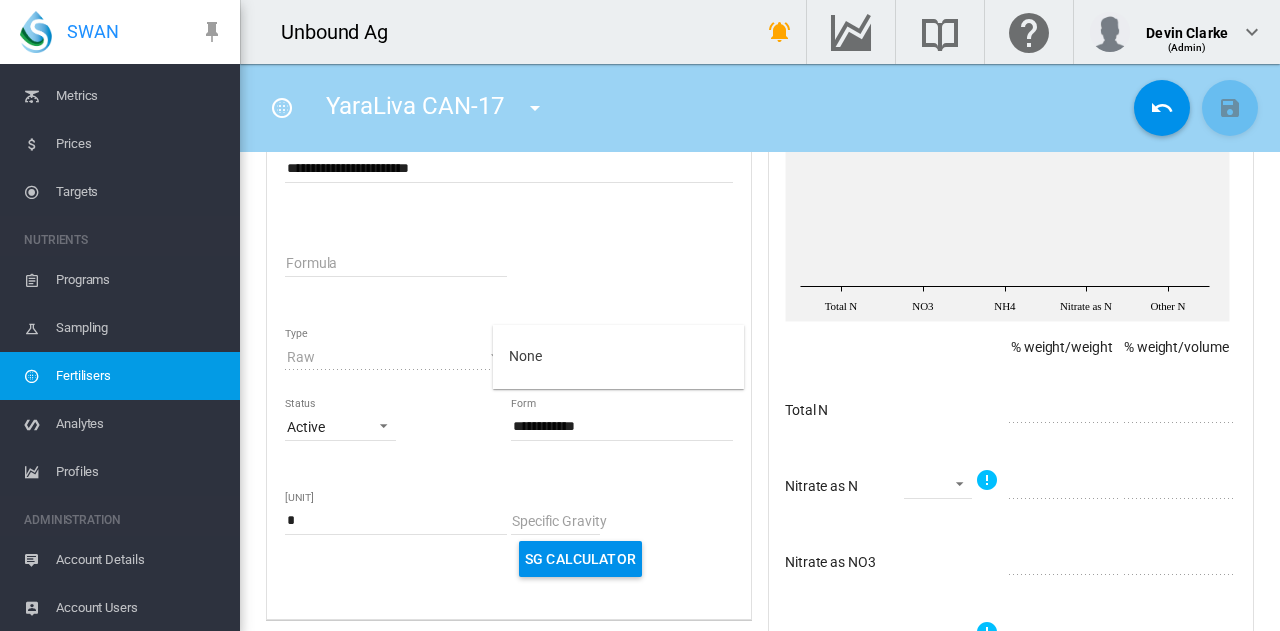 click at bounding box center (640, 315) 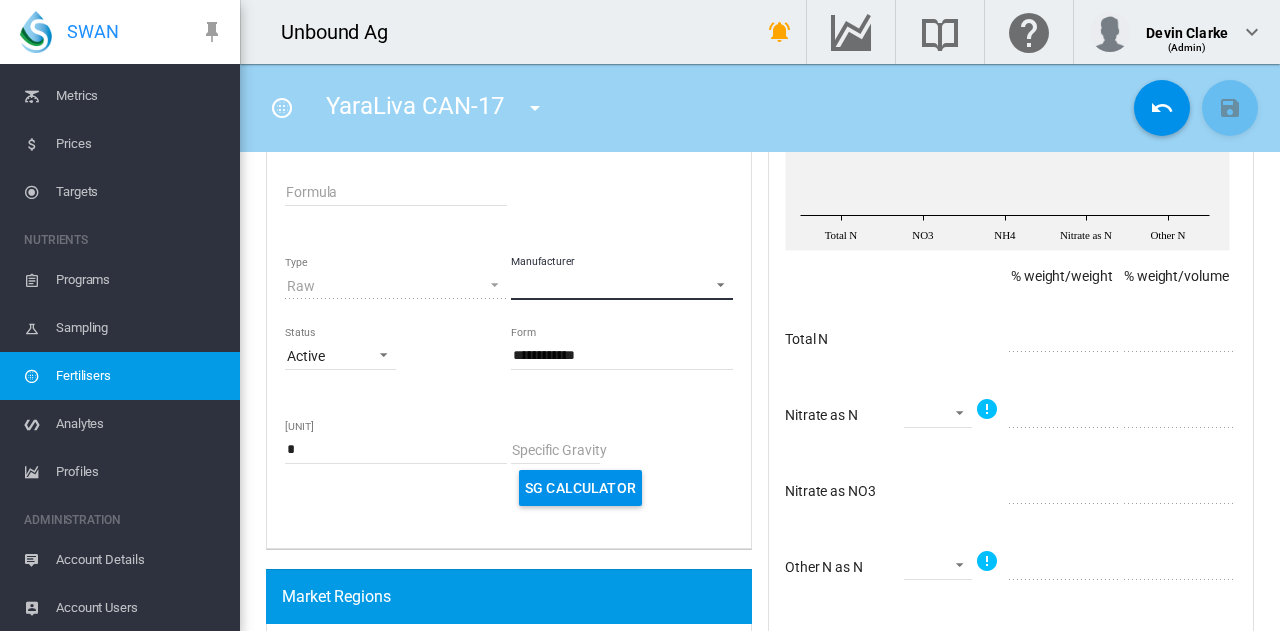 scroll, scrollTop: 200, scrollLeft: 0, axis: vertical 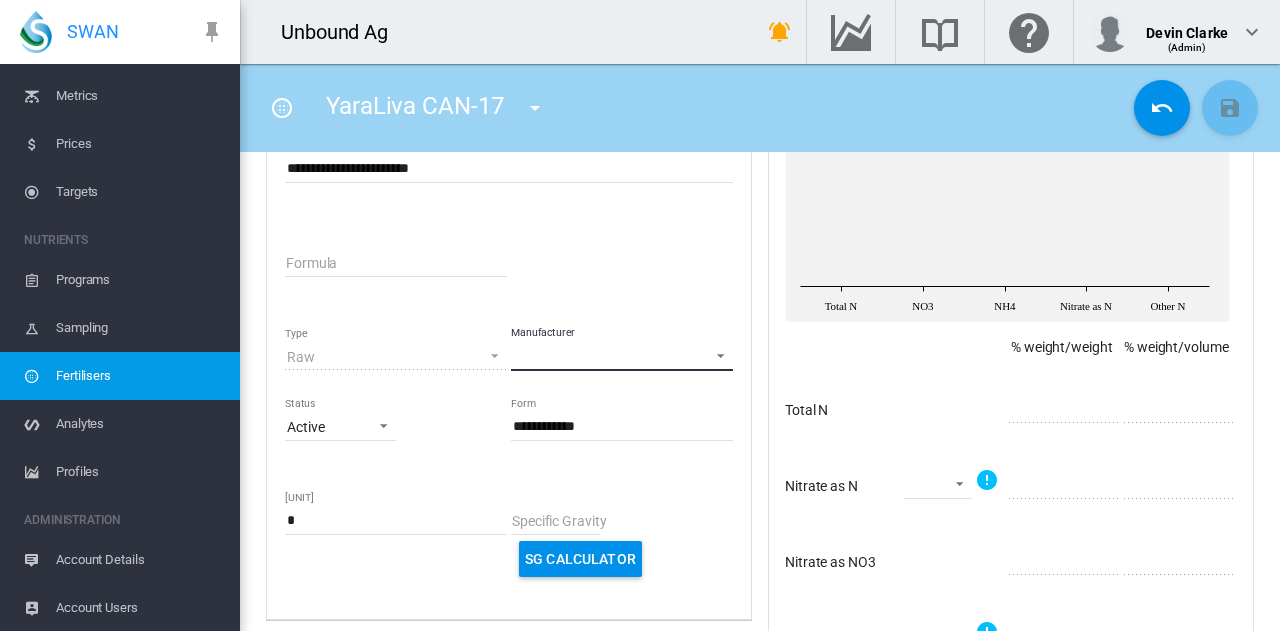 click on "Manufacturer" at bounding box center (622, 356) 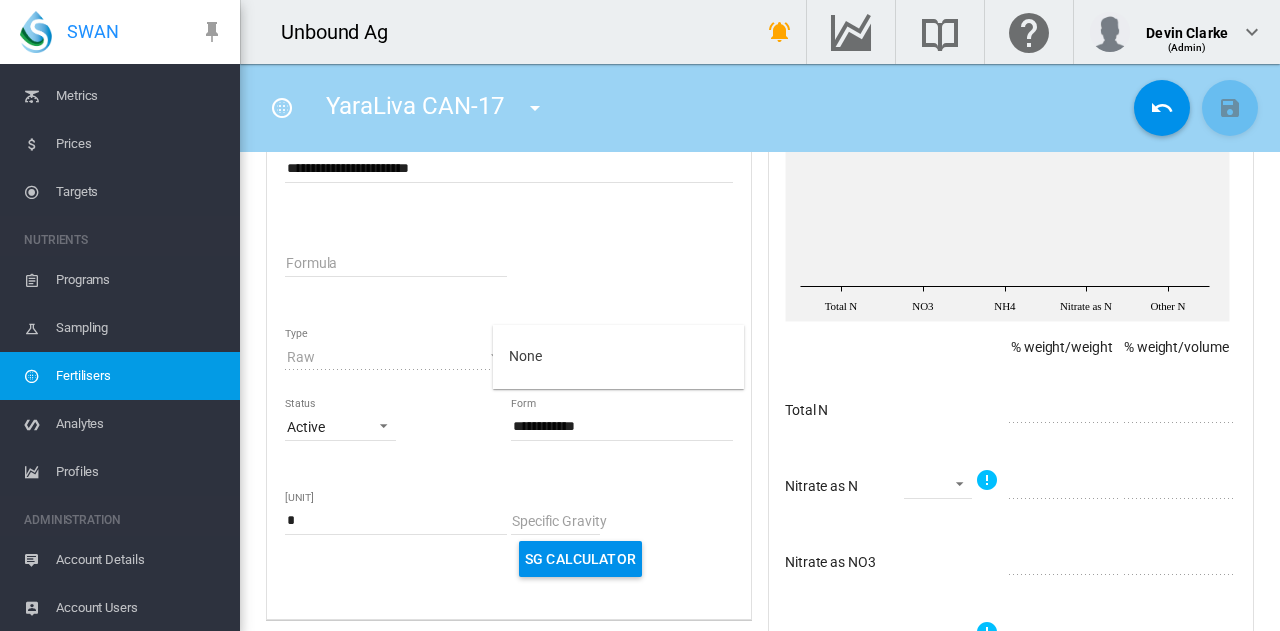click at bounding box center (640, 315) 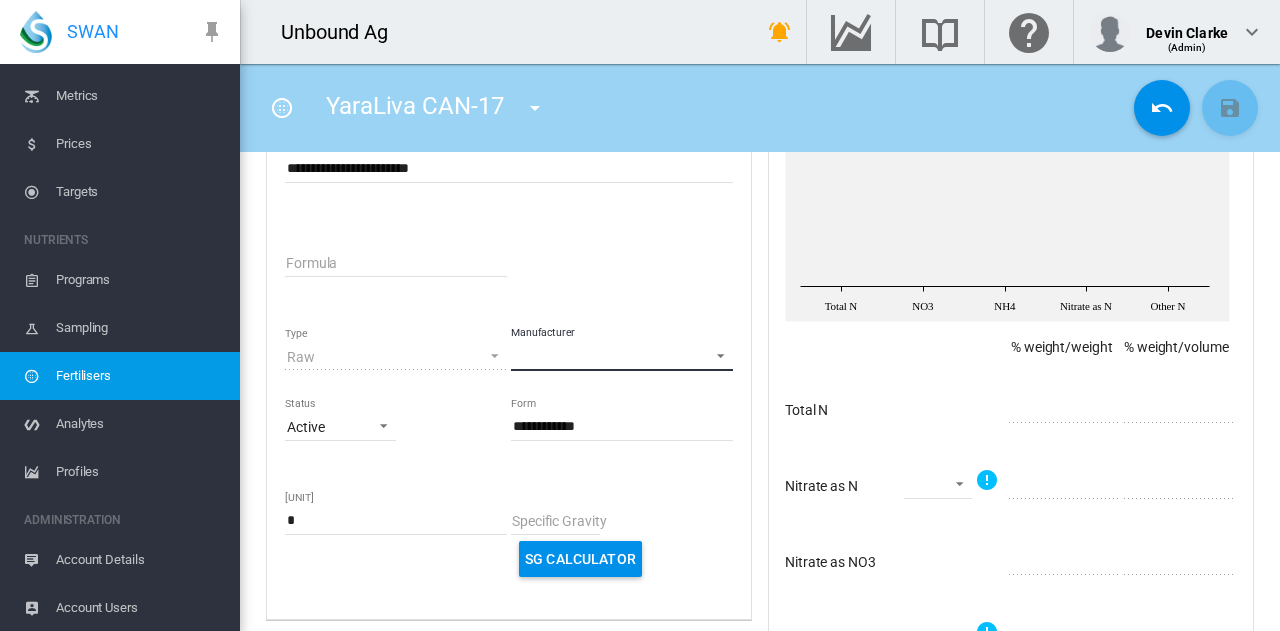 click on "Manufacturer" at bounding box center (622, 356) 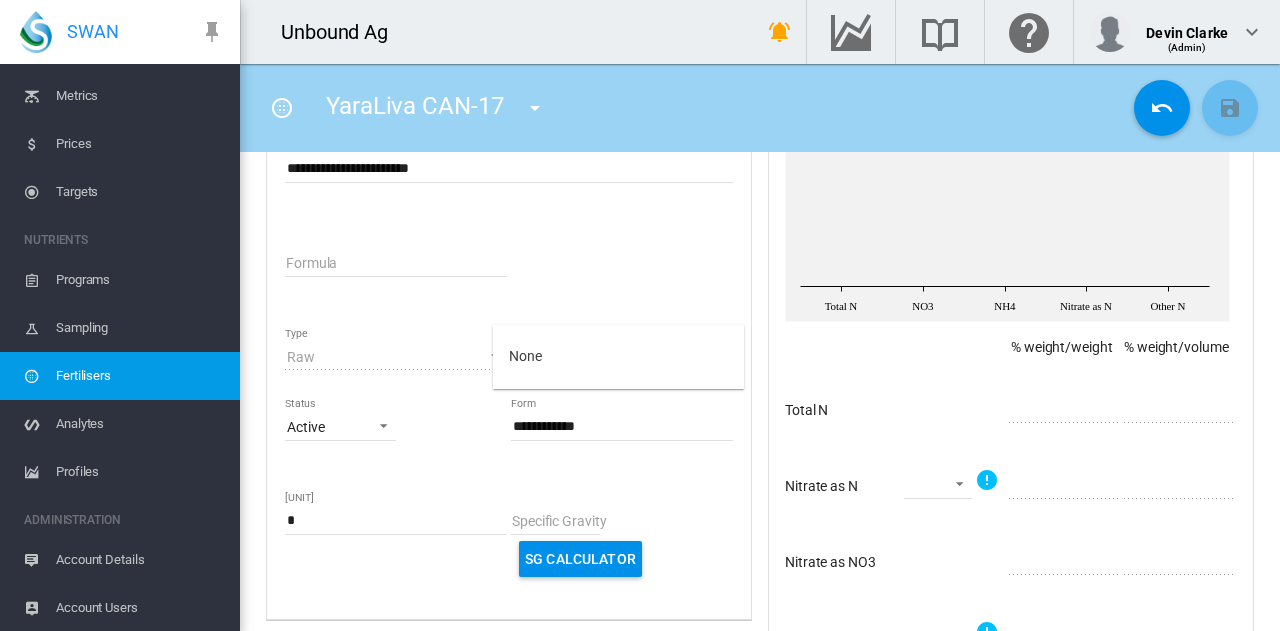 click at bounding box center (640, 315) 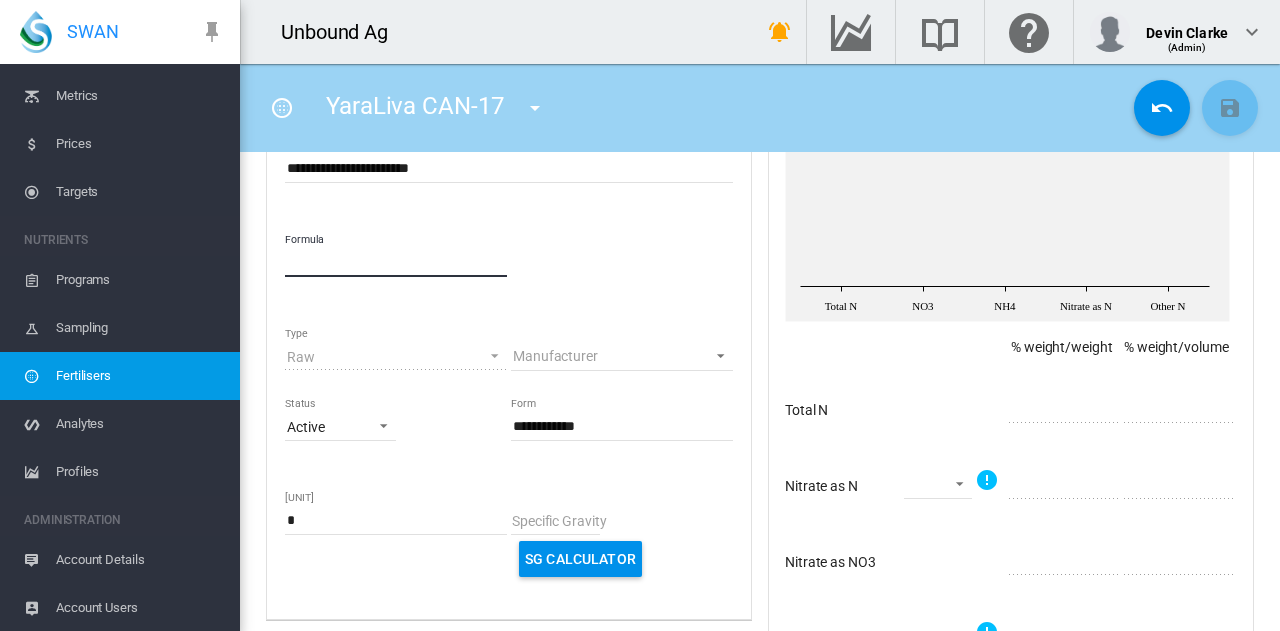 click on "Formula" at bounding box center (396, 262) 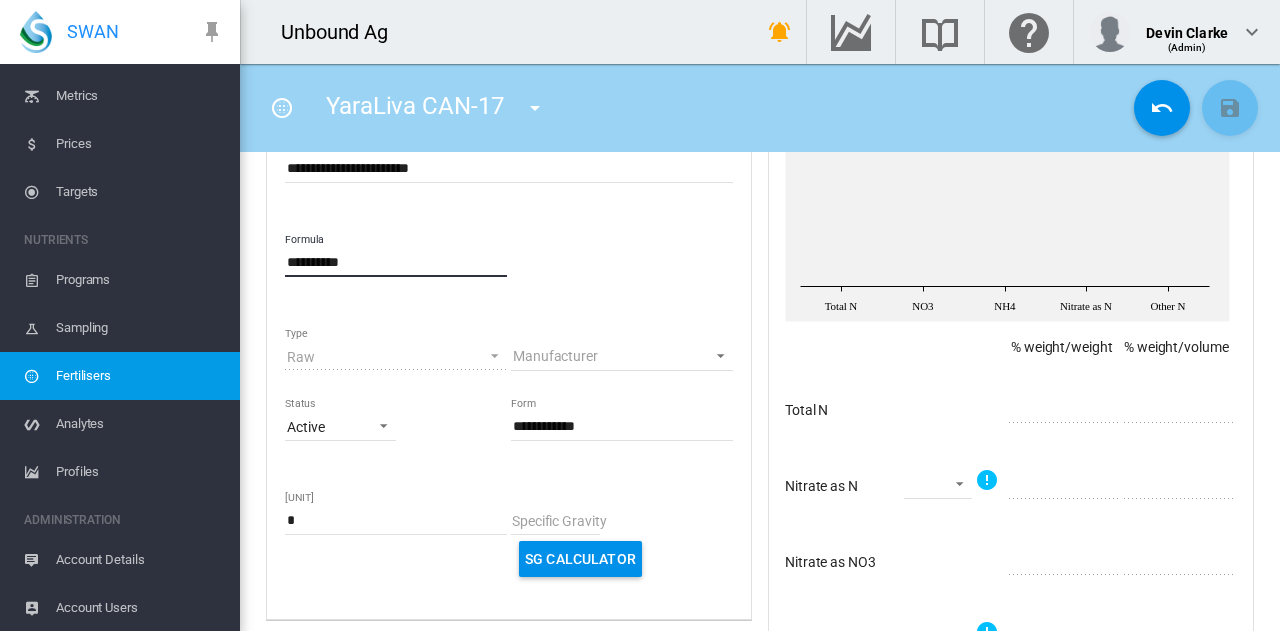 type on "**********" 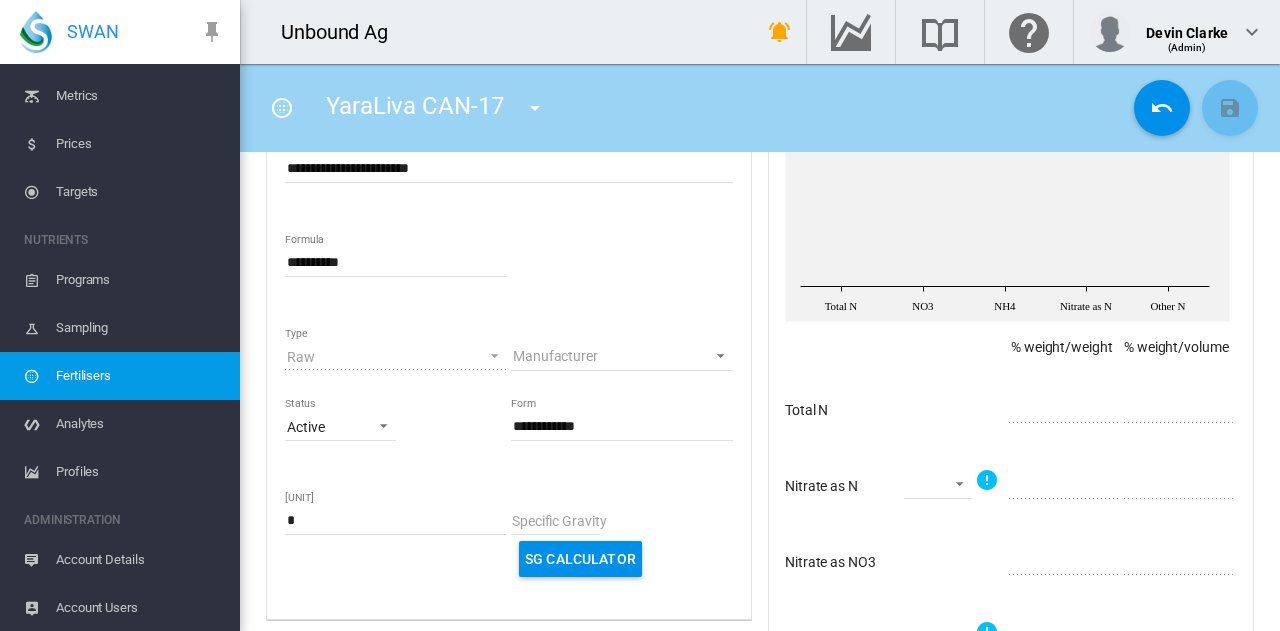 scroll, scrollTop: 300, scrollLeft: 0, axis: vertical 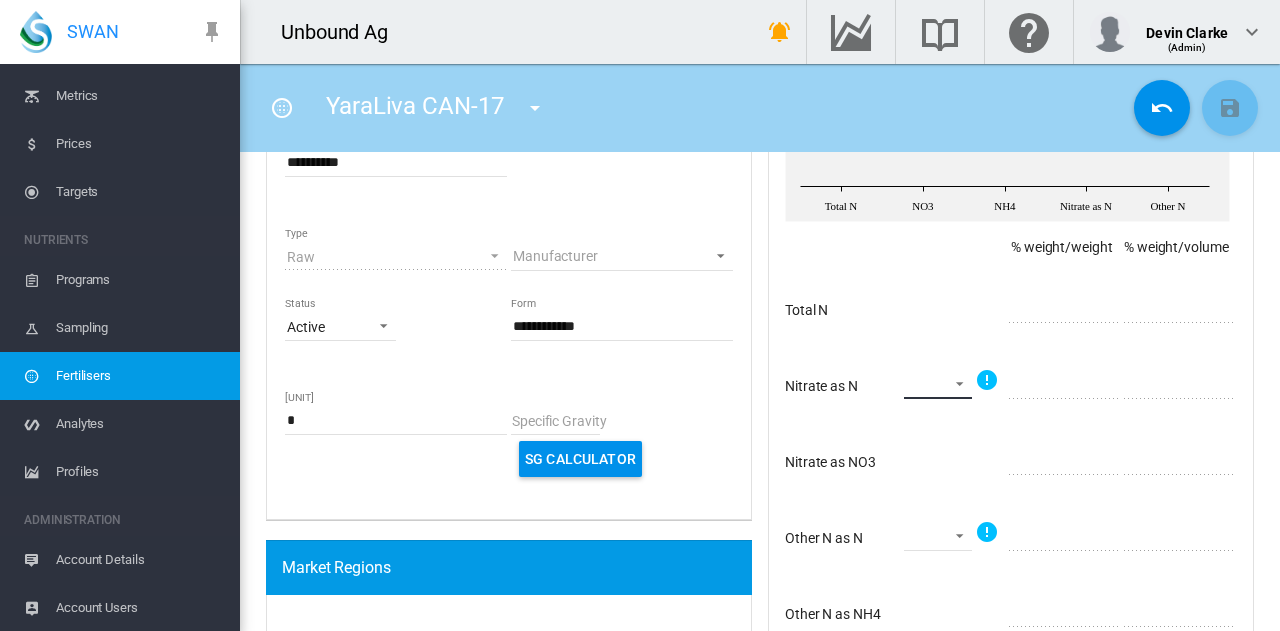 click on "=
<
N/A" at bounding box center (938, 384) 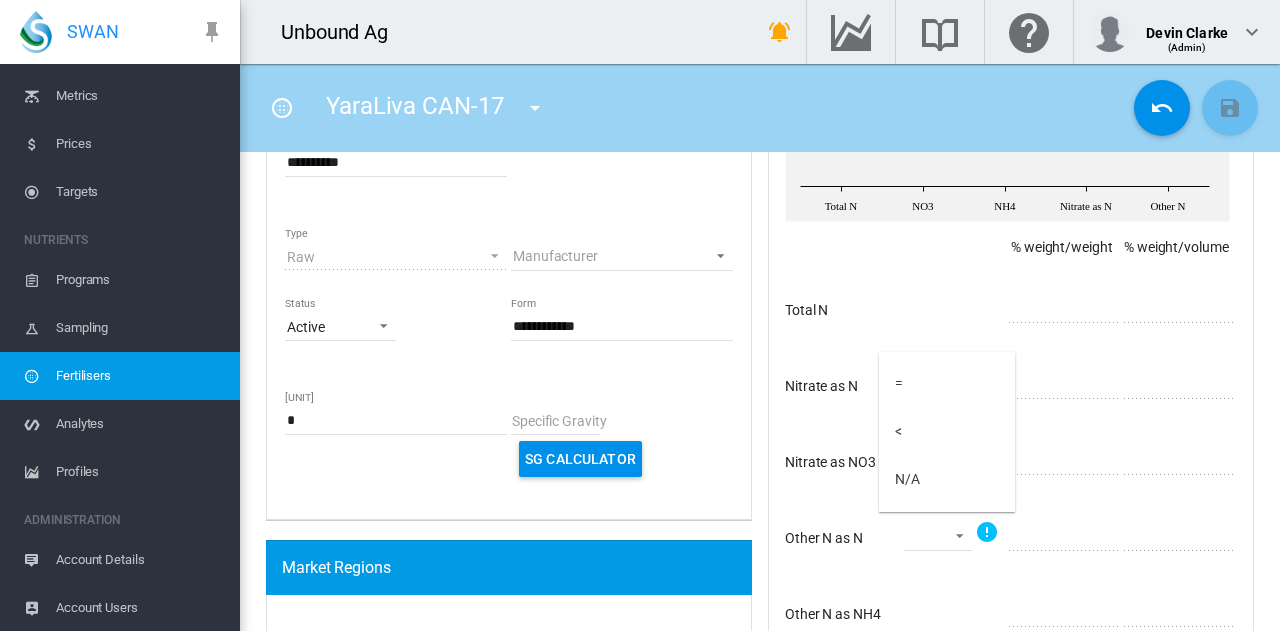 click at bounding box center (640, 315) 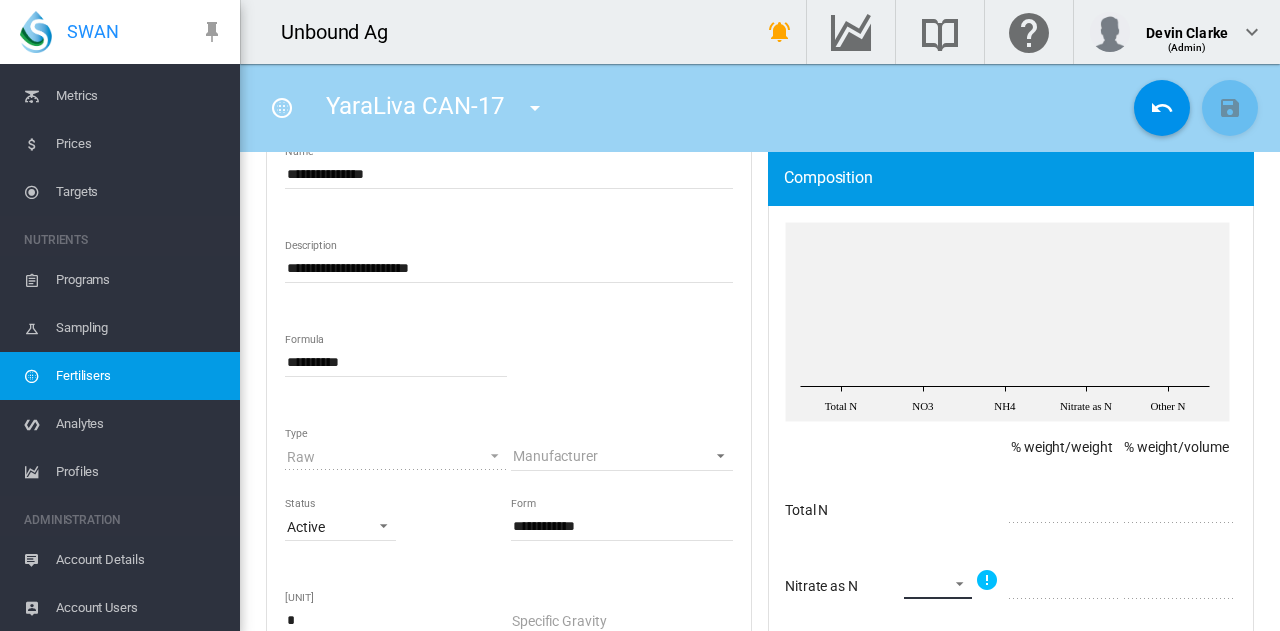 scroll, scrollTop: 0, scrollLeft: 0, axis: both 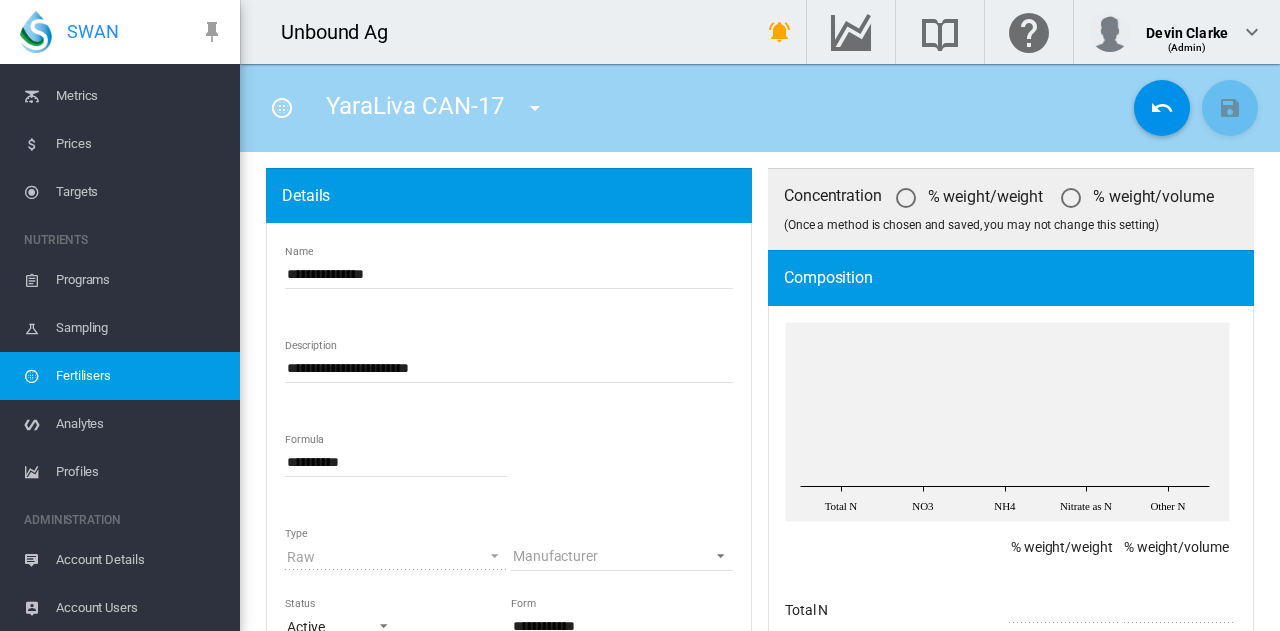 click at bounding box center (1071, 198) 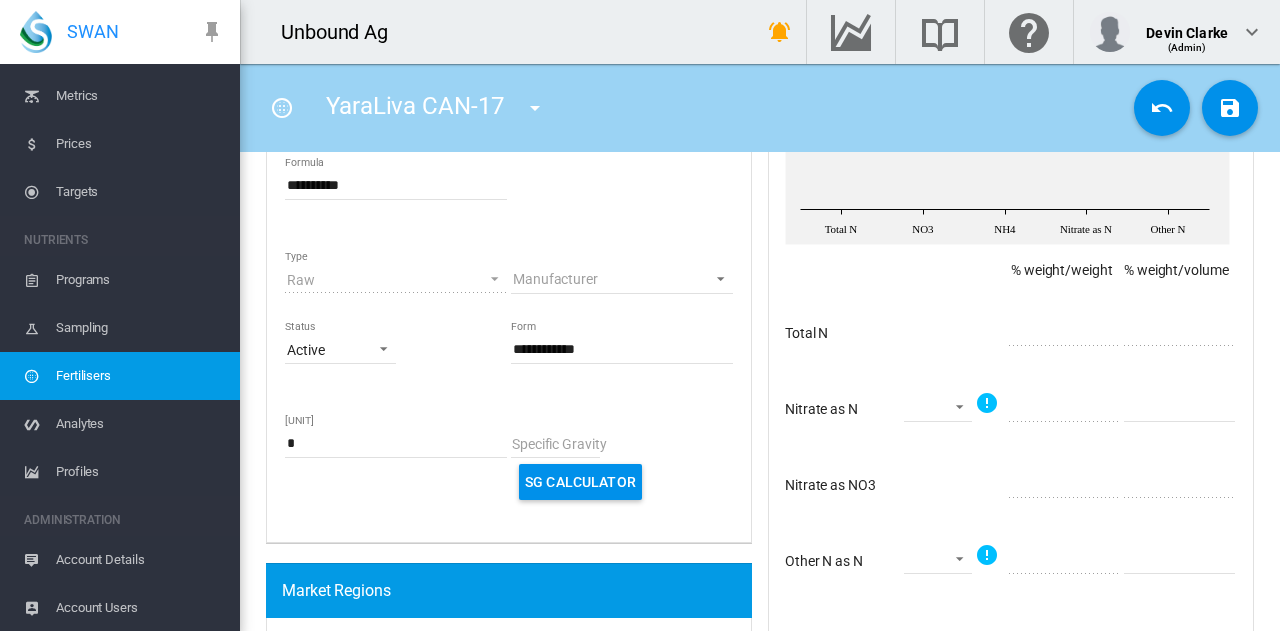 scroll, scrollTop: 300, scrollLeft: 0, axis: vertical 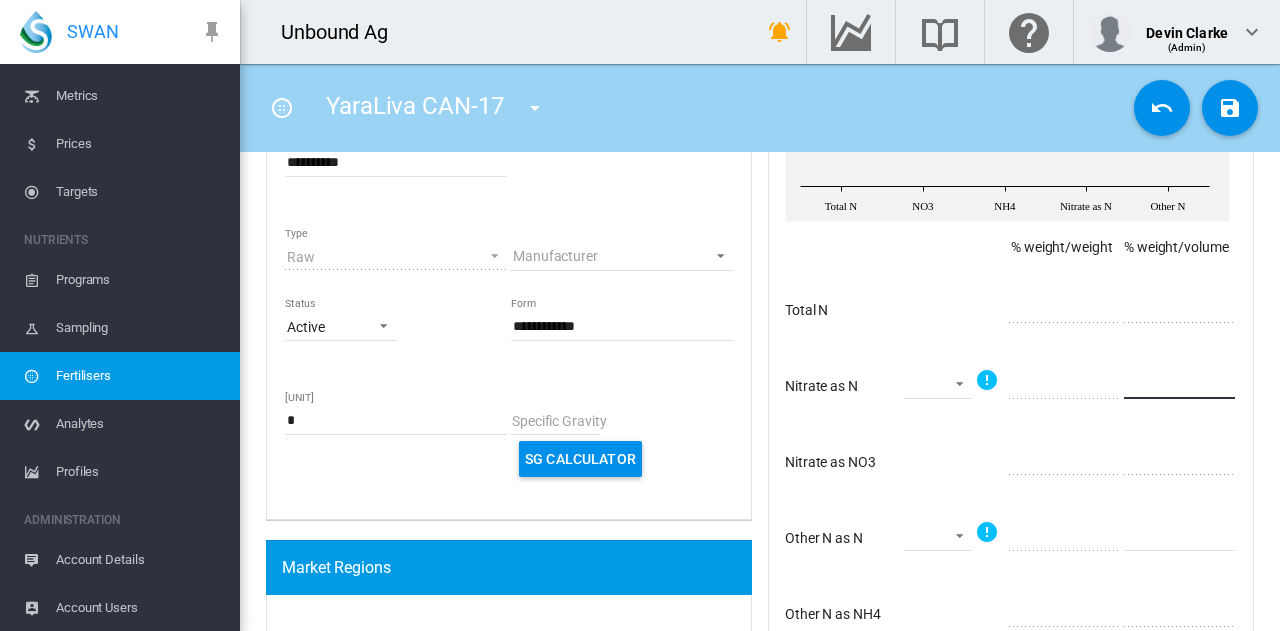 click on "*" at bounding box center (1179, 384) 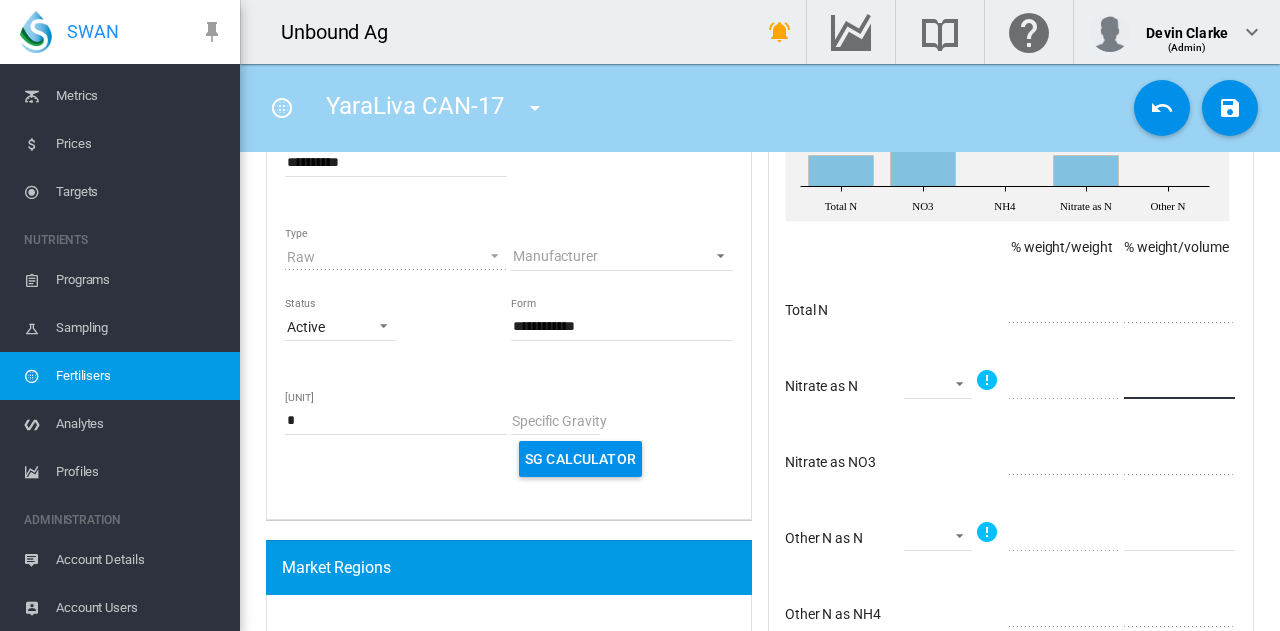 type on "***" 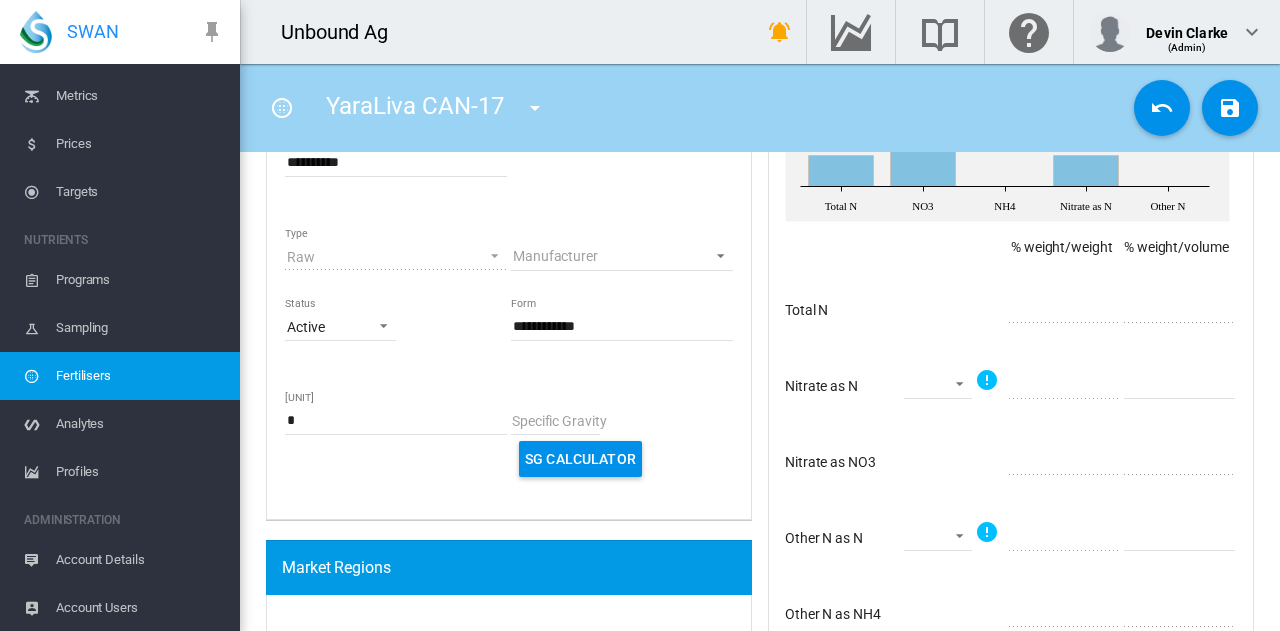 scroll, scrollTop: 400, scrollLeft: 0, axis: vertical 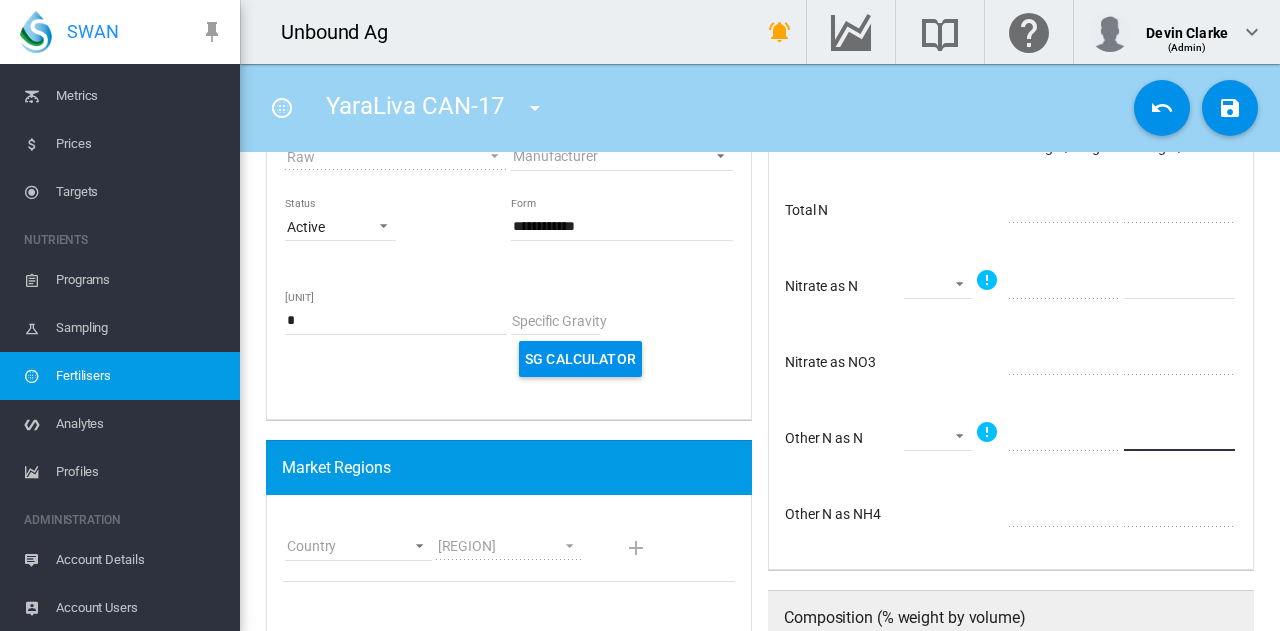 click on "*" at bounding box center [1179, 436] 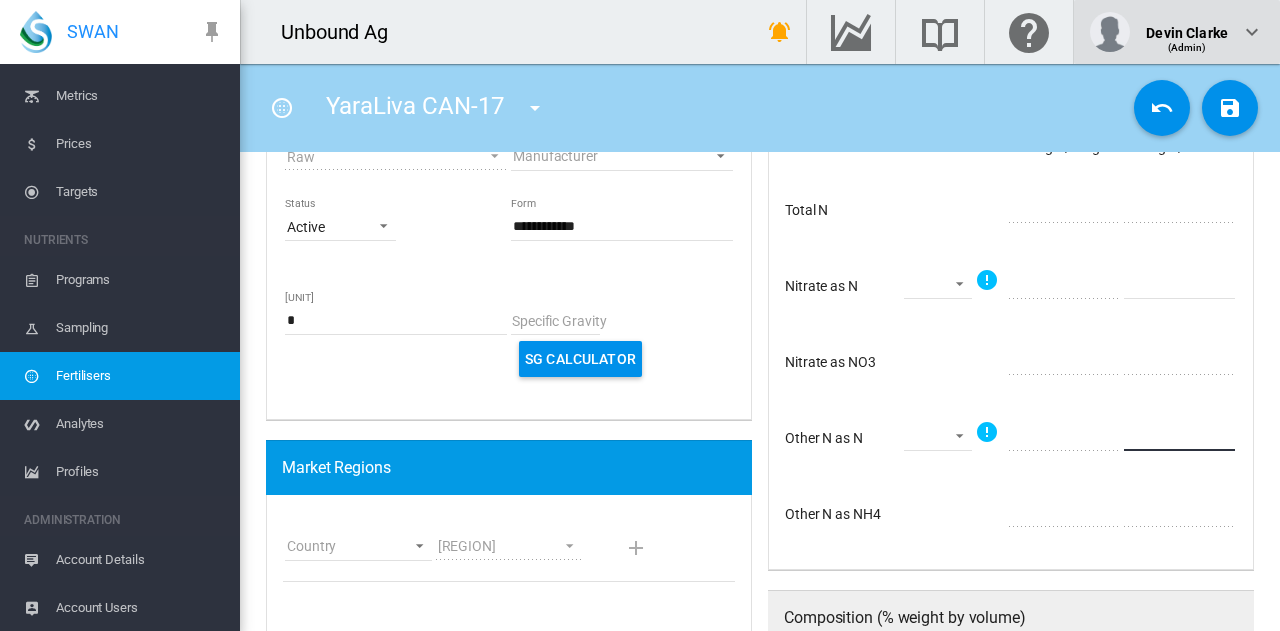 type on "***" 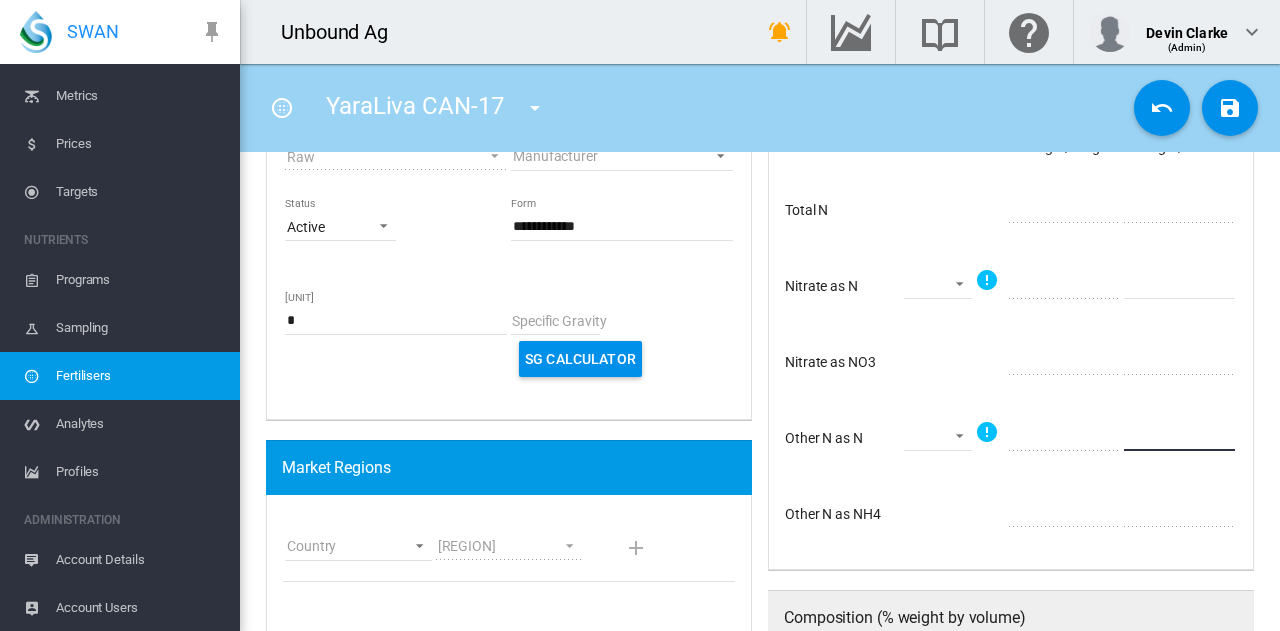 scroll, scrollTop: 285, scrollLeft: 0, axis: vertical 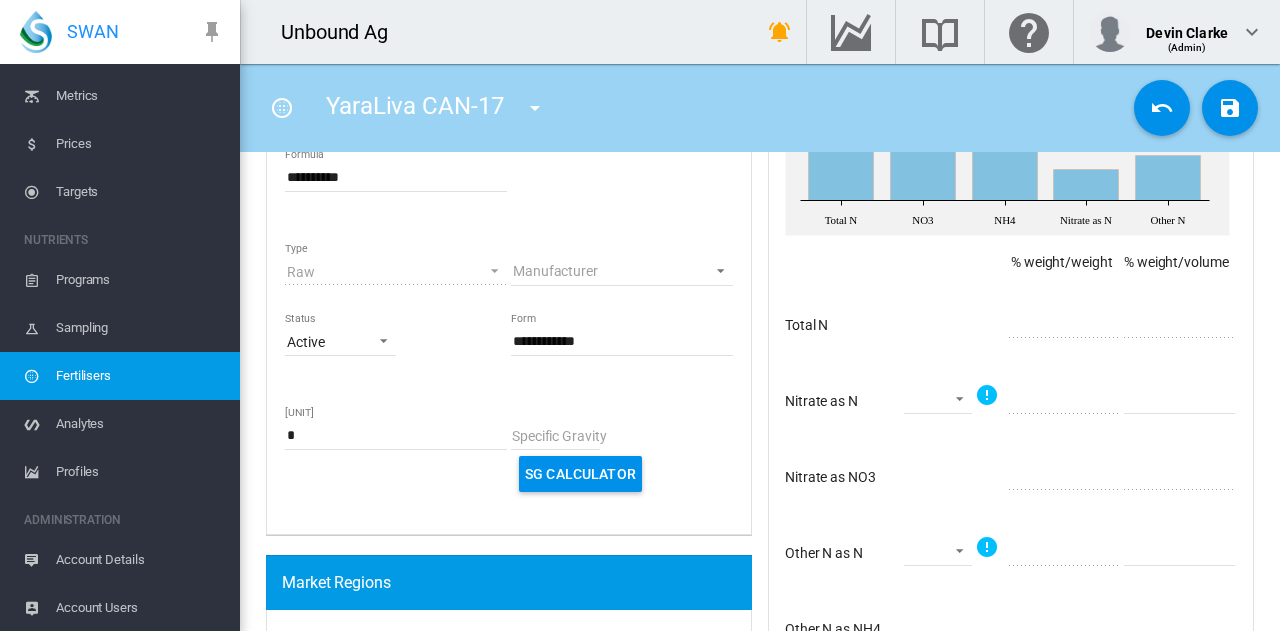 click on "[TOTAL]" at bounding box center (1011, 326) 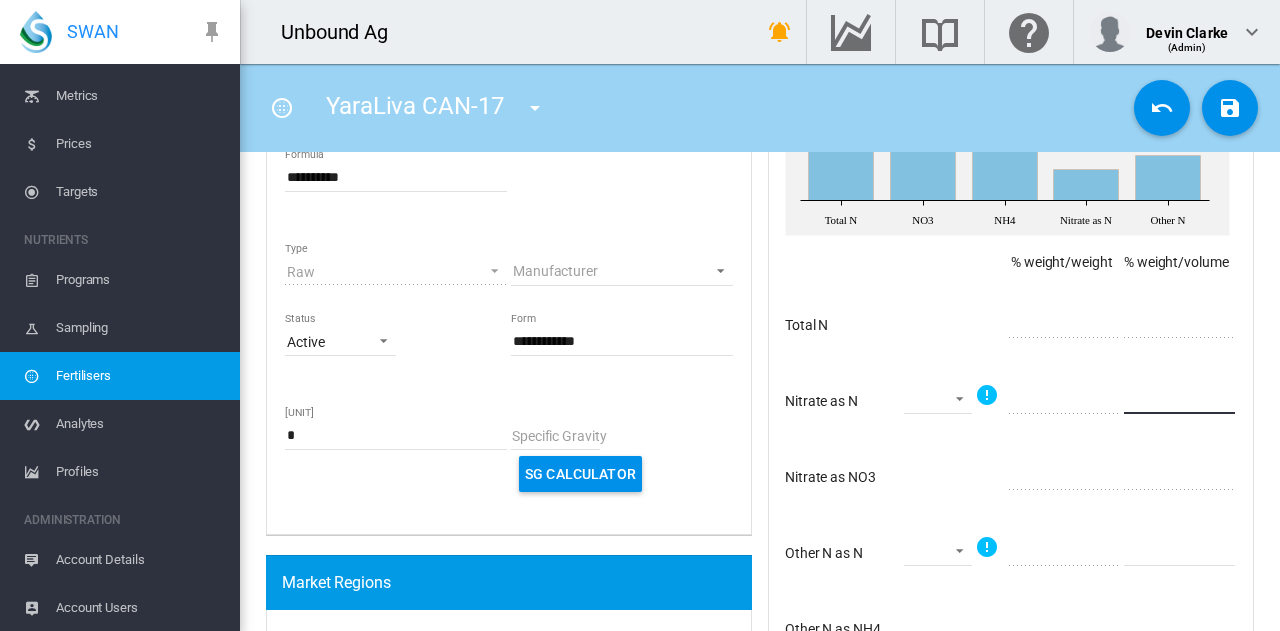 click on "Nitrate as N
* * ***
*
***" at bounding box center [1011, 402] 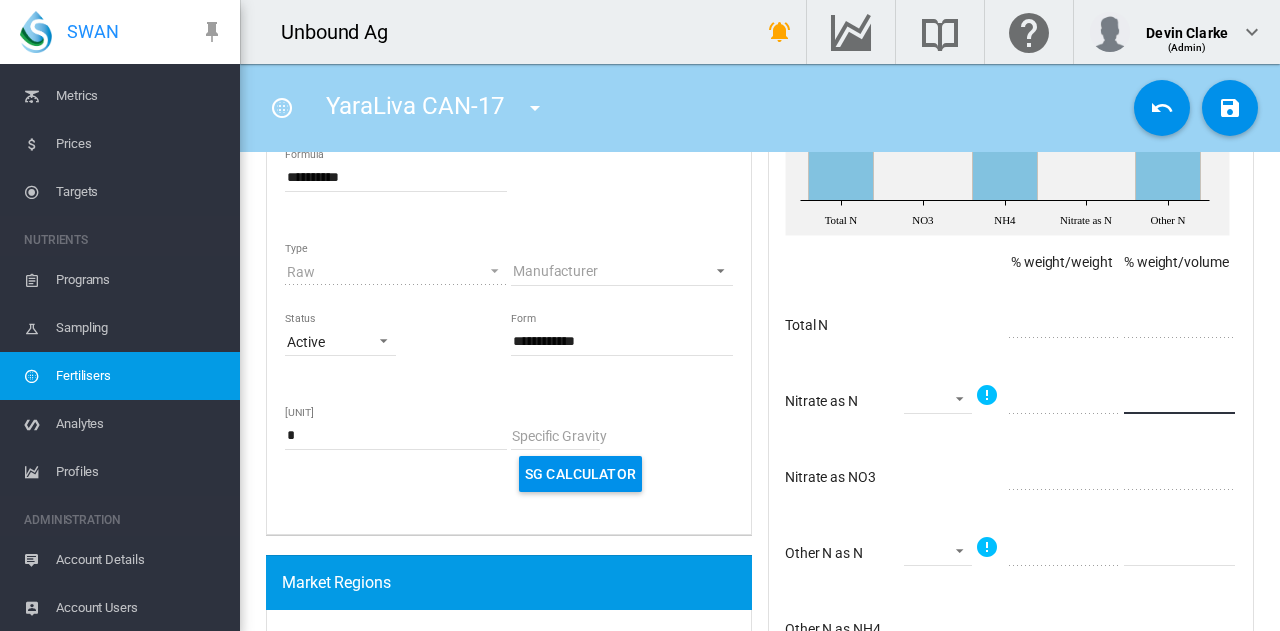 click on "[CHEMICAL_NAME] as [CHEMICAL_NAME]" at bounding box center [1011, 402] 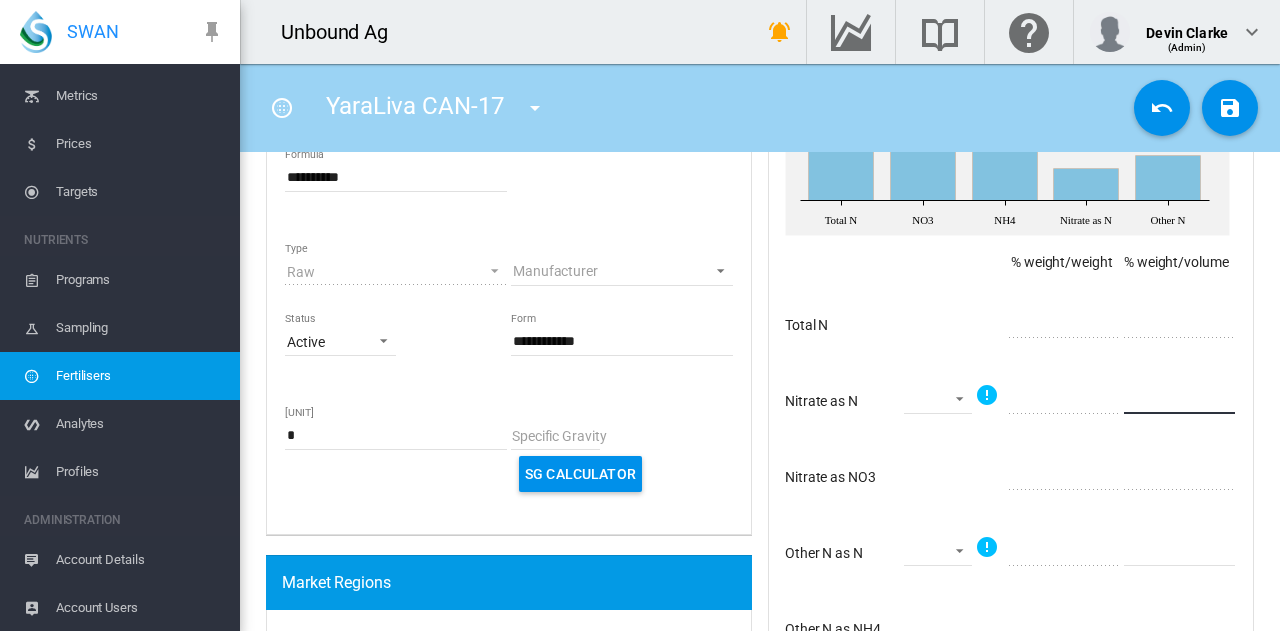 type on "****" 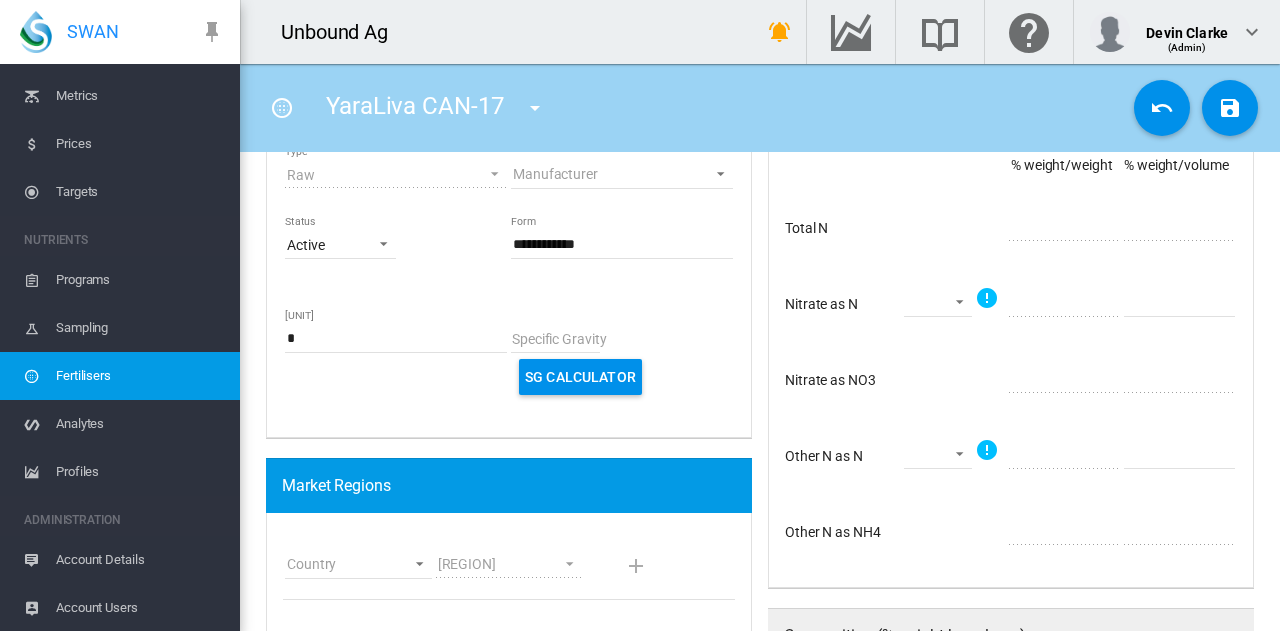 scroll, scrollTop: 385, scrollLeft: 0, axis: vertical 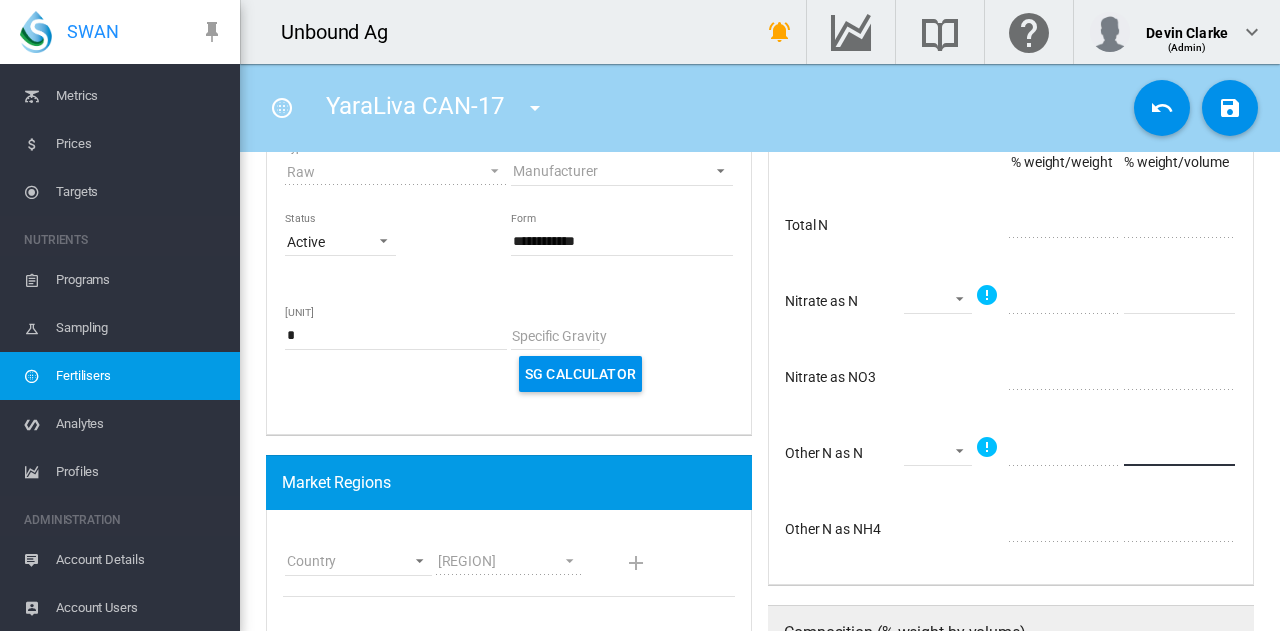 click on "Other N as N
=
<
N/A
* * ***
*
***" at bounding box center (1011, 454) 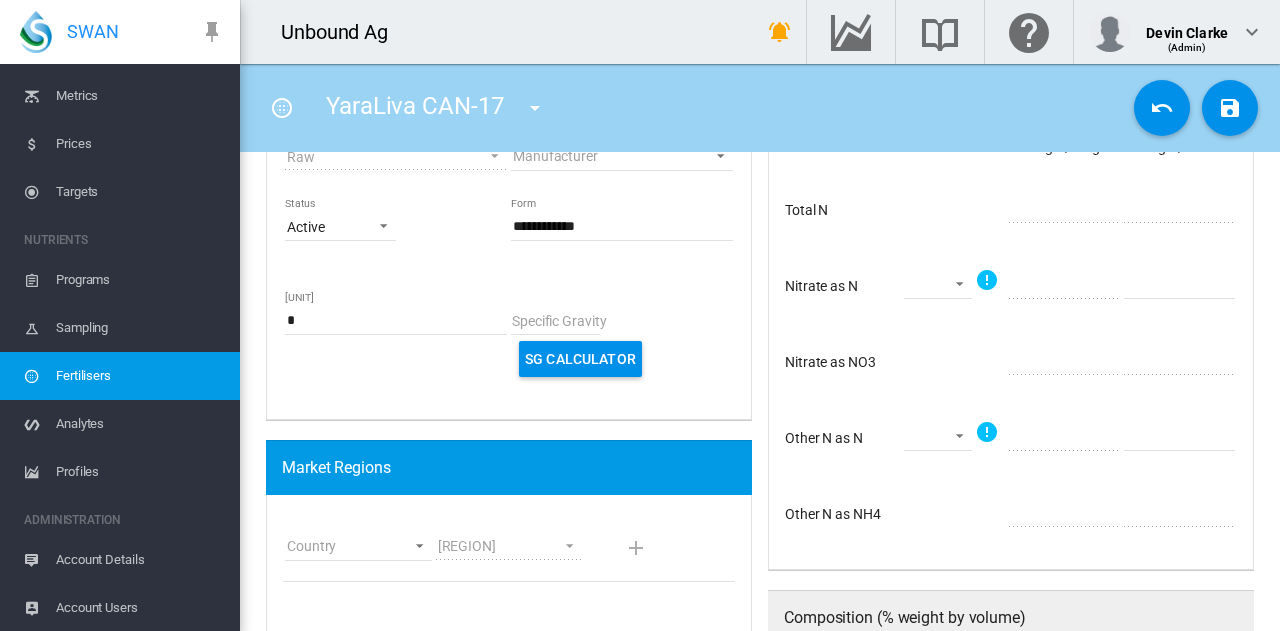 scroll, scrollTop: 500, scrollLeft: 0, axis: vertical 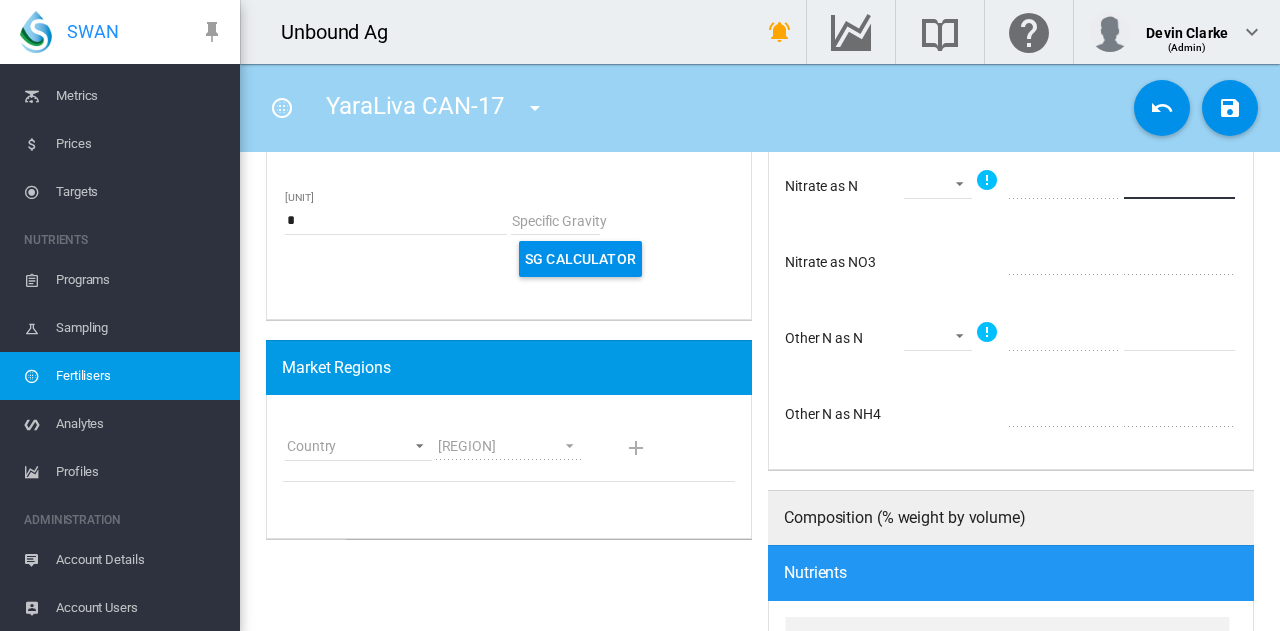 click on "Nitrate as N
* * ***
*
****" at bounding box center [1011, 187] 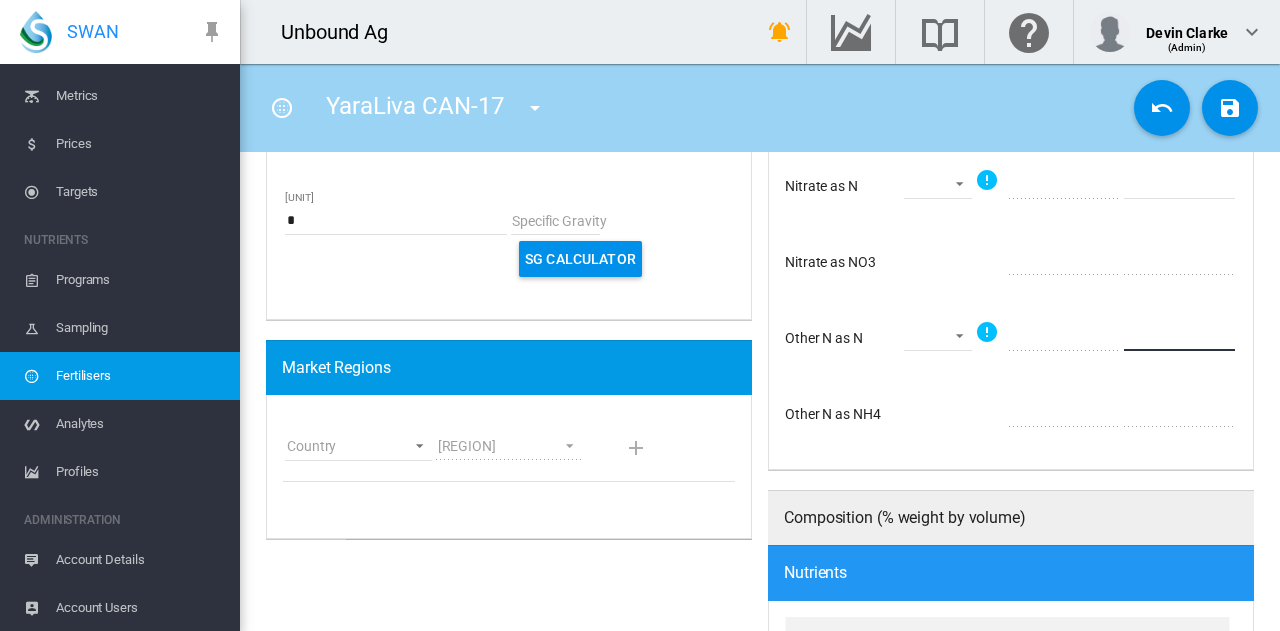 type on "****" 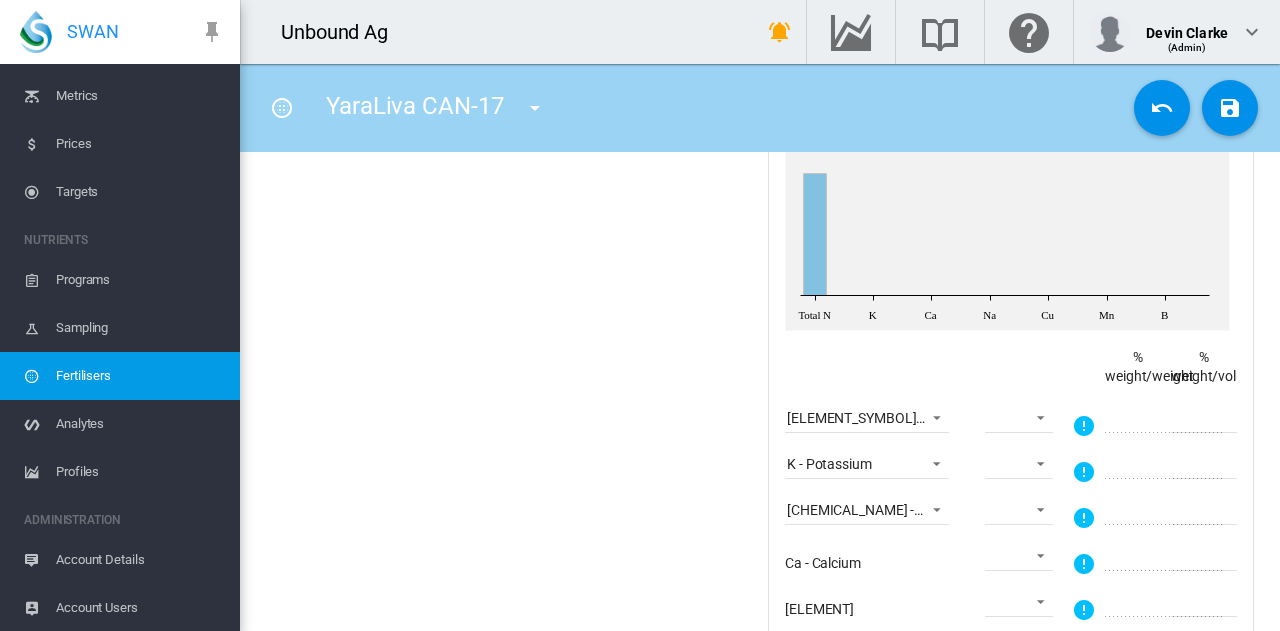 scroll, scrollTop: 1100, scrollLeft: 0, axis: vertical 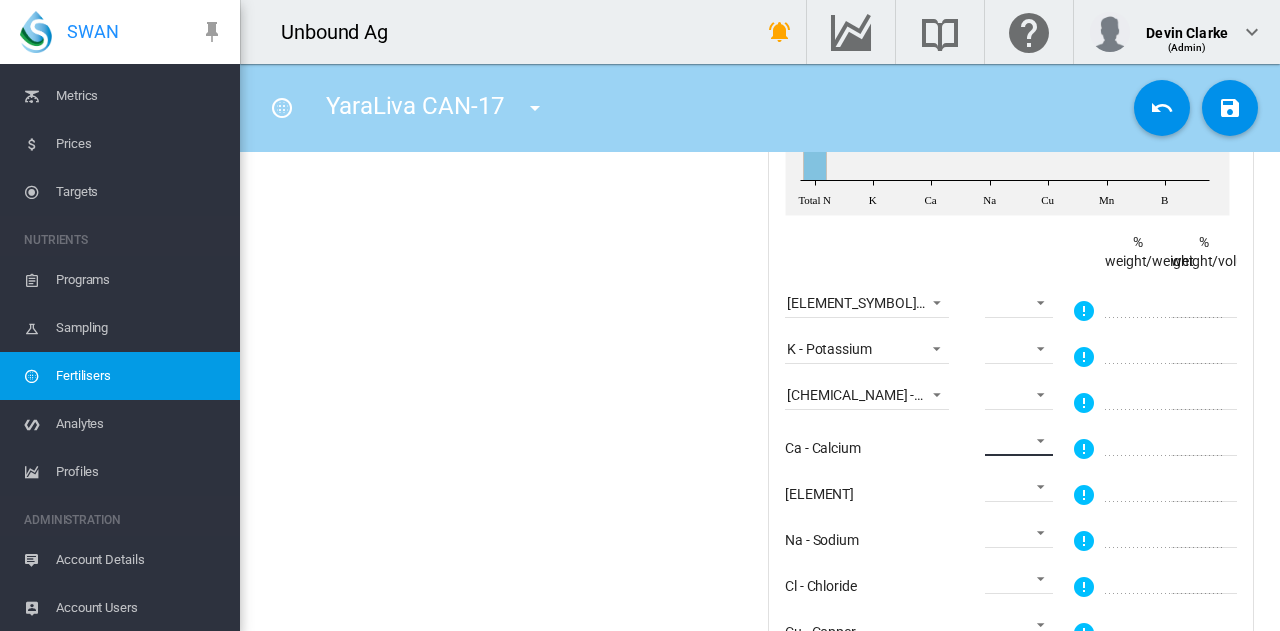 click on "=
<
N/A" at bounding box center [1019, 441] 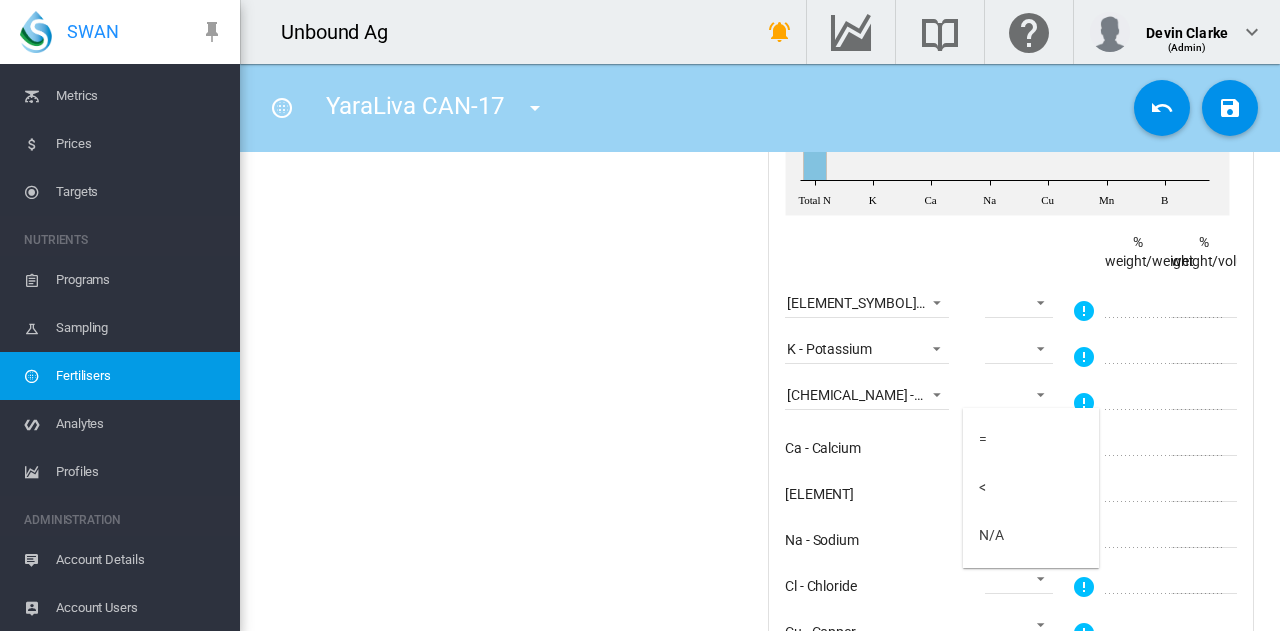 click at bounding box center (640, 315) 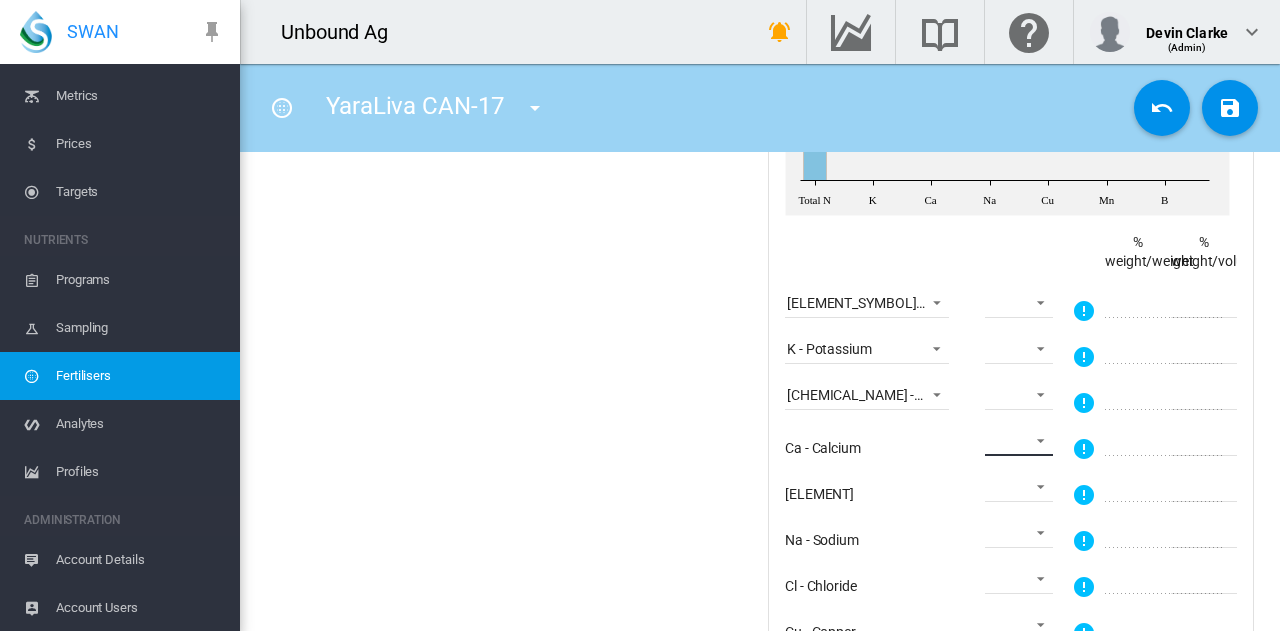 click at bounding box center (1019, 441) 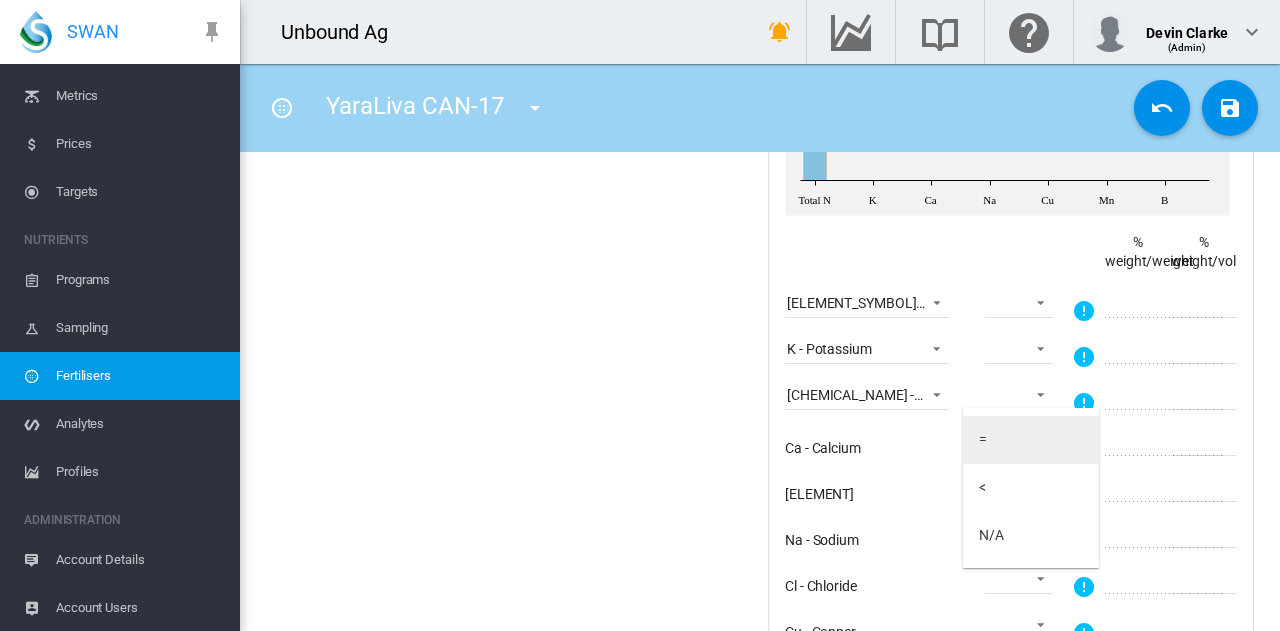 click on "=" at bounding box center (983, 440) 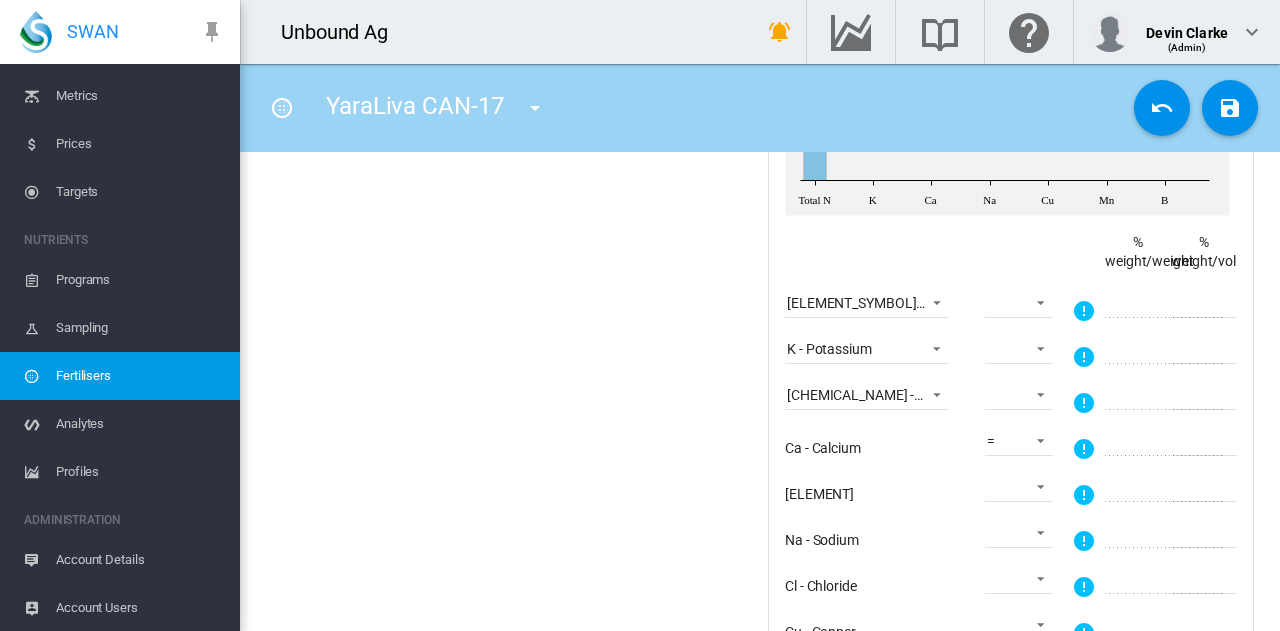 click on "*" at bounding box center (1231, 441) 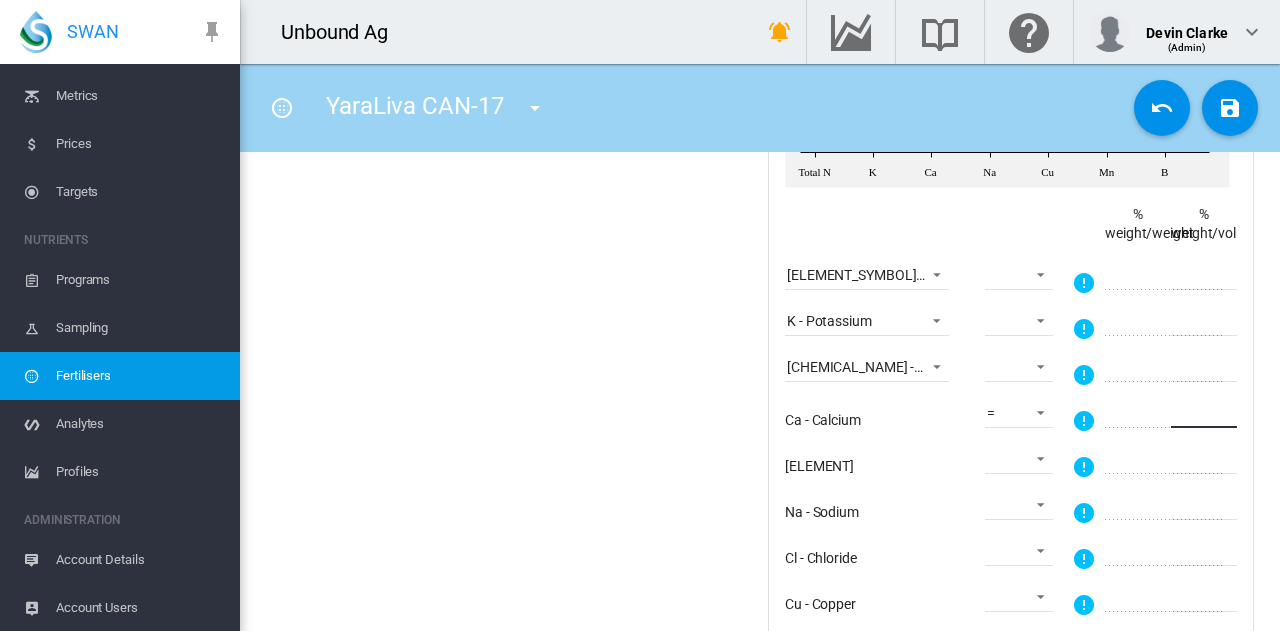 scroll, scrollTop: 1100, scrollLeft: 0, axis: vertical 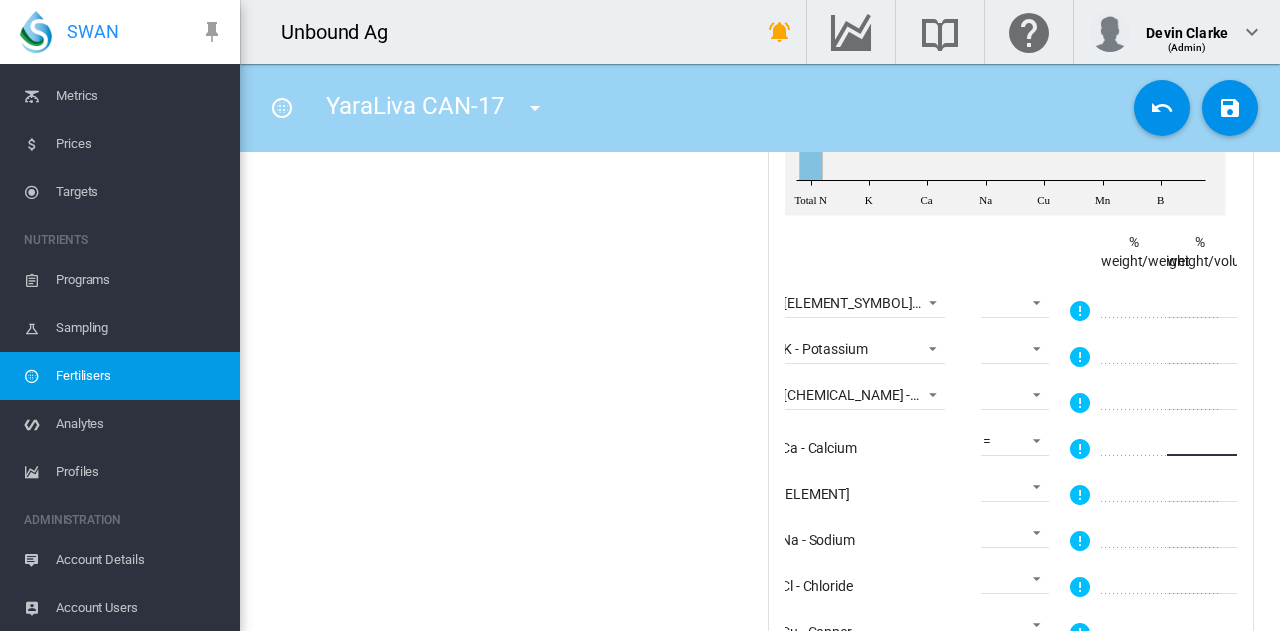 type on "****" 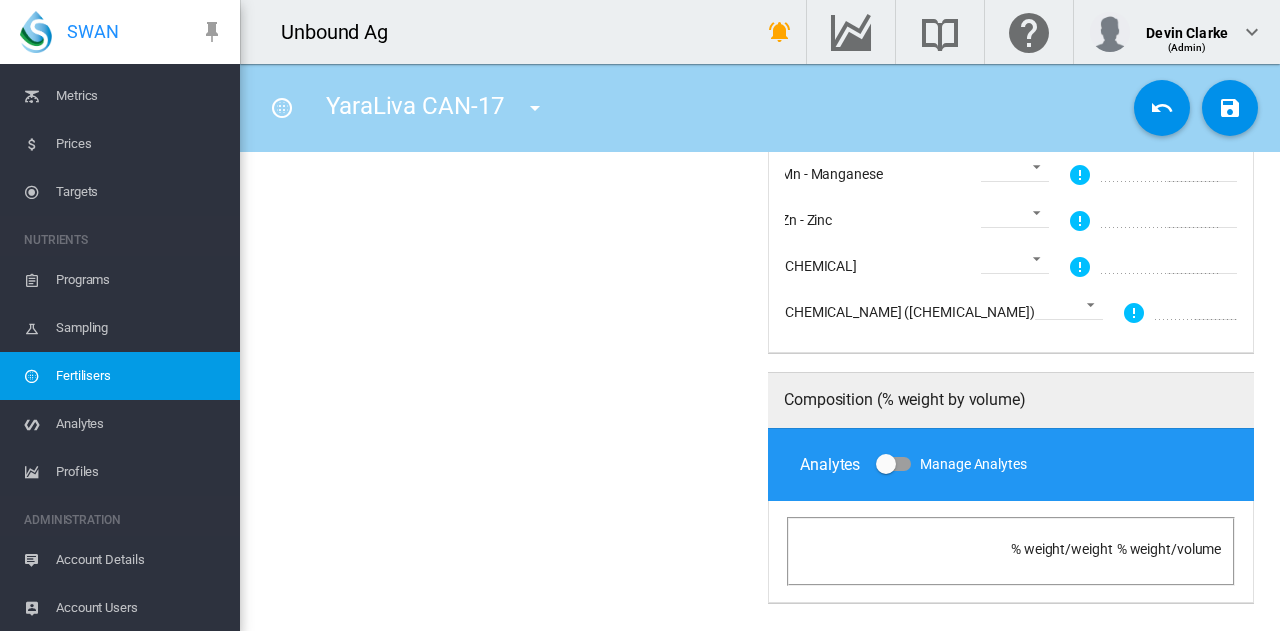 scroll, scrollTop: 1689, scrollLeft: 0, axis: vertical 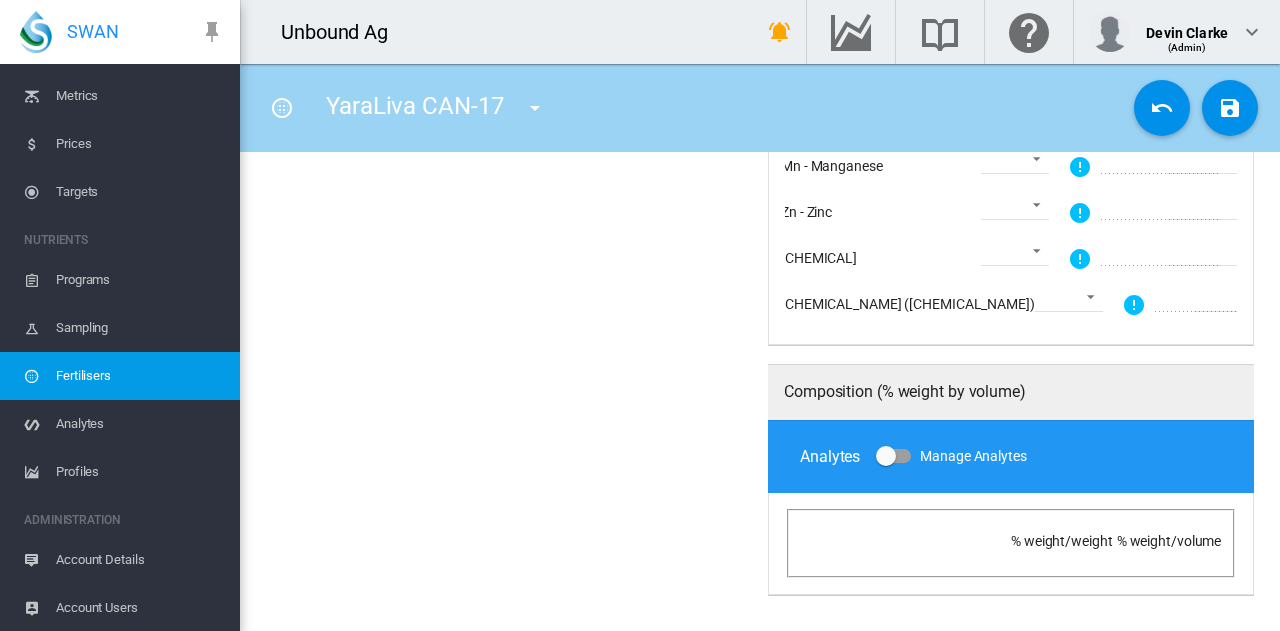 click at bounding box center [886, 456] 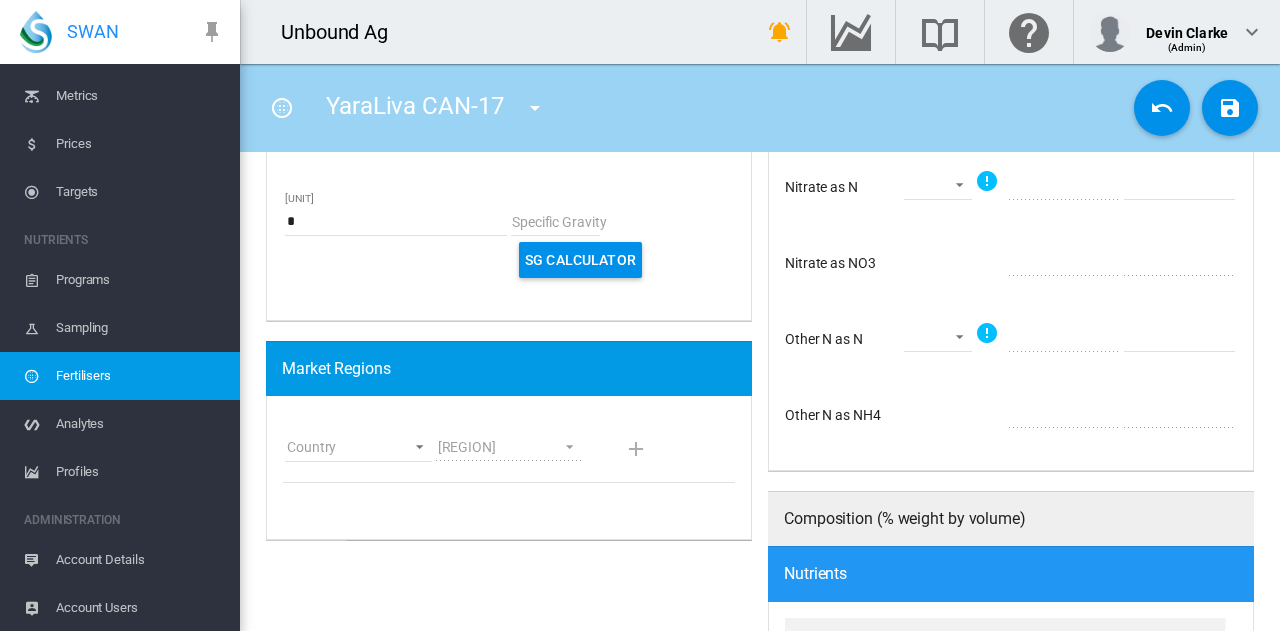 scroll, scrollTop: 500, scrollLeft: 0, axis: vertical 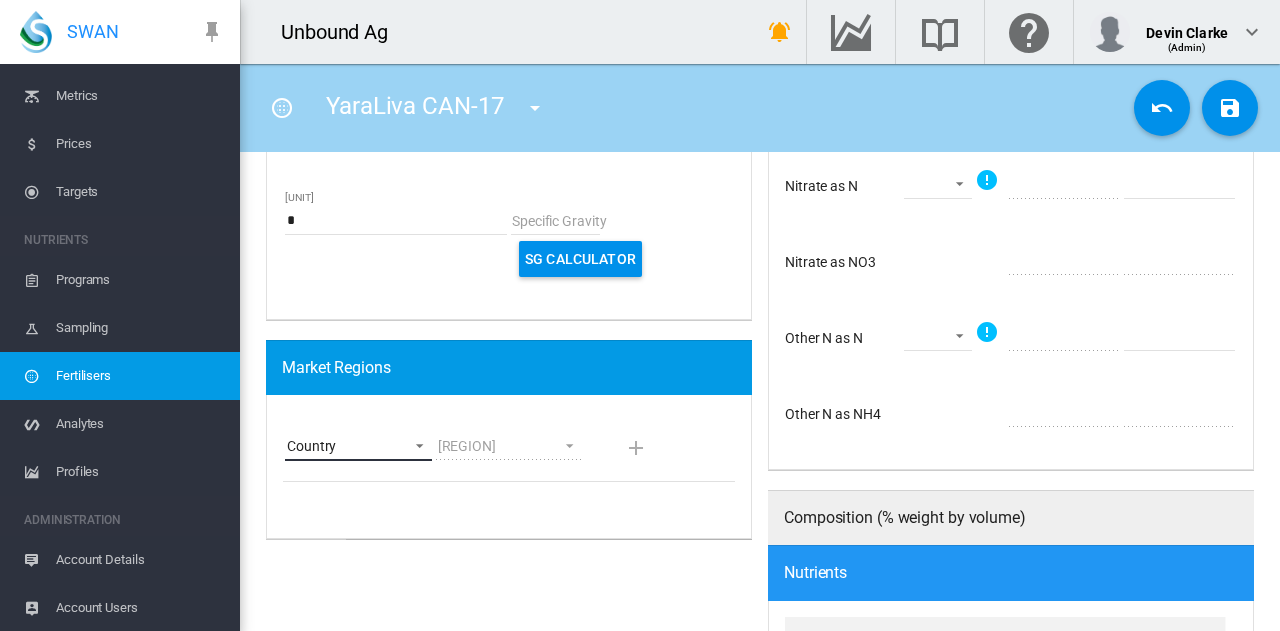 click on "Country
Afghanistan Algeria Algeria American Samoa Andorra Angola Anguilla Antigua and Barbuda Argentina Armenia Aruba Australia Austria Azerbaijan Bahamas Bahrain Bangladesh Barbados Belgium Belize Benin Bermuda Bhutan Bolivia Bosnia and Herzegovina Botswana Brazil British Indian Ocean Territory British Overseas Territory British Virgin Islands Brunei Bulgaria Burkina Faso Burundi Byelarus Cambodia Cameroon Canada Cape Verde Cayman Islands Central African Republic Chad Chile China Christmas Island Cocos (Keeling) Islands Colombia Comoros Congo Cook Islands Costa Rica Cote d`Ivoire Croatia Cuba Cyprus Czech Republic Democratic Republic of Congo Denmark Djibouti Dominican Republic Ecuador Egypt El Salvador Equatorial Guinea Eritrea Estonia Ethiopia Falkland Islands Faroe Islands Federated States of Micronesia Fiji Finland France French Guiana French Polynesia Gabon Gambia Georgia Germany Ghana Gibraltar Greece Greenland Grenada Guadeloupe Guam Guatemala Guernsey Guinea Guyana" at bounding box center [358, 446] 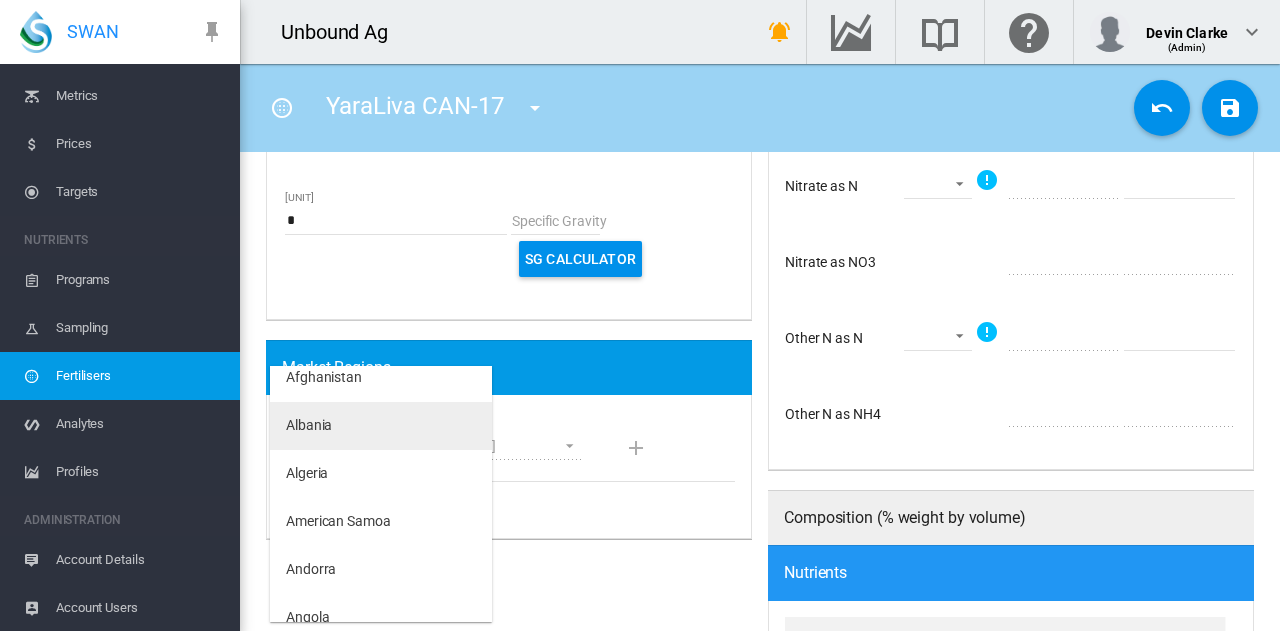 scroll, scrollTop: 0, scrollLeft: 0, axis: both 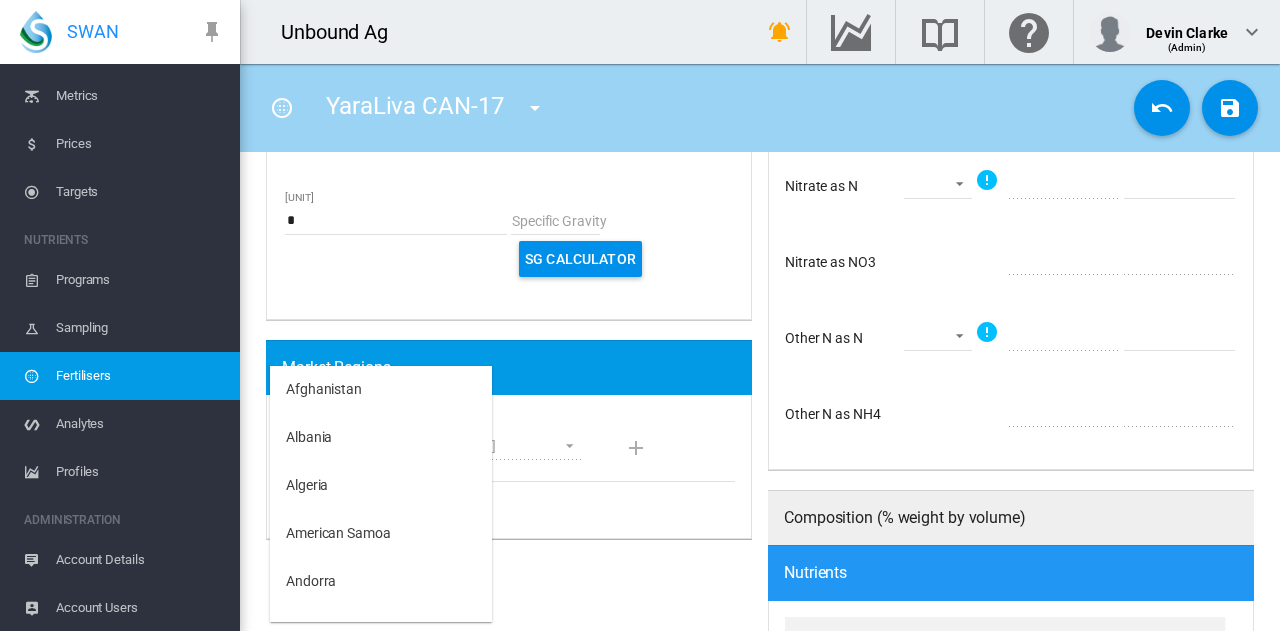 click at bounding box center [640, 315] 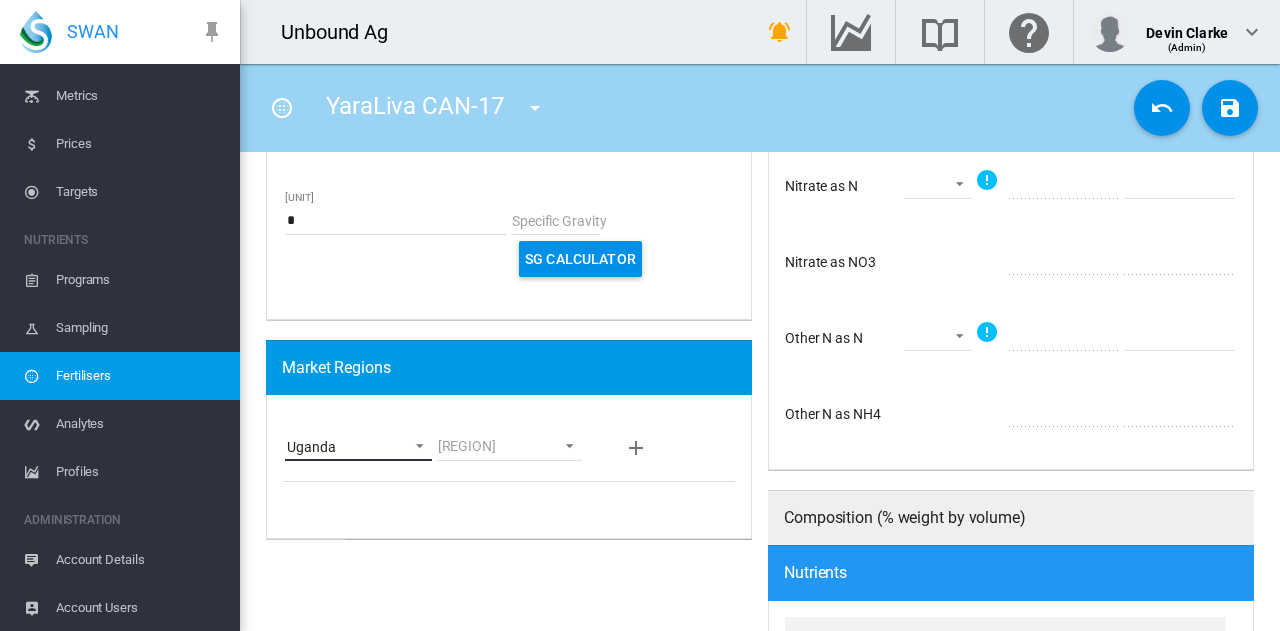 click at bounding box center [414, 444] 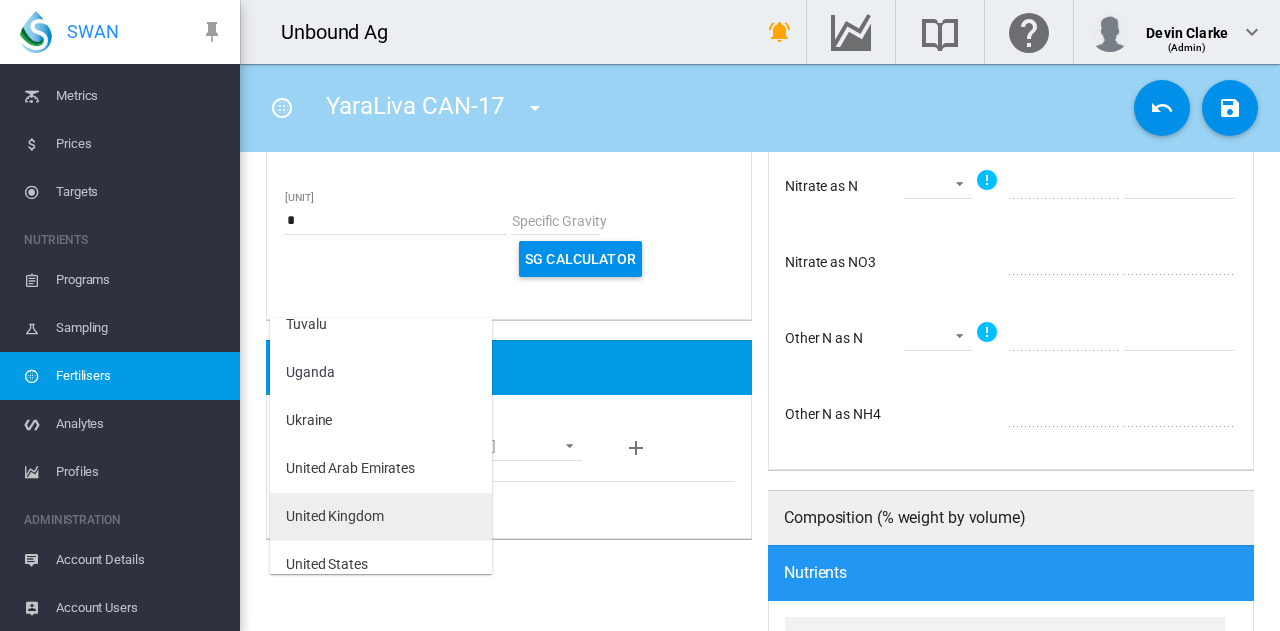 scroll, scrollTop: 10556, scrollLeft: 0, axis: vertical 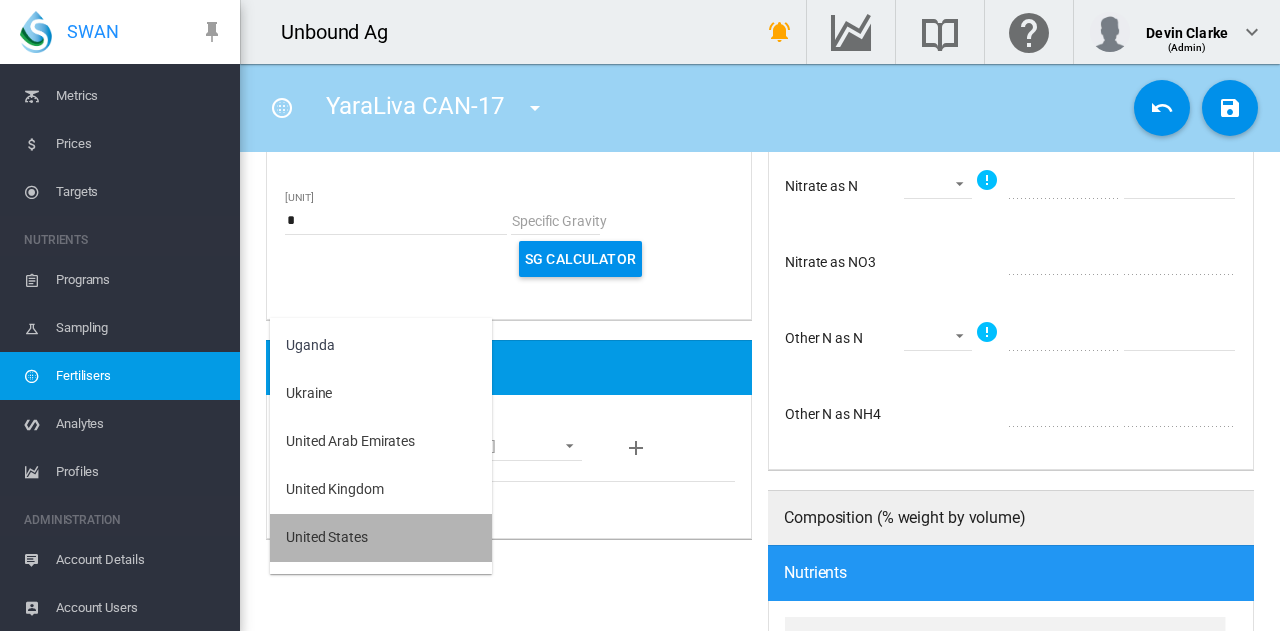 click on "United States" at bounding box center (327, 538) 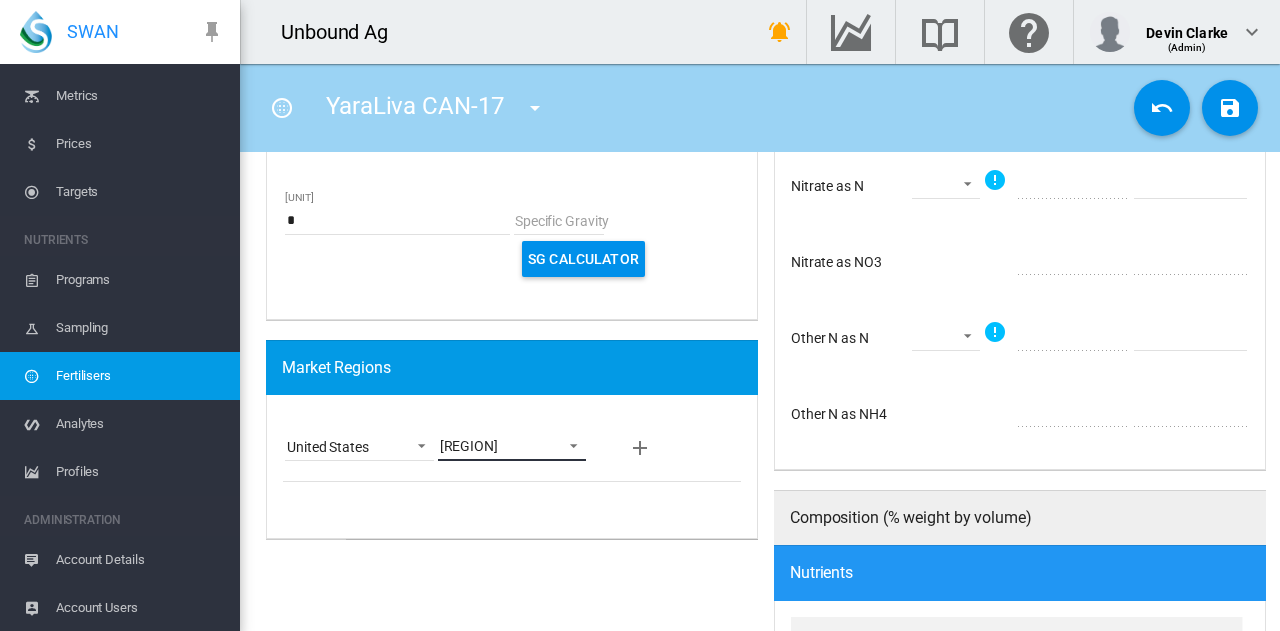 click on "Loremips
Dolorsi Ametco Adipisc Elitsedd Eiusmodtem Incididu Utlaboreetd Magnaali Enimadmi ve Quisnost Exercit Ullamco Laborisnis Ali Exeaco Conse Duisaute Irurein Repr Volupt Velitess Cillumfug Nulla Pariatur Excepteursint Occaecat Cupidatat Nonproident Suntculp Quioffi Deserunt Mollit Ani Idestlabo Per Undeom Ist Natuse Vol Accu Dolor Laudanti Totam Remape Eaqu Ipsaquae Abillo Inventorever Quasi Archit Beata Vitaedic Expli Nemoen Ipsamquia Volup Aspe Autodit Fugitcon Magnidolor Eosr Sequines Nequeporr Quisqua" at bounding box center [512, 446] 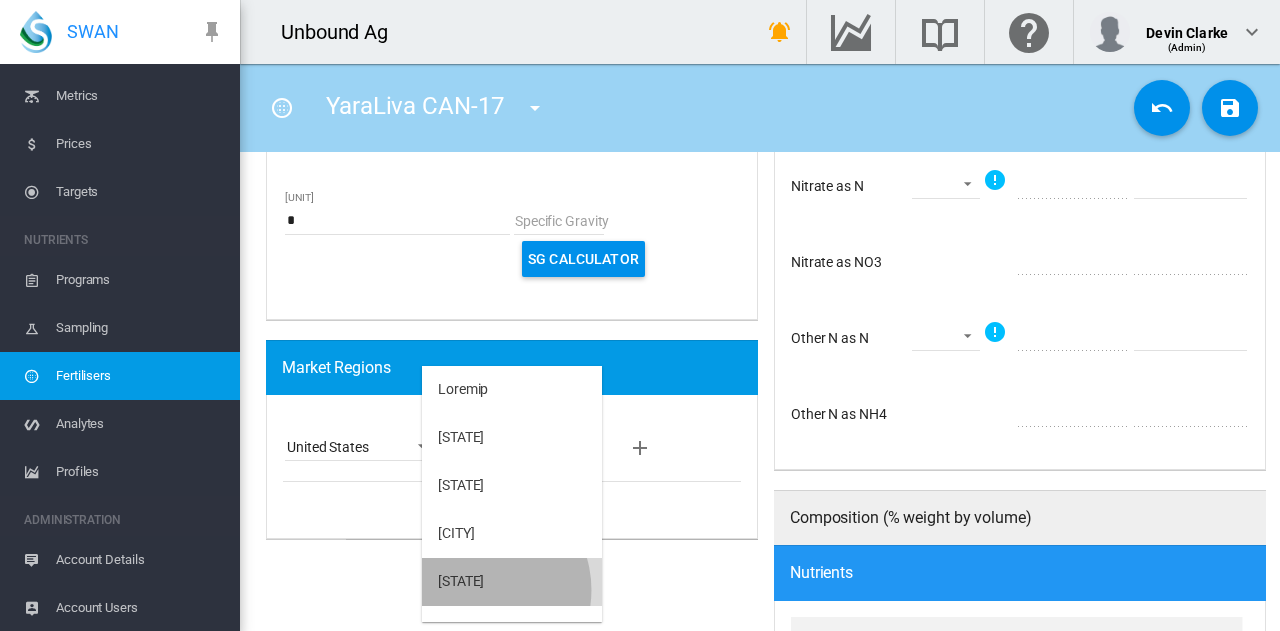 click on "[STATE]" at bounding box center [461, 582] 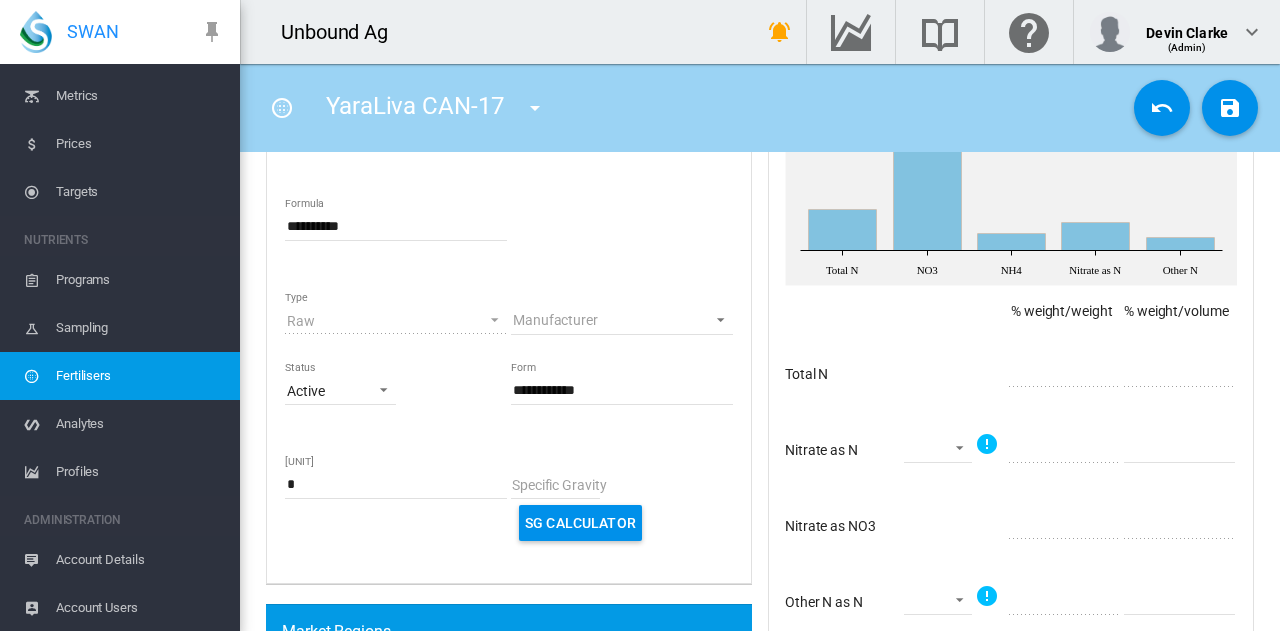 scroll, scrollTop: 200, scrollLeft: 0, axis: vertical 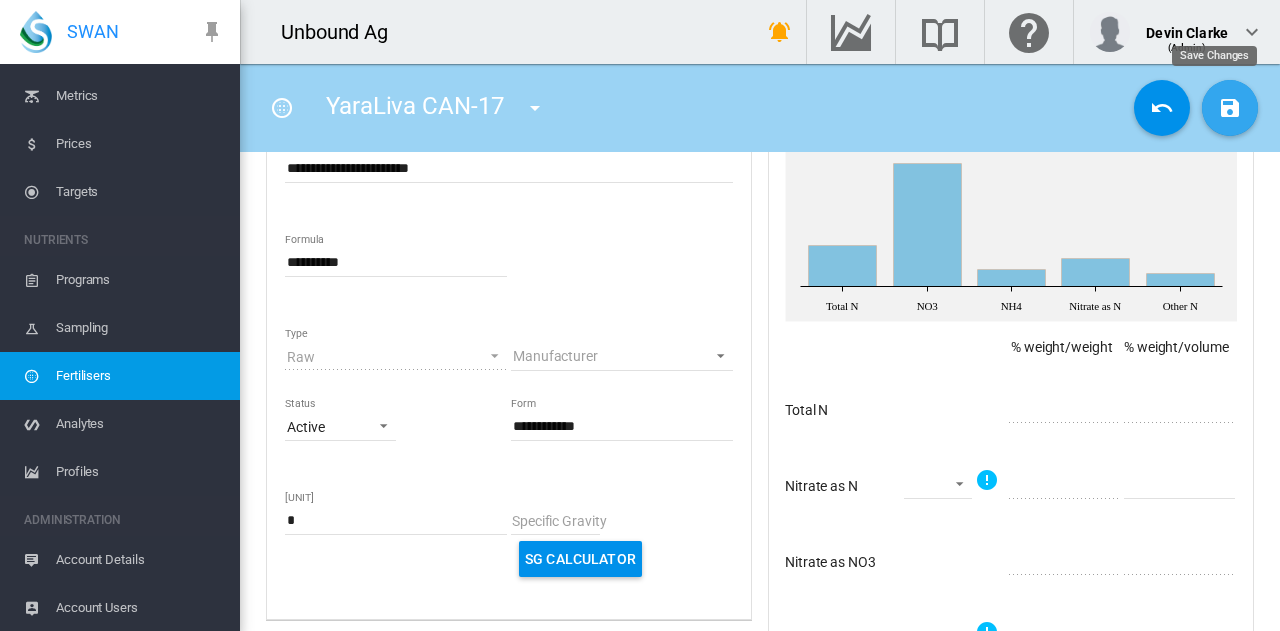 click at bounding box center (1230, 108) 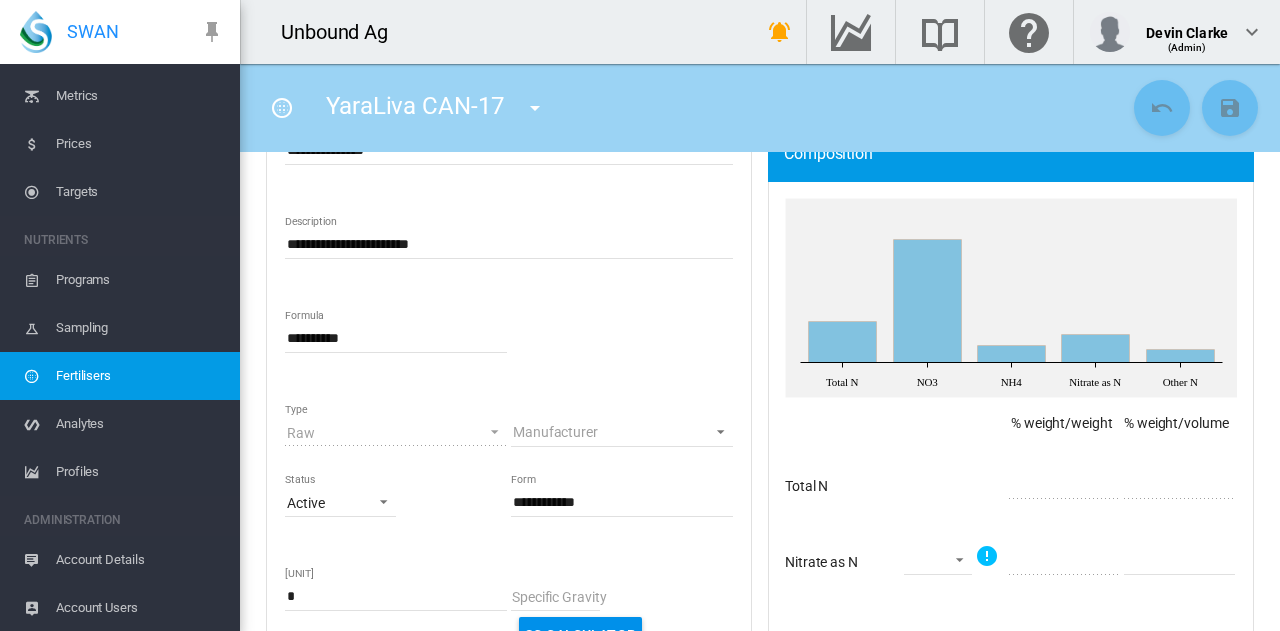 scroll, scrollTop: 0, scrollLeft: 0, axis: both 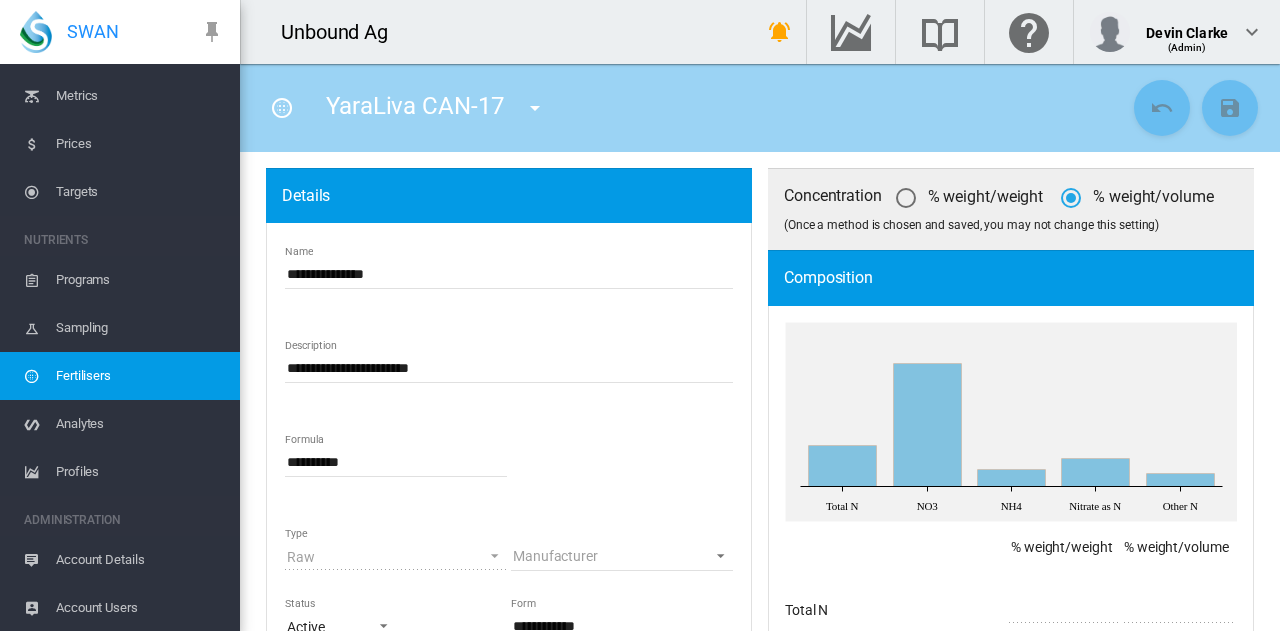 click on "Analytes" at bounding box center (140, 424) 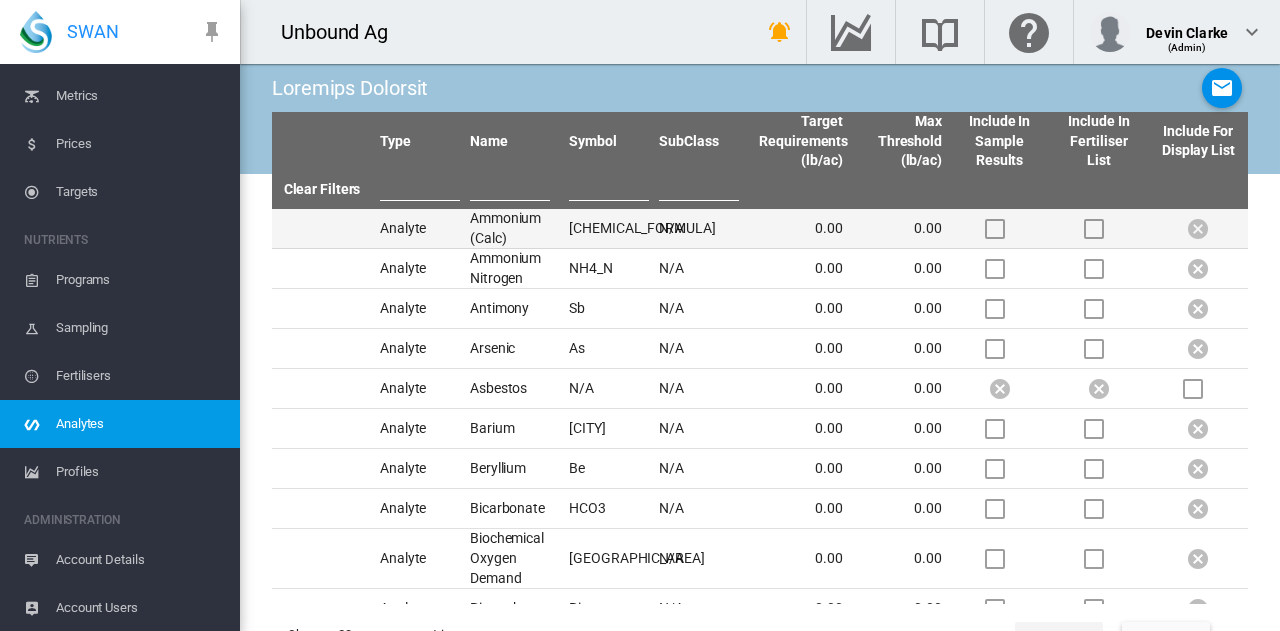 scroll, scrollTop: 443, scrollLeft: 0, axis: vertical 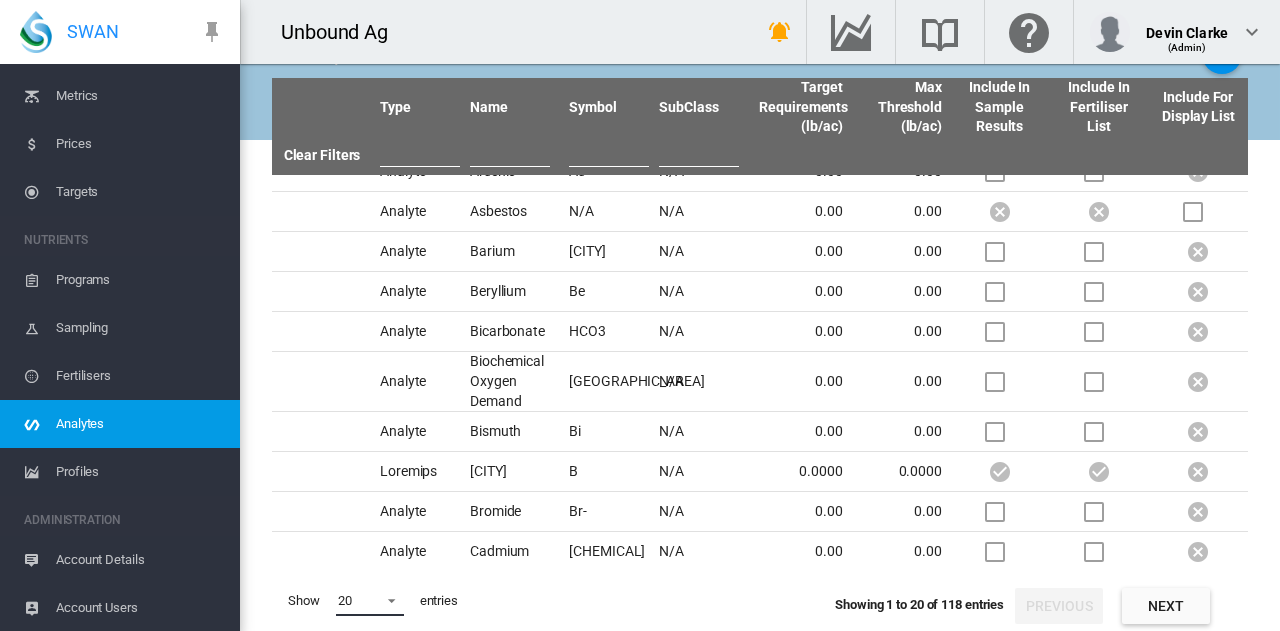 click at bounding box center [386, 599] 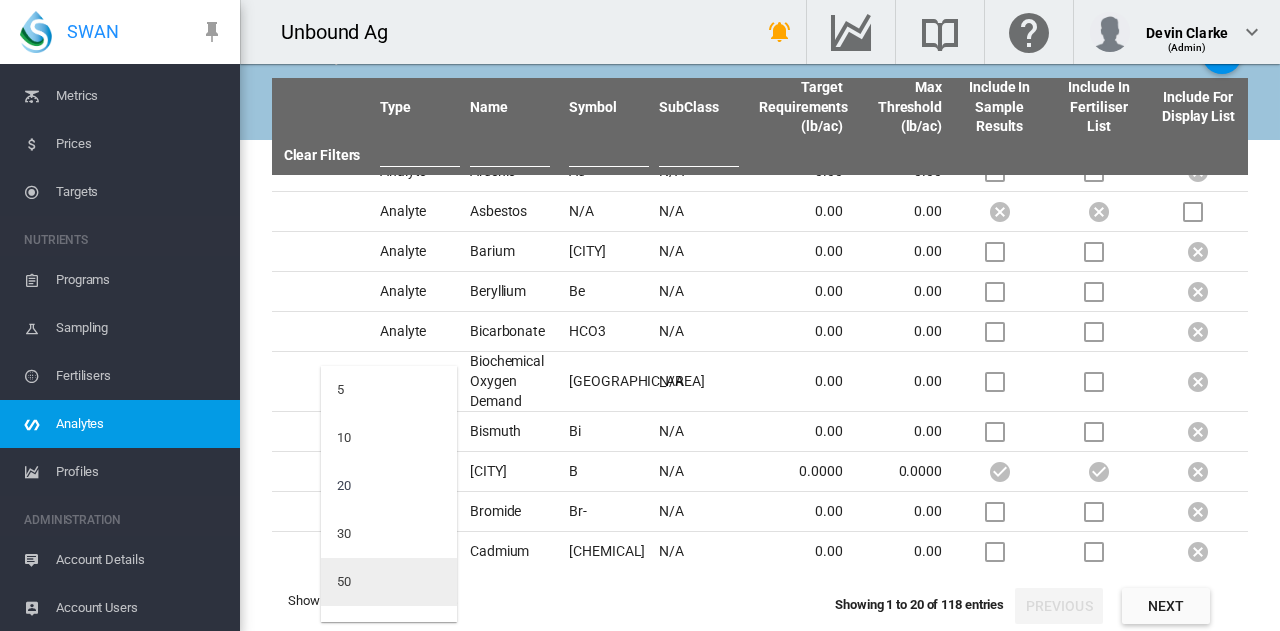 drag, startPoint x: 372, startPoint y: 592, endPoint x: 450, endPoint y: 493, distance: 126.035706 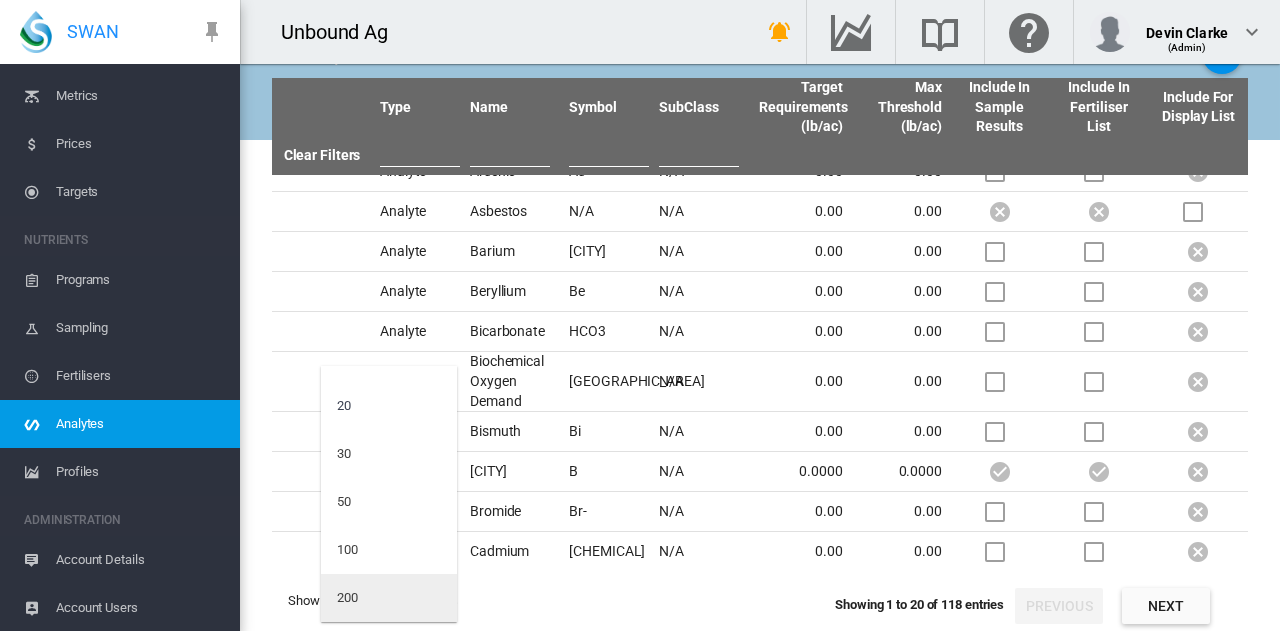 click on "200" at bounding box center [389, 598] 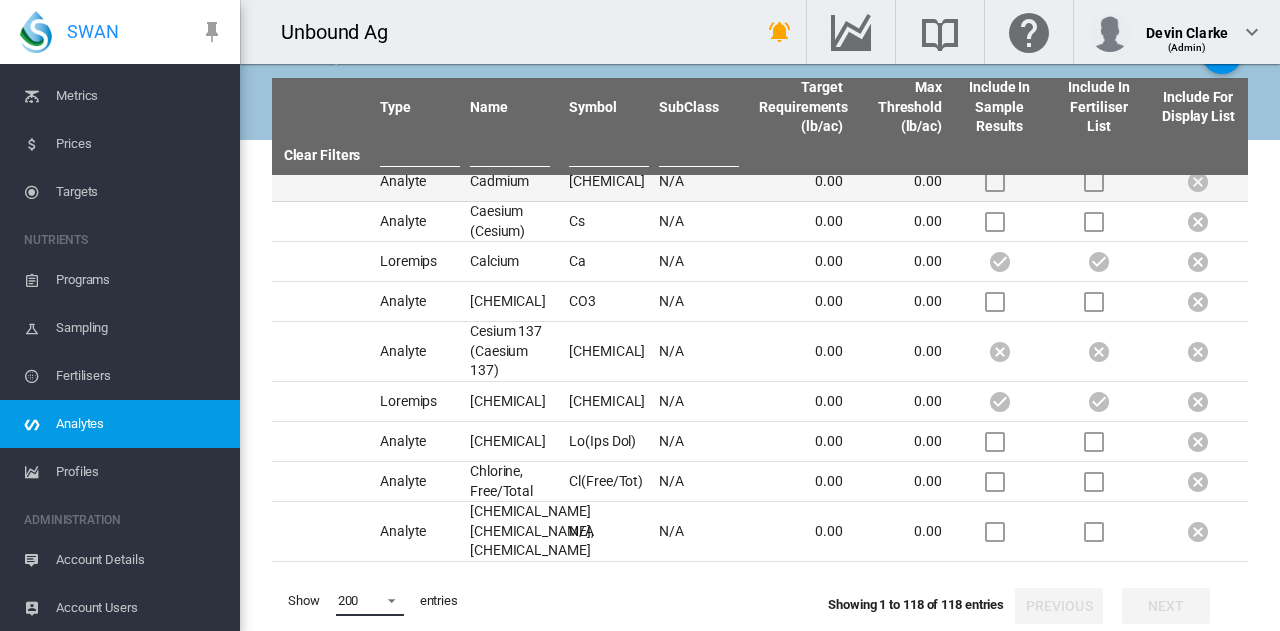 scroll, scrollTop: 843, scrollLeft: 0, axis: vertical 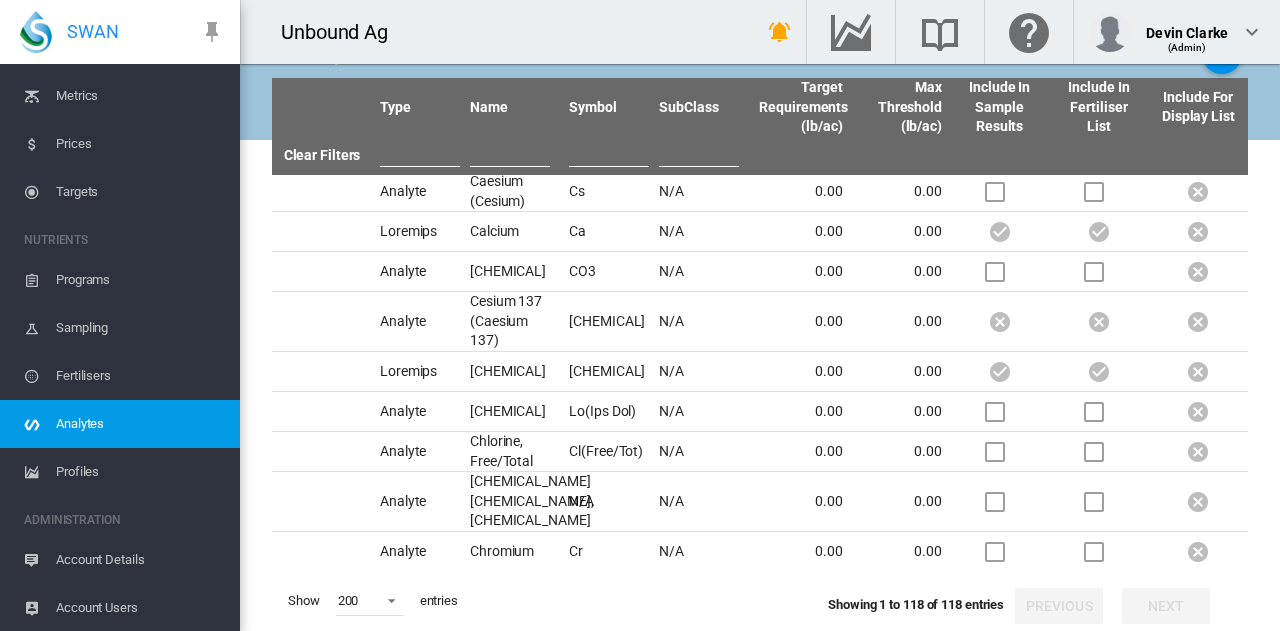 click on "Profiles" at bounding box center [140, 472] 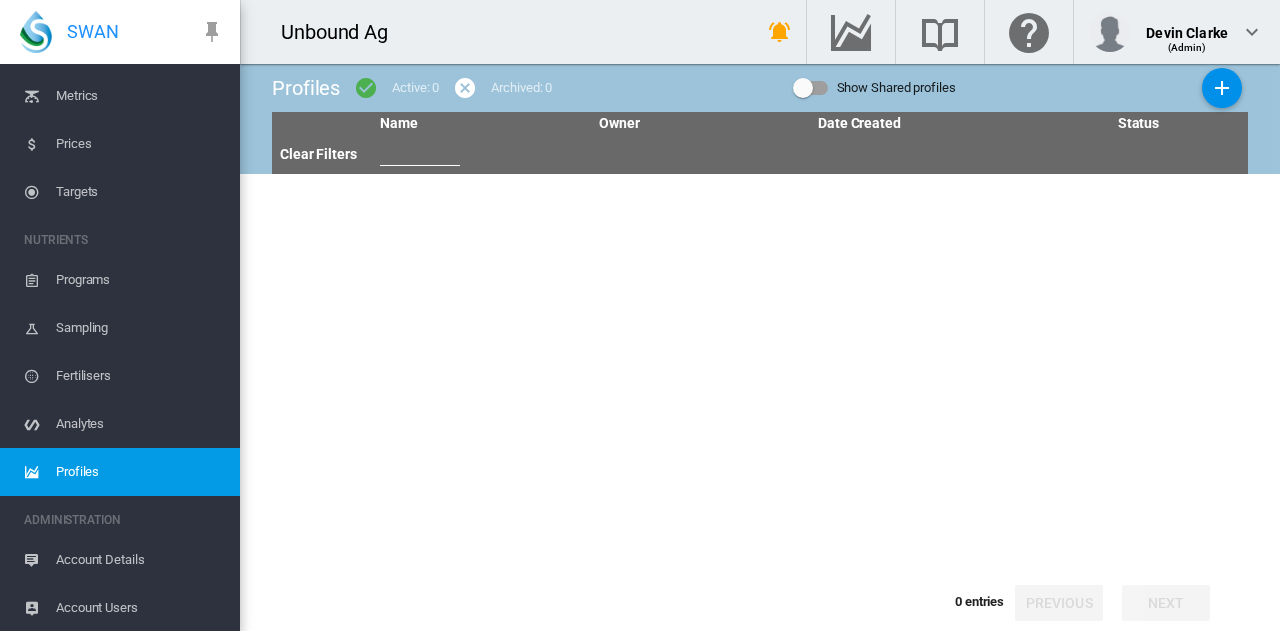 click on "Programs" at bounding box center (140, 280) 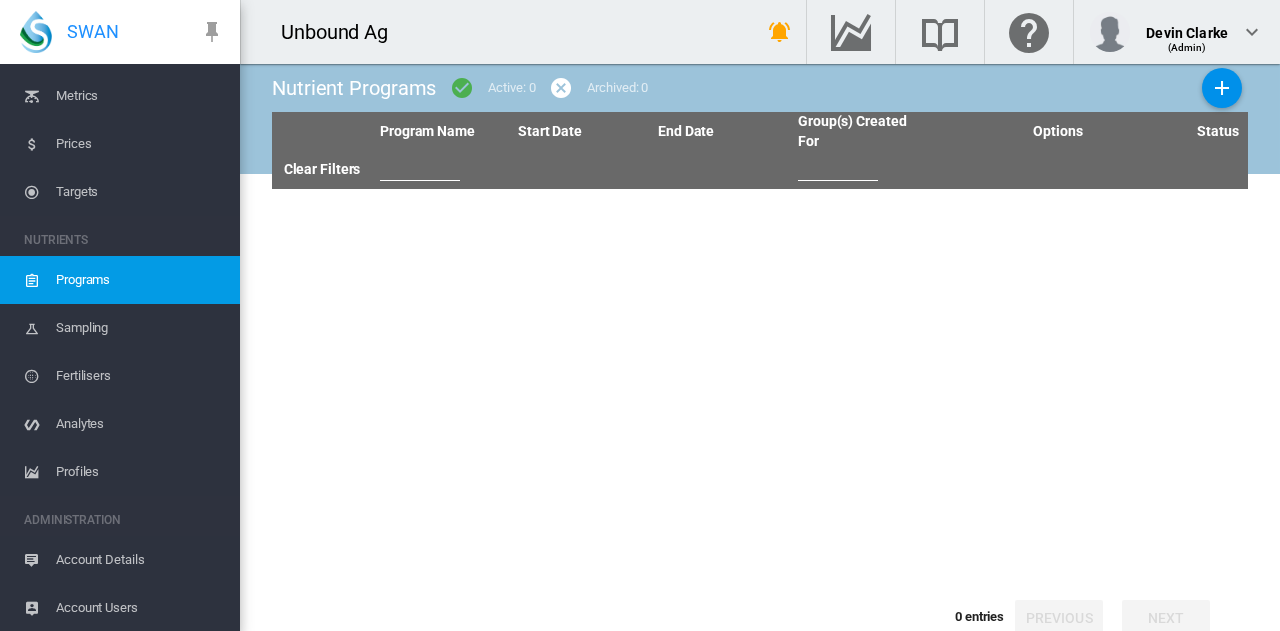 scroll, scrollTop: 196, scrollLeft: 0, axis: vertical 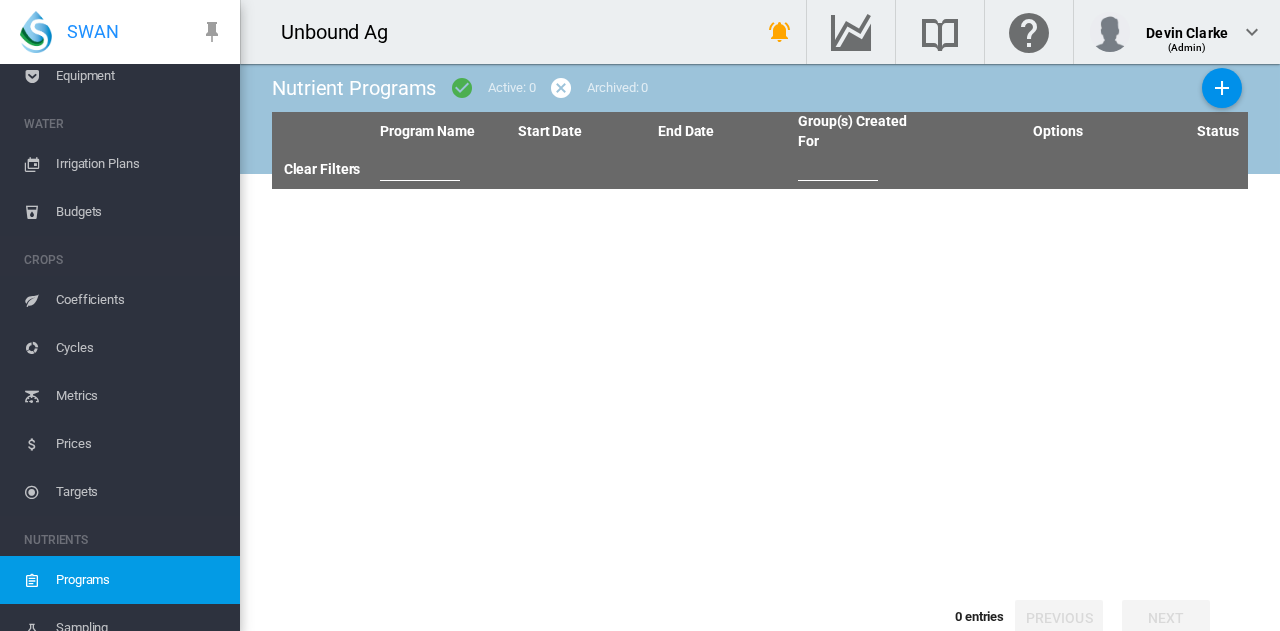 click on "Irrigation Plans" at bounding box center (140, 164) 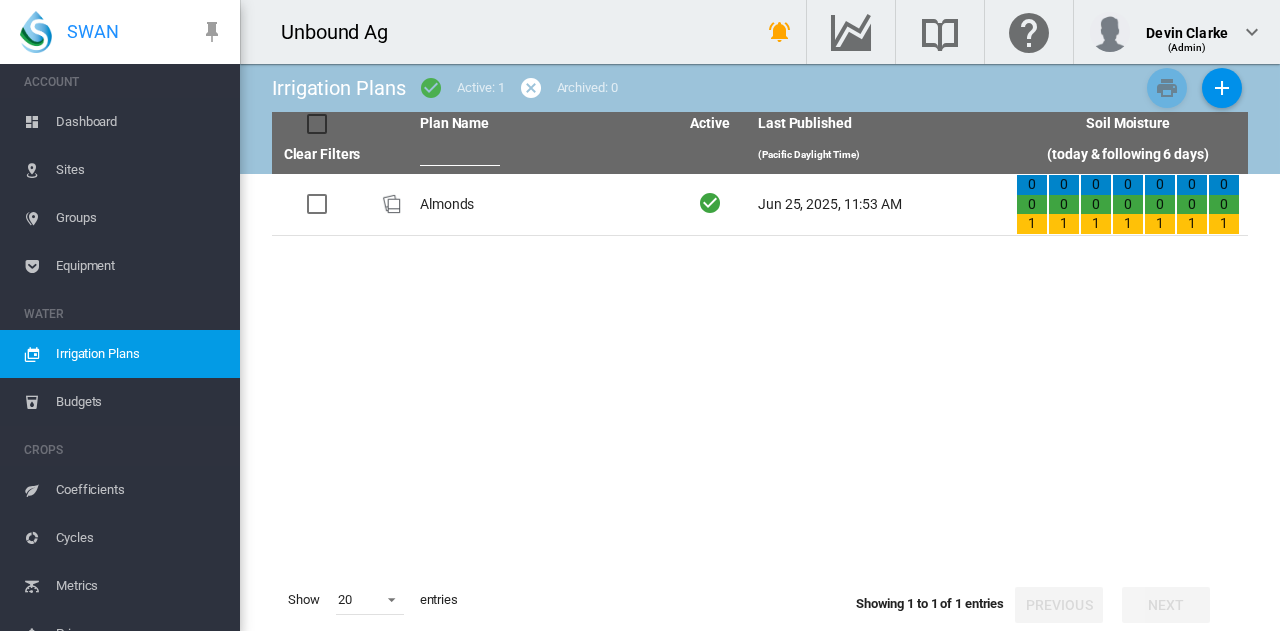 scroll, scrollTop: 0, scrollLeft: 0, axis: both 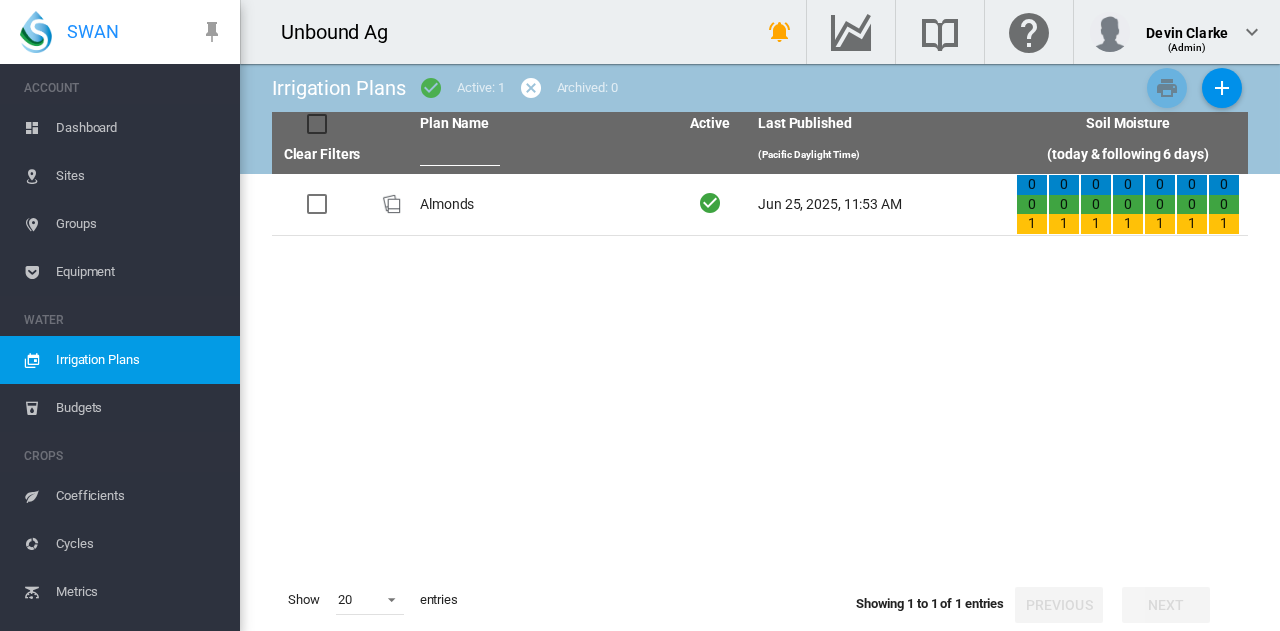 click on "Equipment" at bounding box center (140, 272) 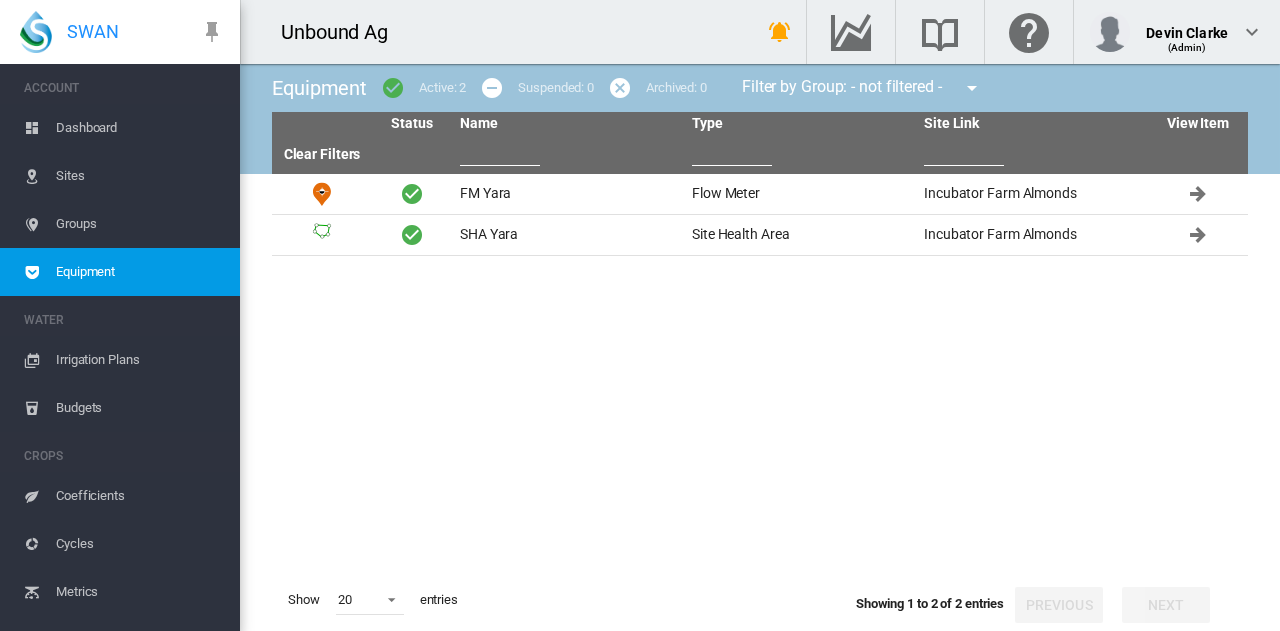click on "Sites" at bounding box center [140, 176] 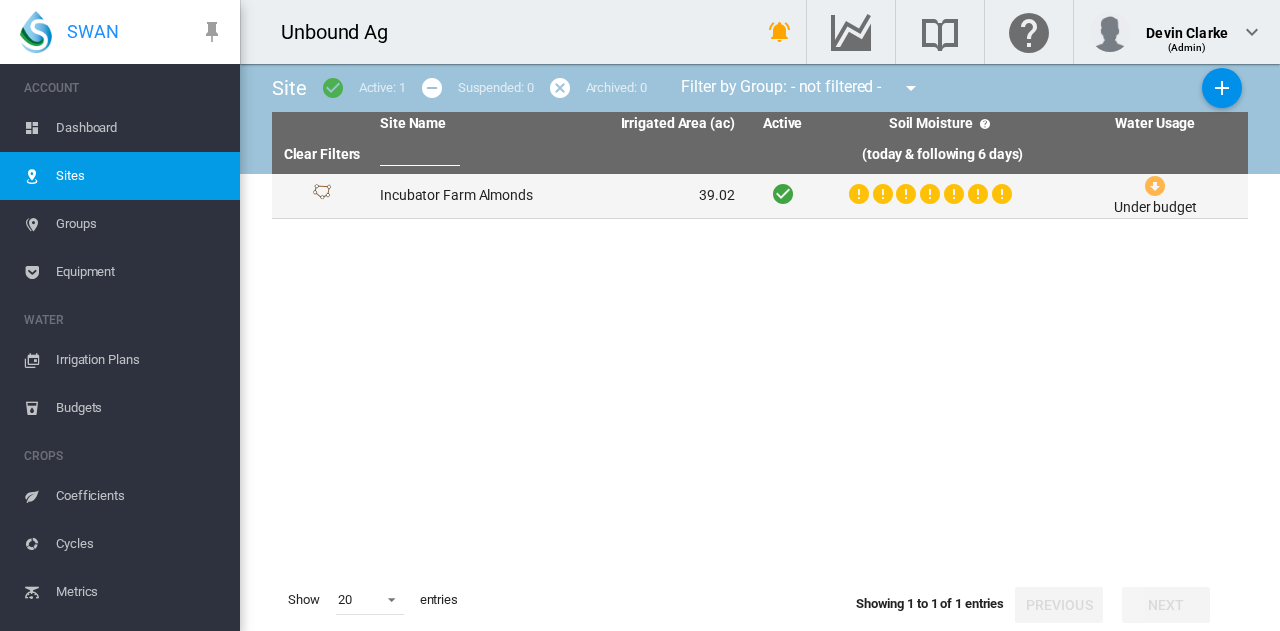 click on "Incubator Farm Almonds" at bounding box center [464, 196] 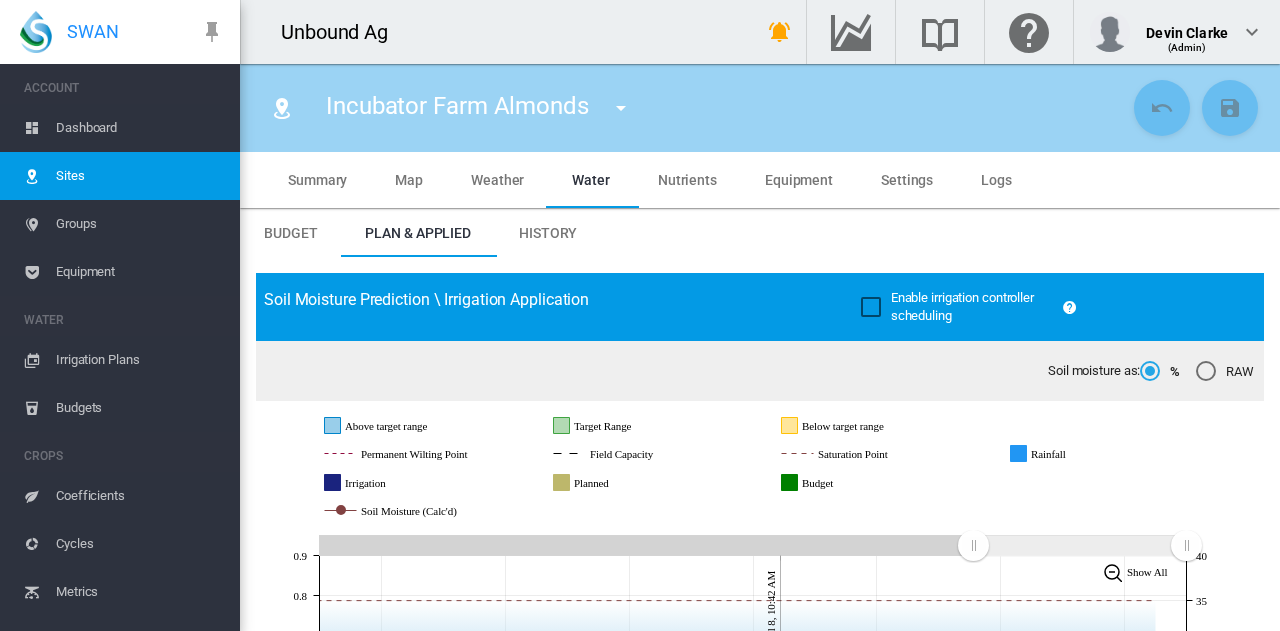 click on "Equipment" at bounding box center [799, 180] 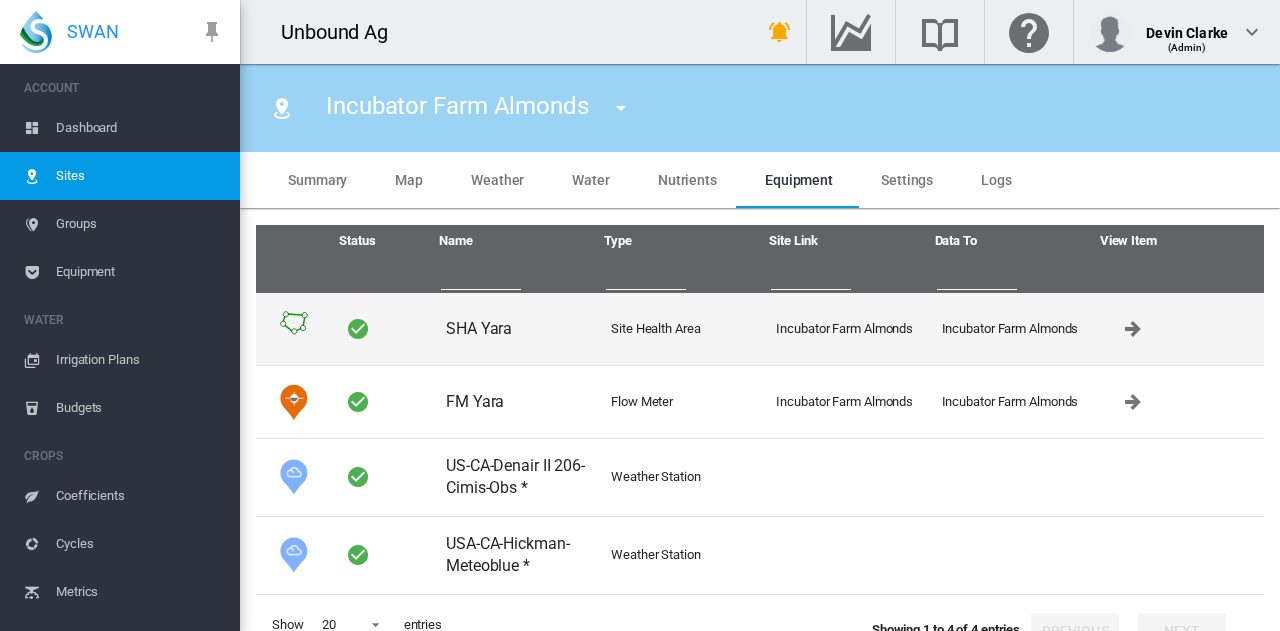 scroll, scrollTop: 39, scrollLeft: 0, axis: vertical 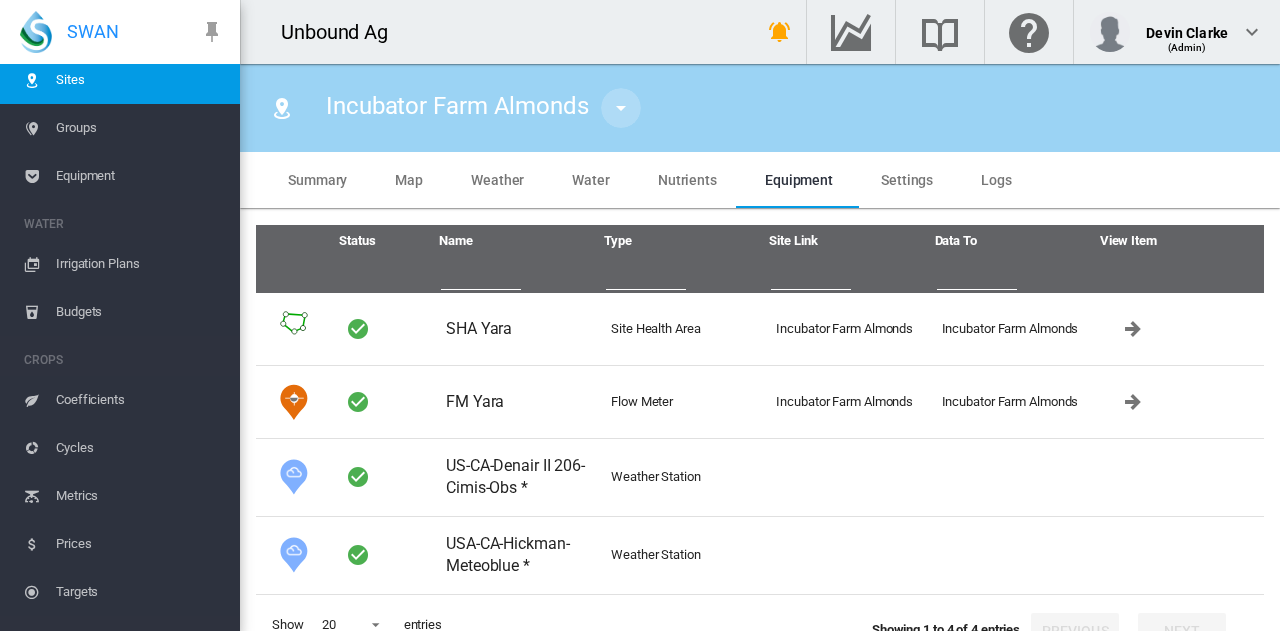 click at bounding box center [621, 108] 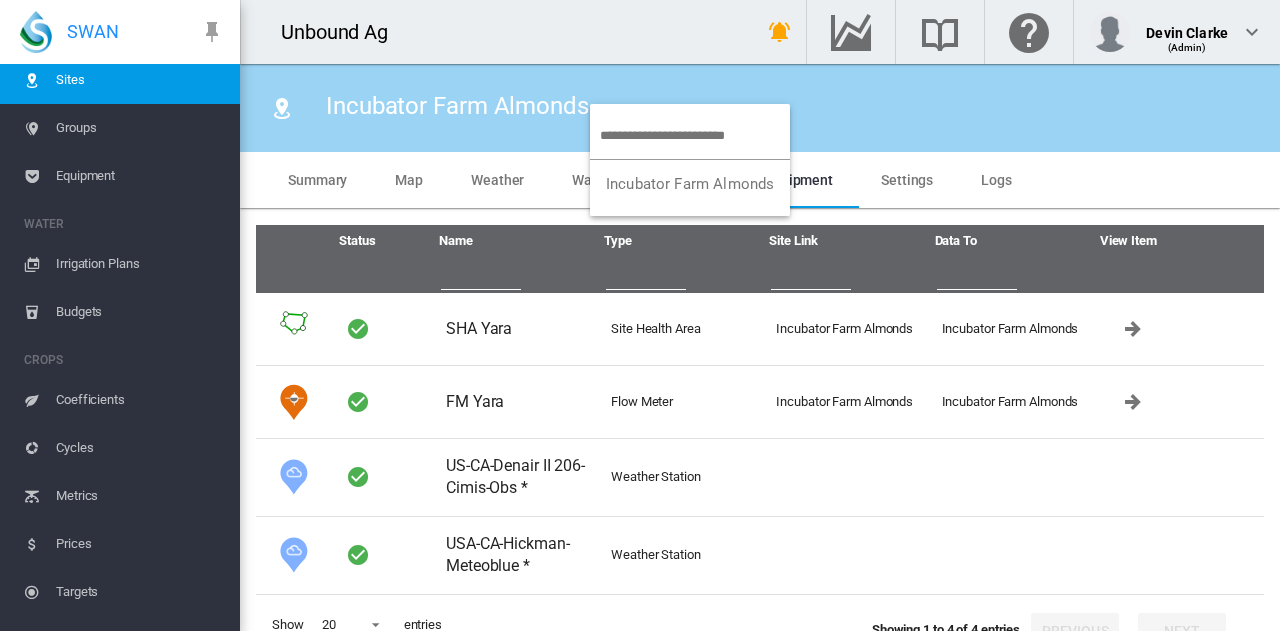 click at bounding box center (640, 315) 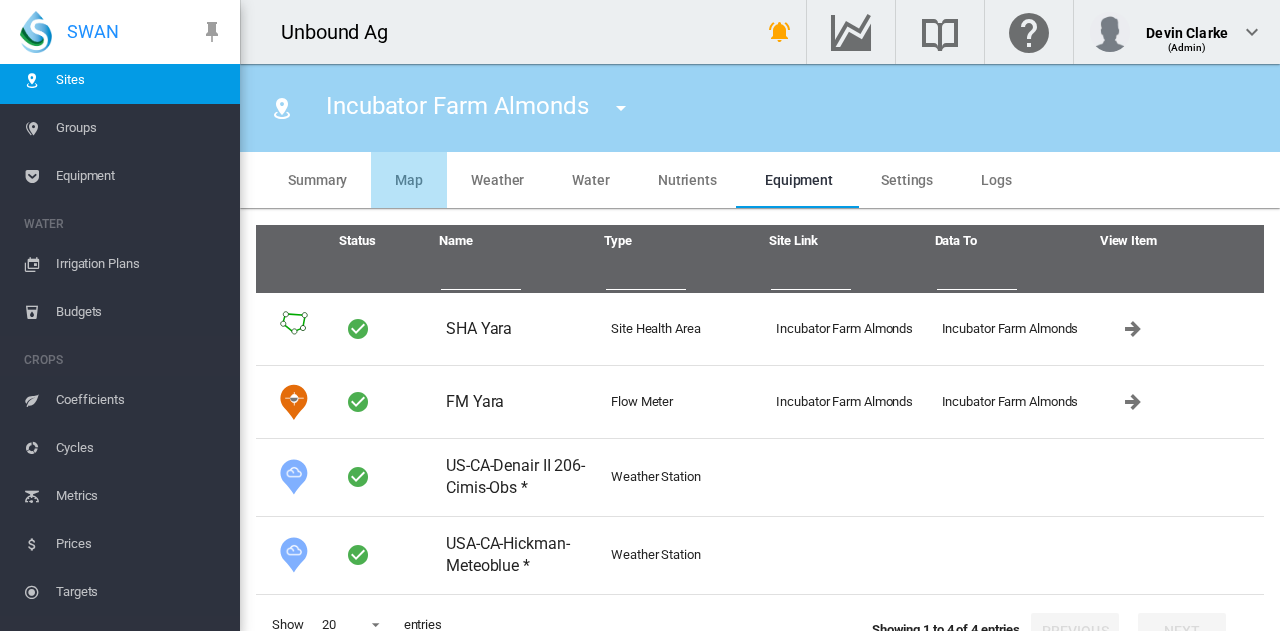 click on "Map" at bounding box center (409, 180) 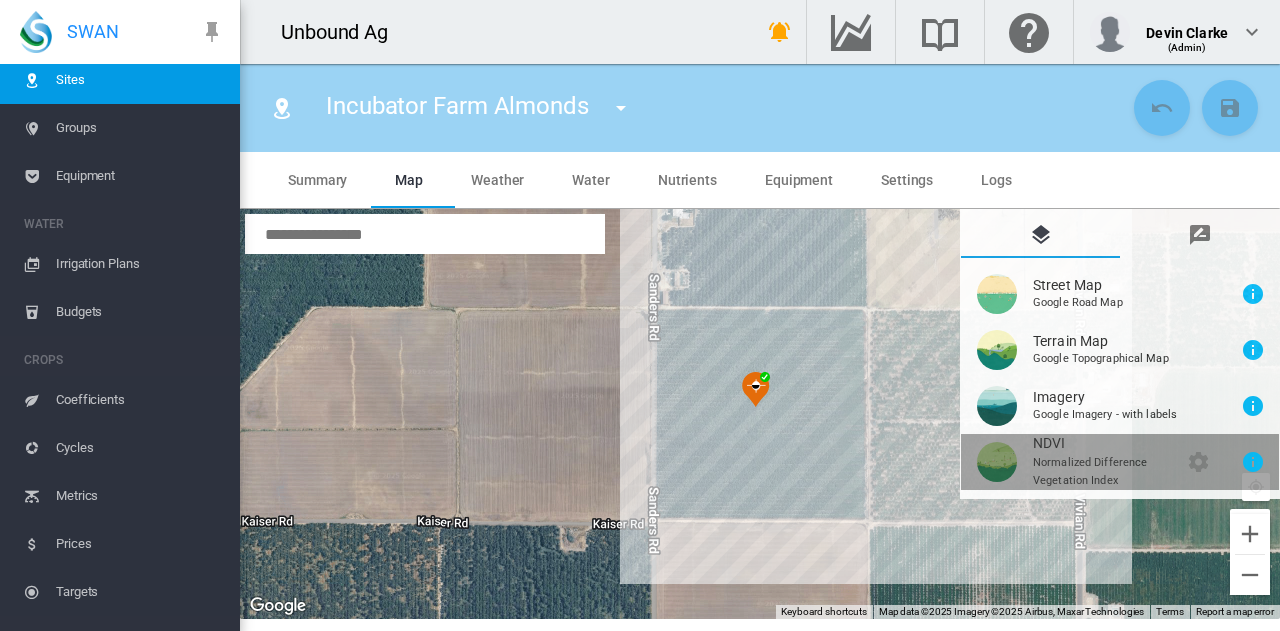 click at bounding box center [1120, 462] 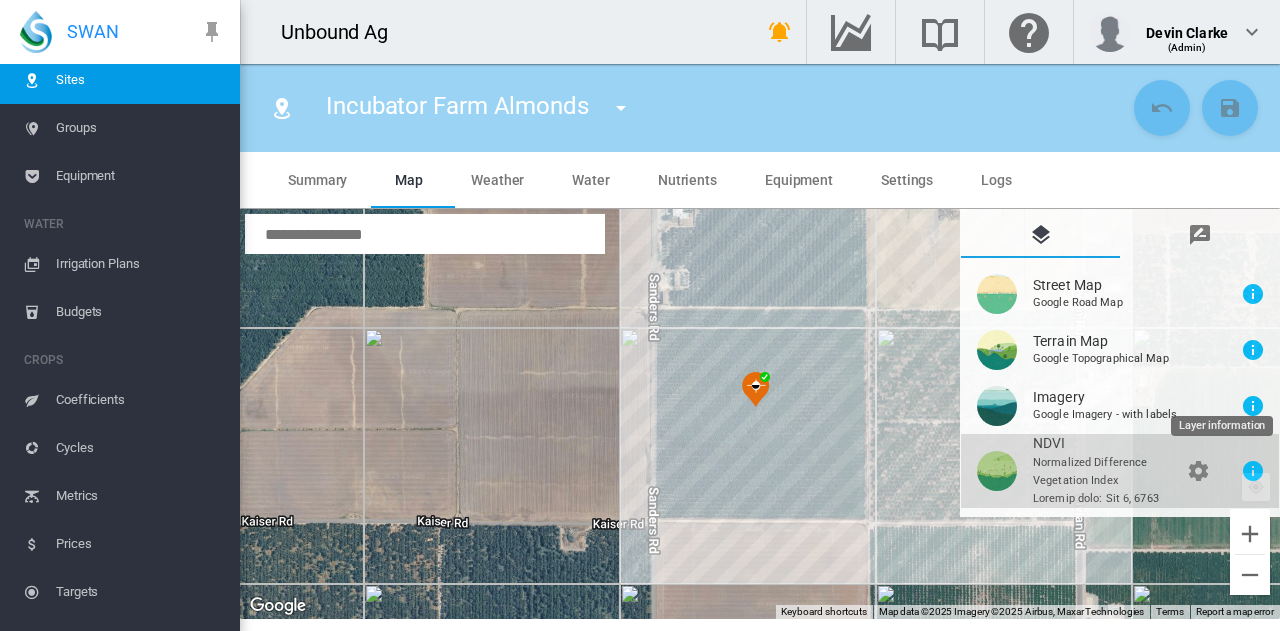 click at bounding box center (1253, 294) 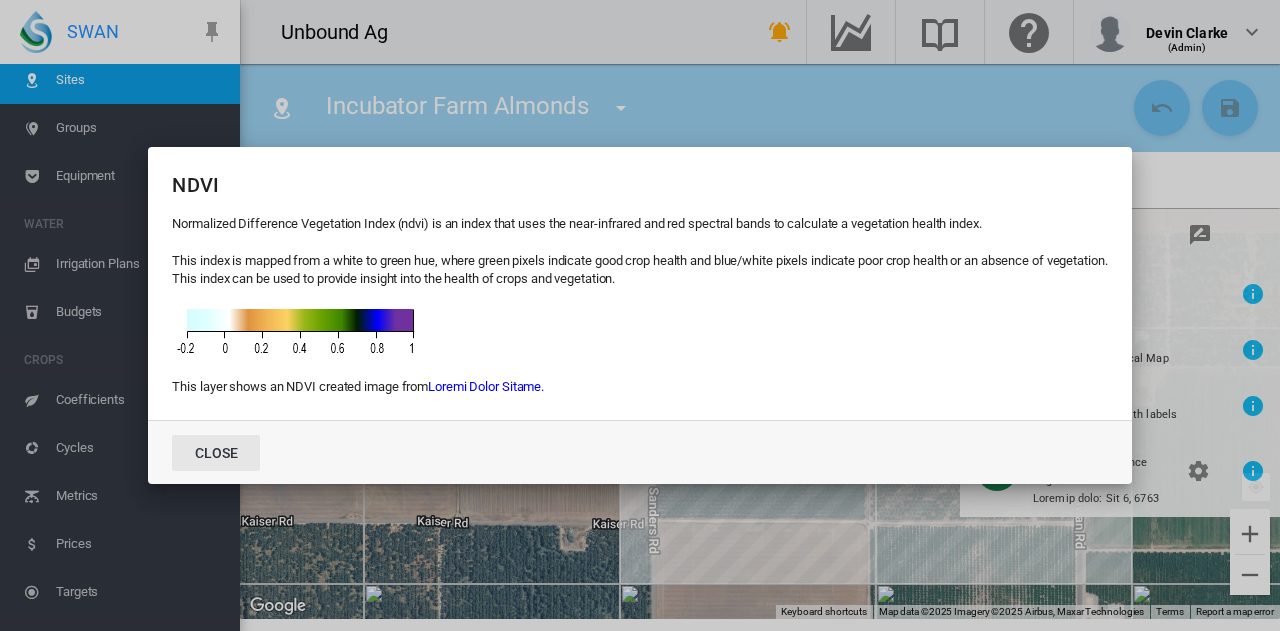 click on "Close" at bounding box center (216, 453) 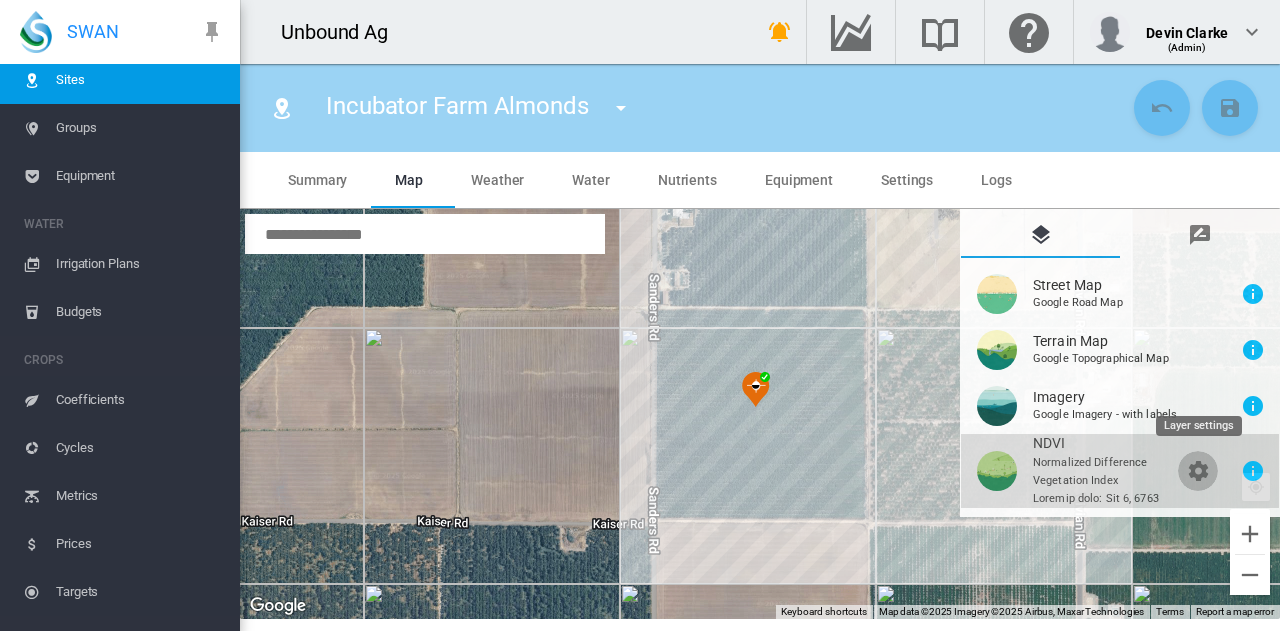 click at bounding box center [1198, 471] 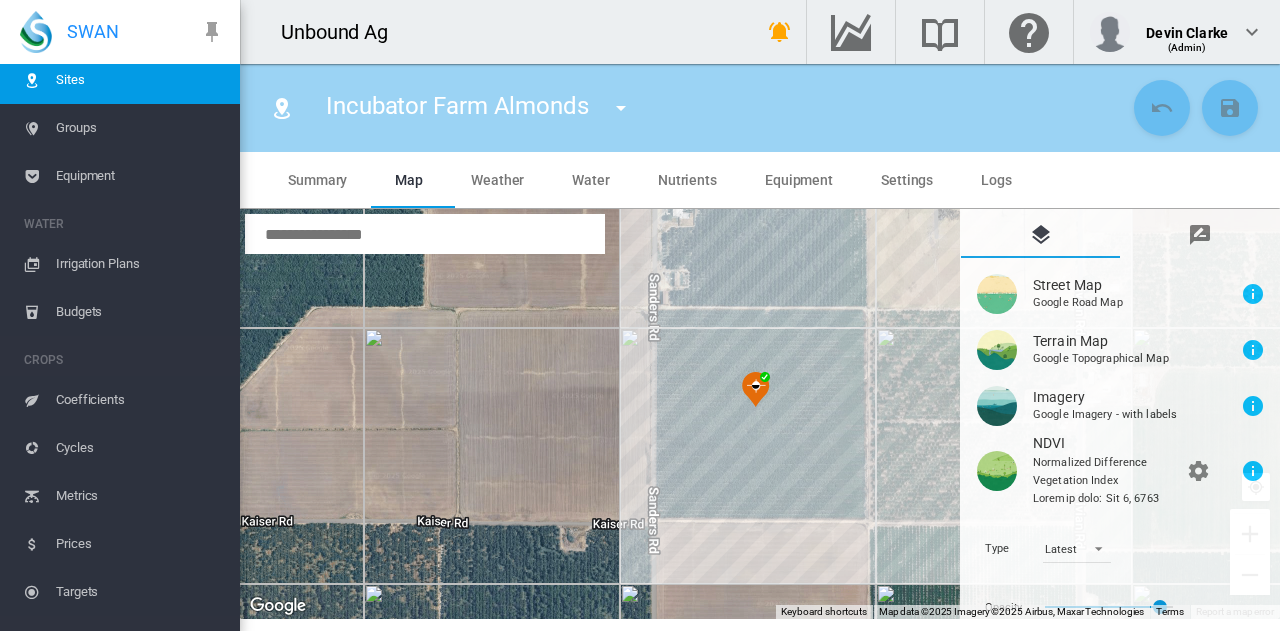 scroll, scrollTop: 100, scrollLeft: 0, axis: vertical 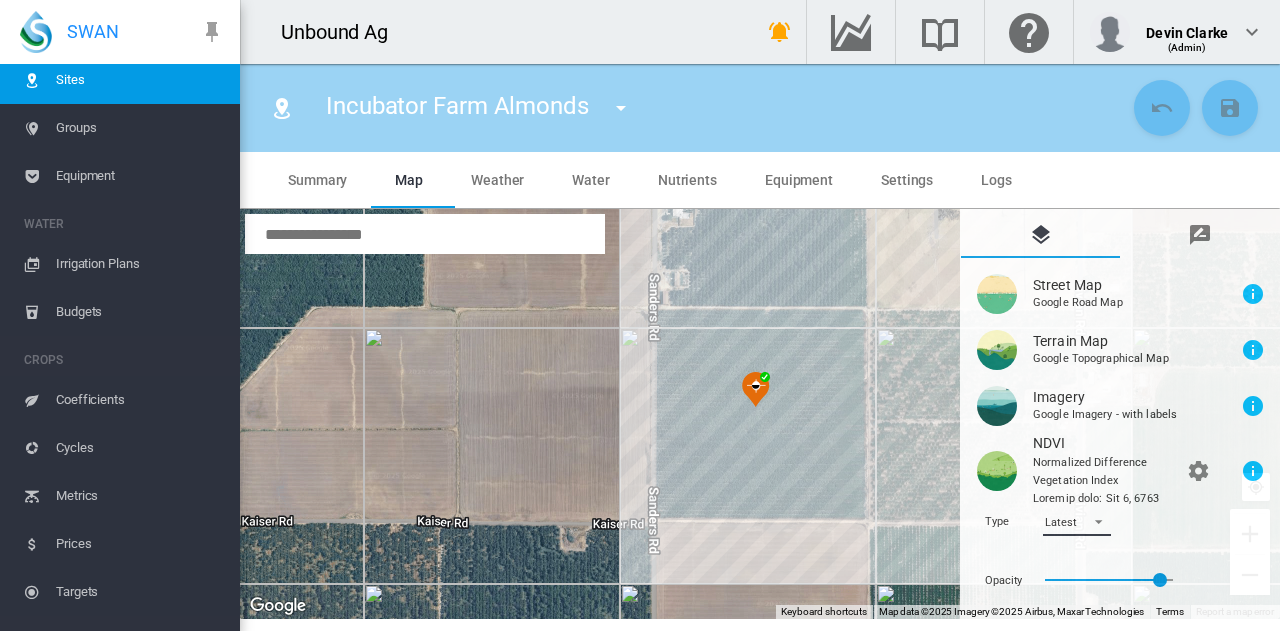 click at bounding box center [1093, 519] 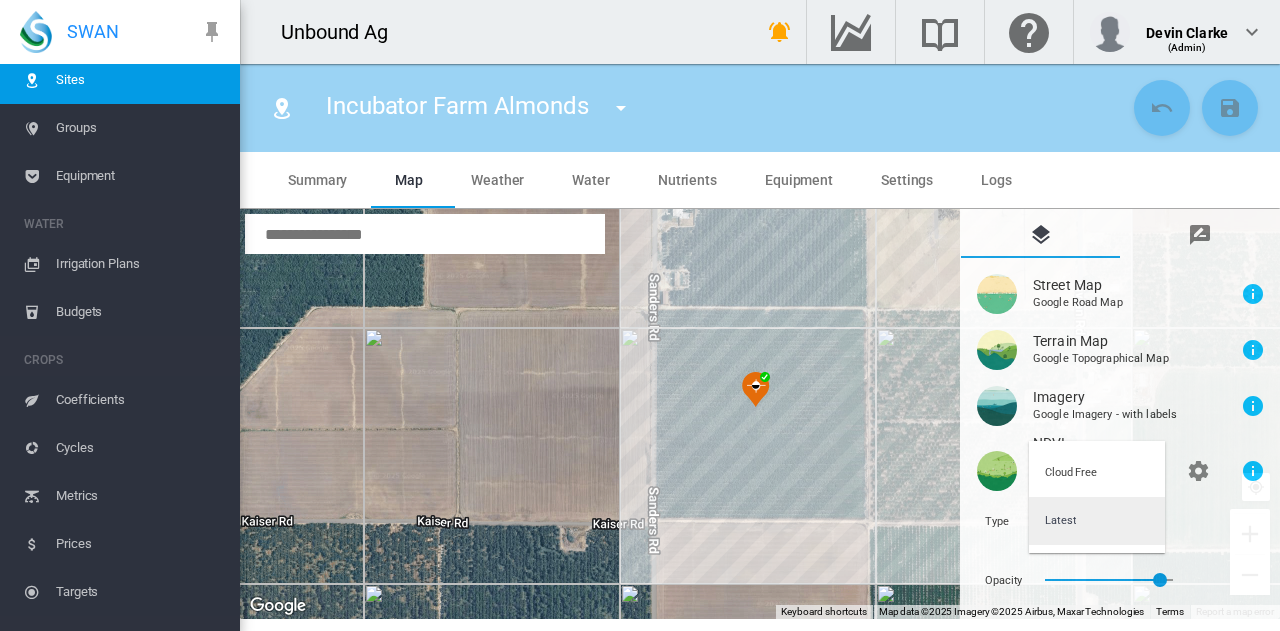 click on "Latest" at bounding box center [1097, 521] 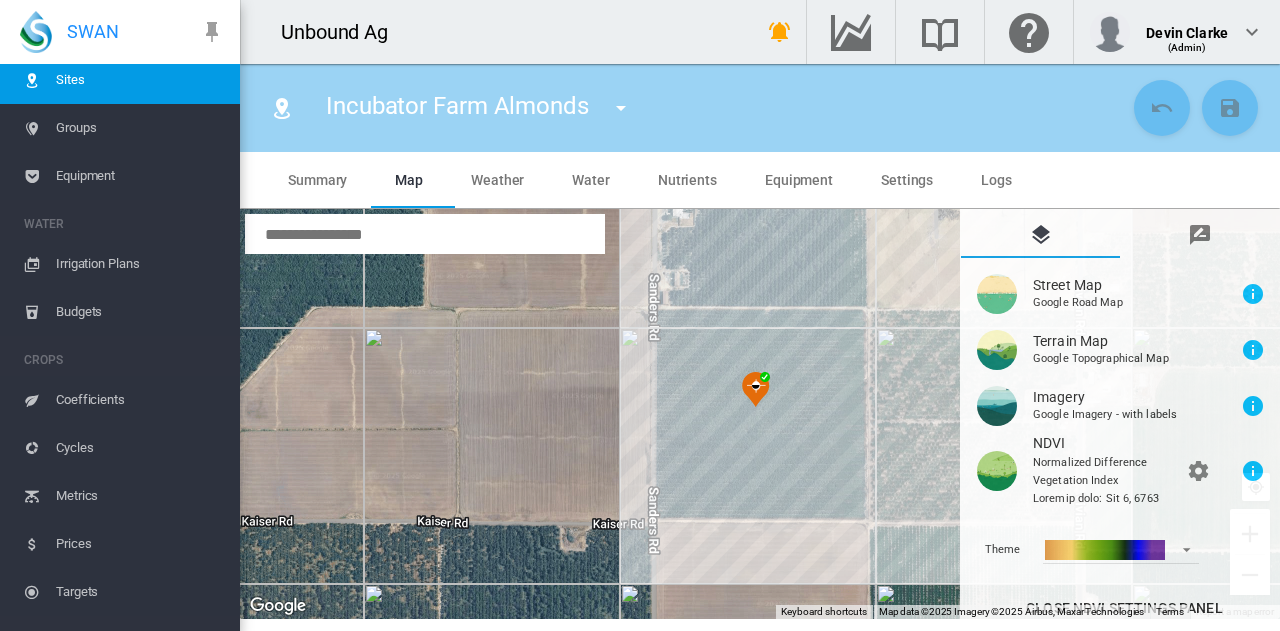 scroll, scrollTop: 194, scrollLeft: 0, axis: vertical 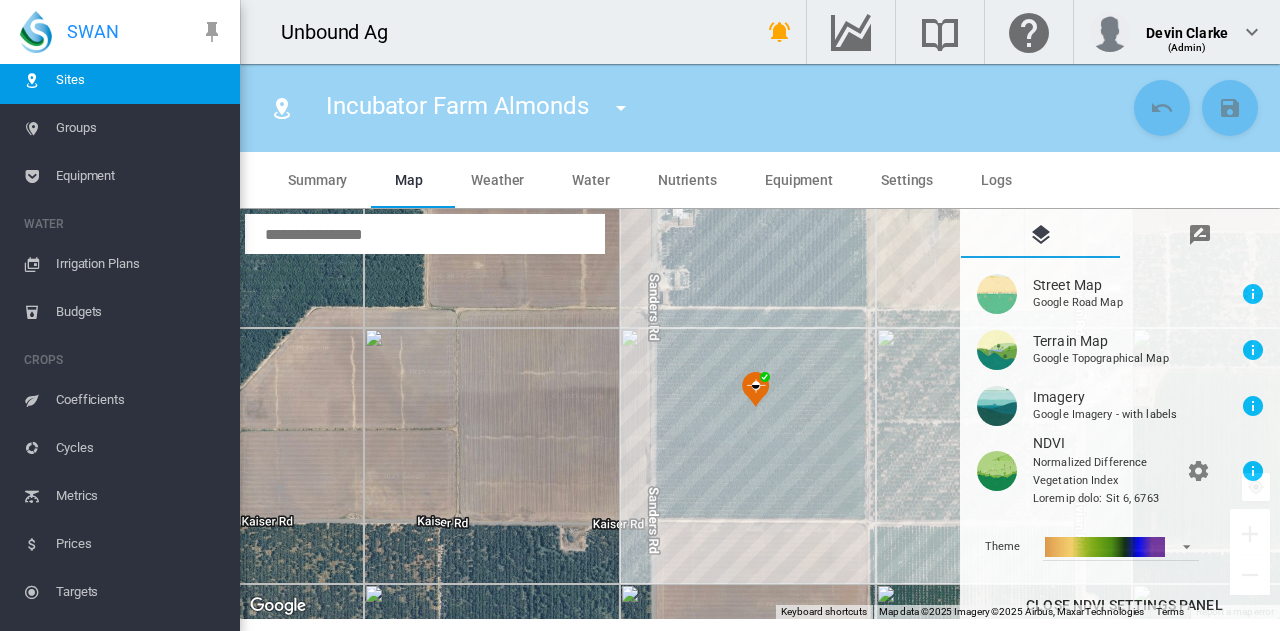 click on "Summary
Map
Weather
Water
Nutrients
Equipment
Settings
Logs
Summary
Map
Weather
Water
Nutrients
Equipment
Settings
Logs" at bounding box center (760, 180) 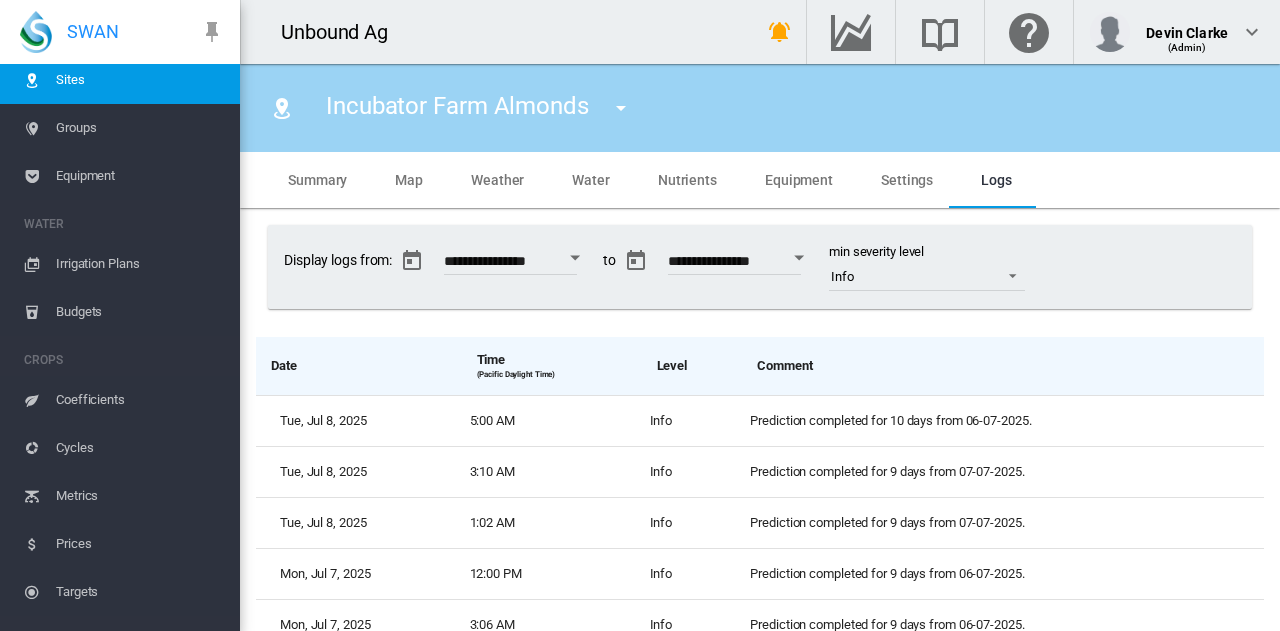 click on "Settings" at bounding box center (907, 180) 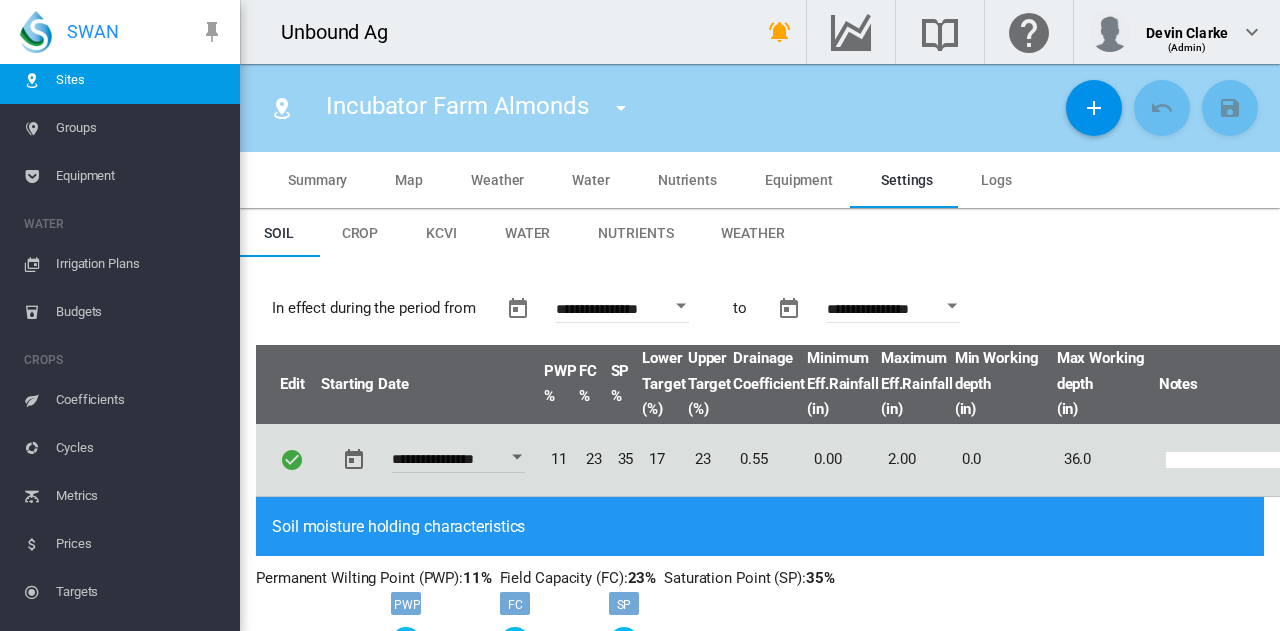 drag, startPoint x: 618, startPoint y: 229, endPoint x: 638, endPoint y: 237, distance: 21.540659 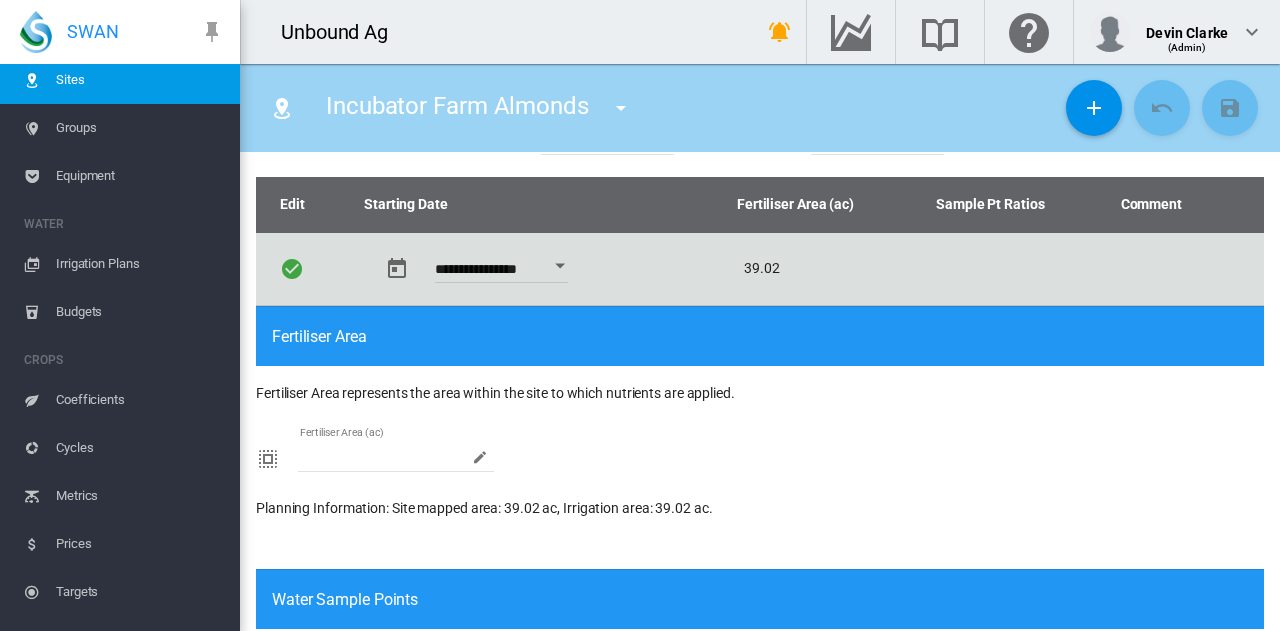 scroll, scrollTop: 0, scrollLeft: 0, axis: both 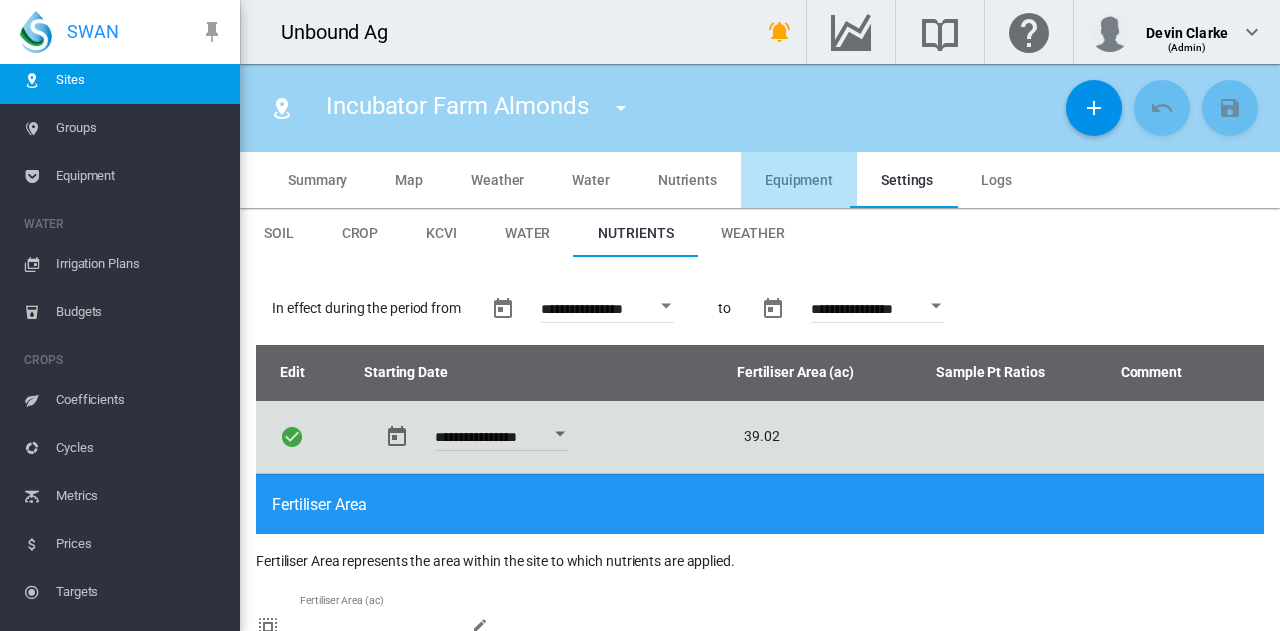 click on "Equipment" at bounding box center [799, 180] 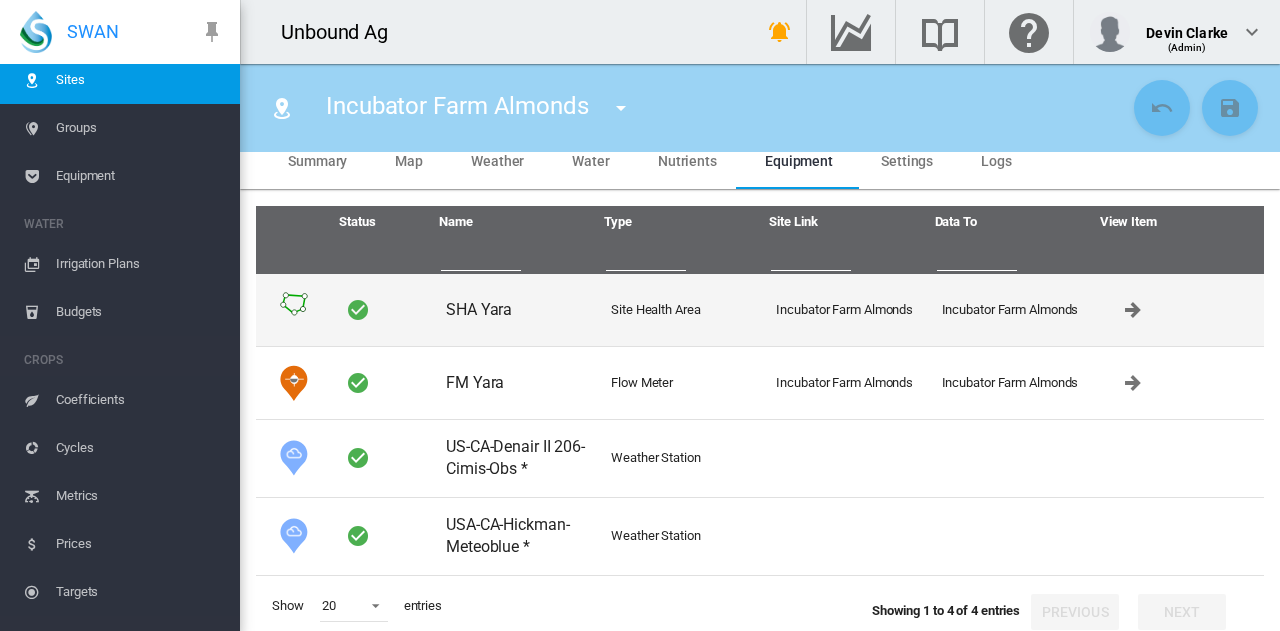 scroll, scrollTop: 0, scrollLeft: 0, axis: both 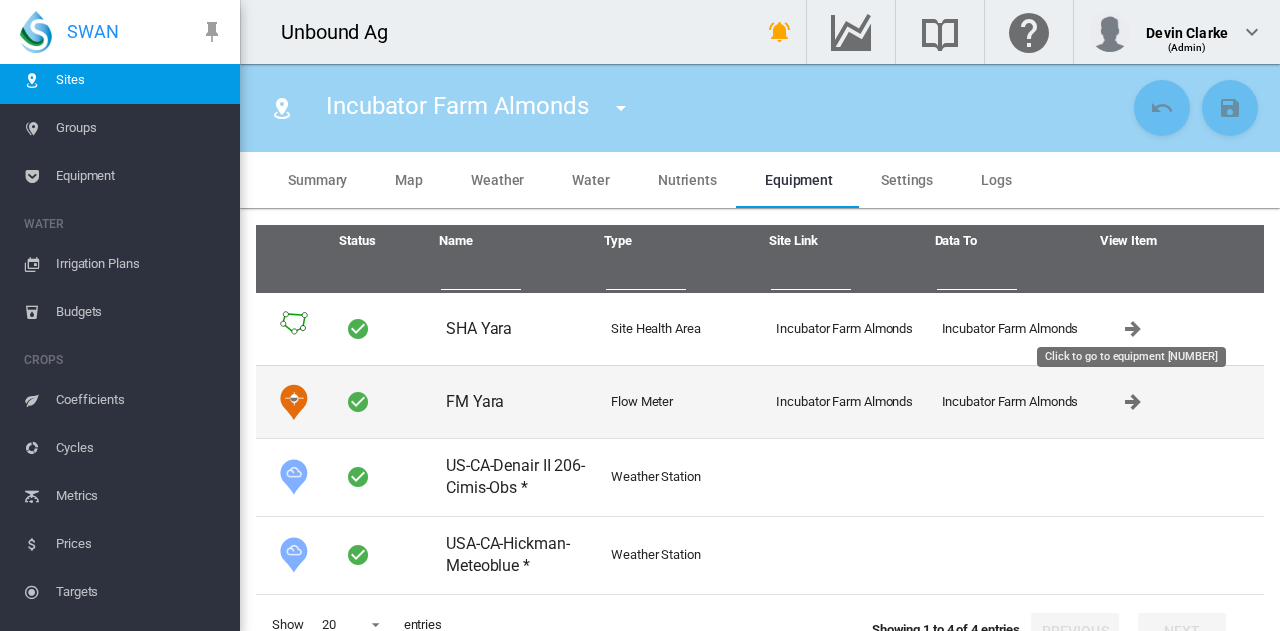 click at bounding box center (1133, 402) 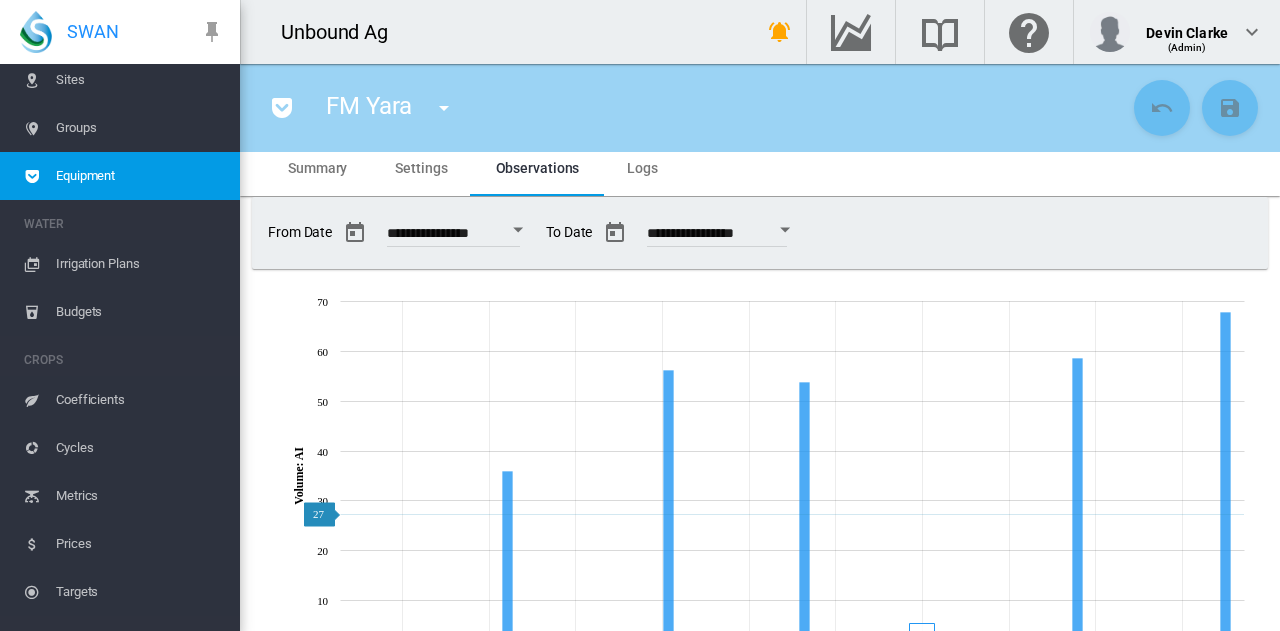 scroll, scrollTop: 0, scrollLeft: 0, axis: both 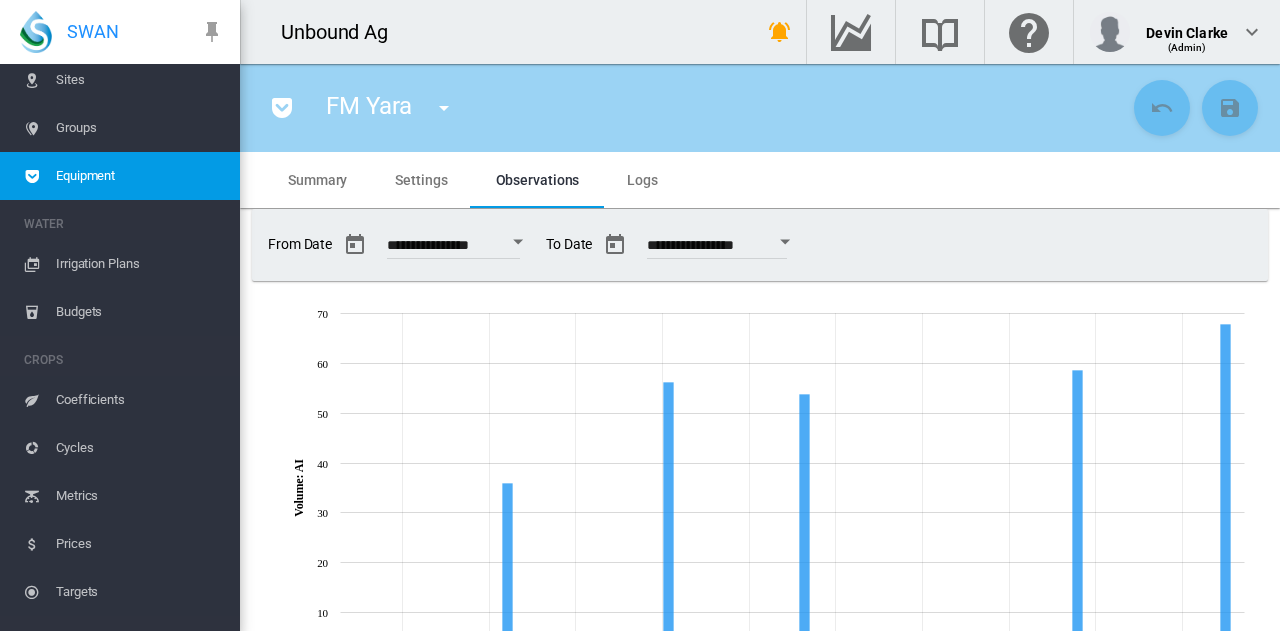 click on "Settings" at bounding box center [421, 180] 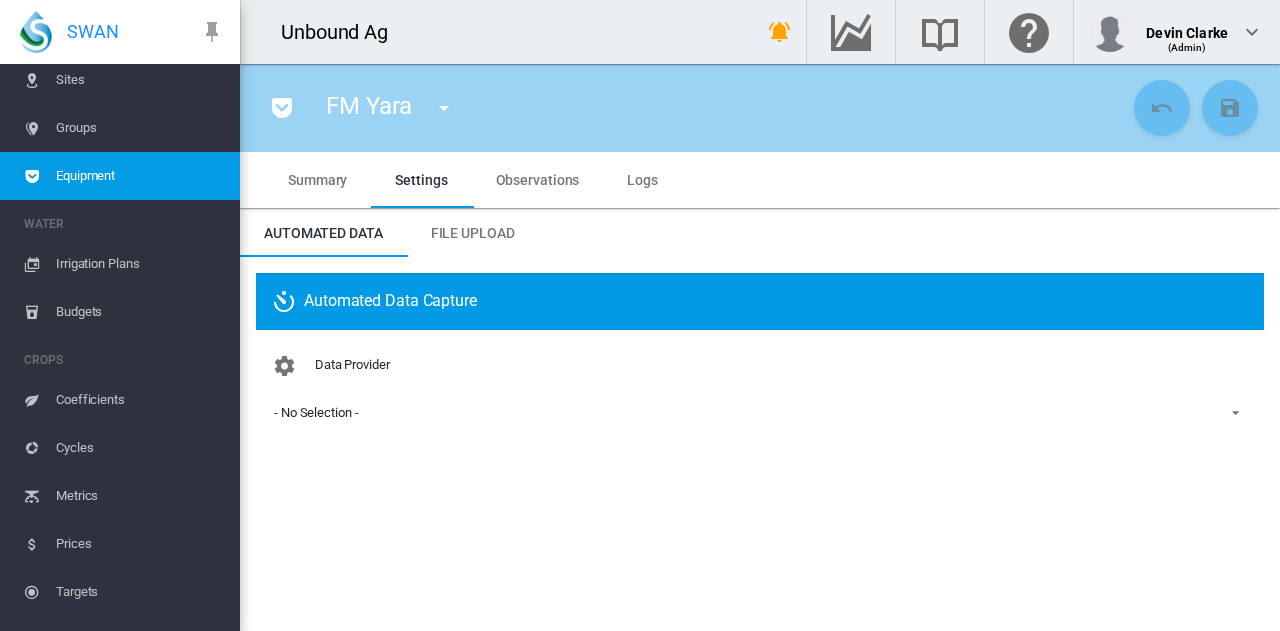 click on "Data Provider" at bounding box center (352, 364) 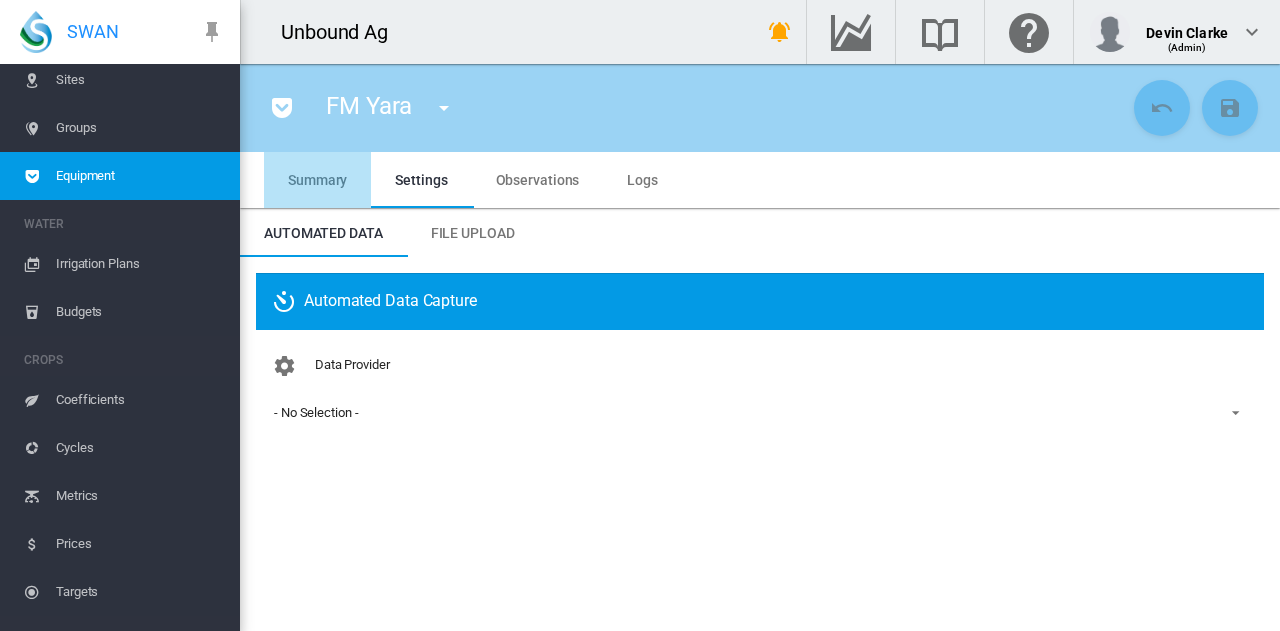 click on "Summary" at bounding box center [317, 180] 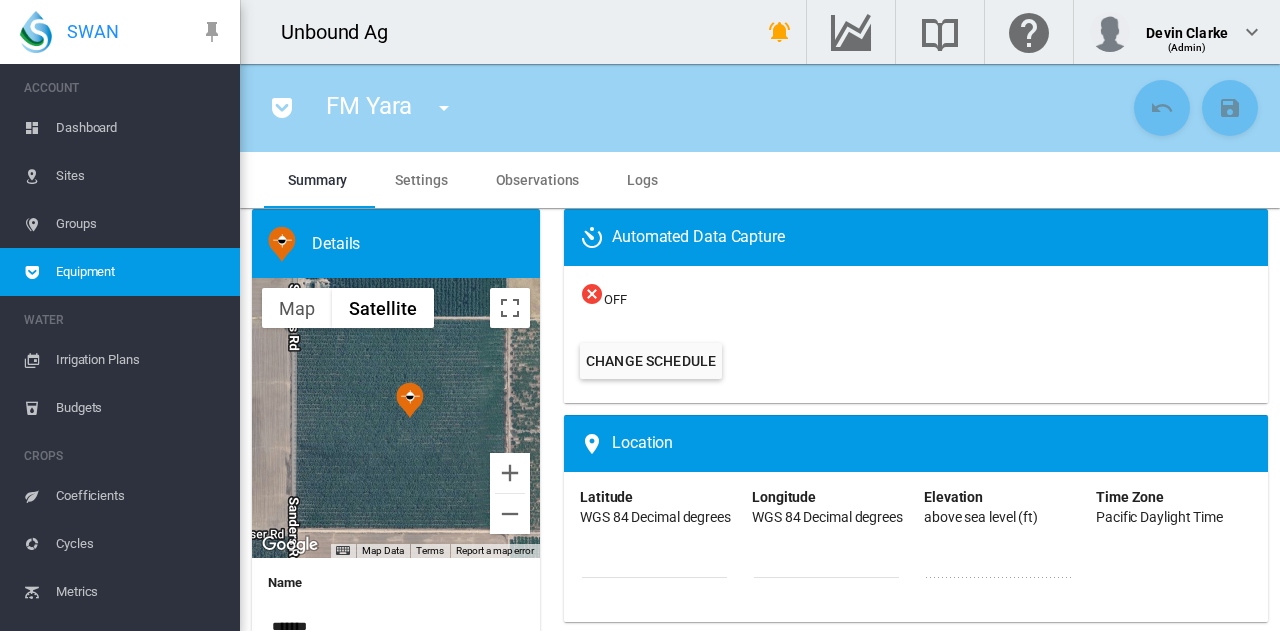 scroll, scrollTop: 0, scrollLeft: 0, axis: both 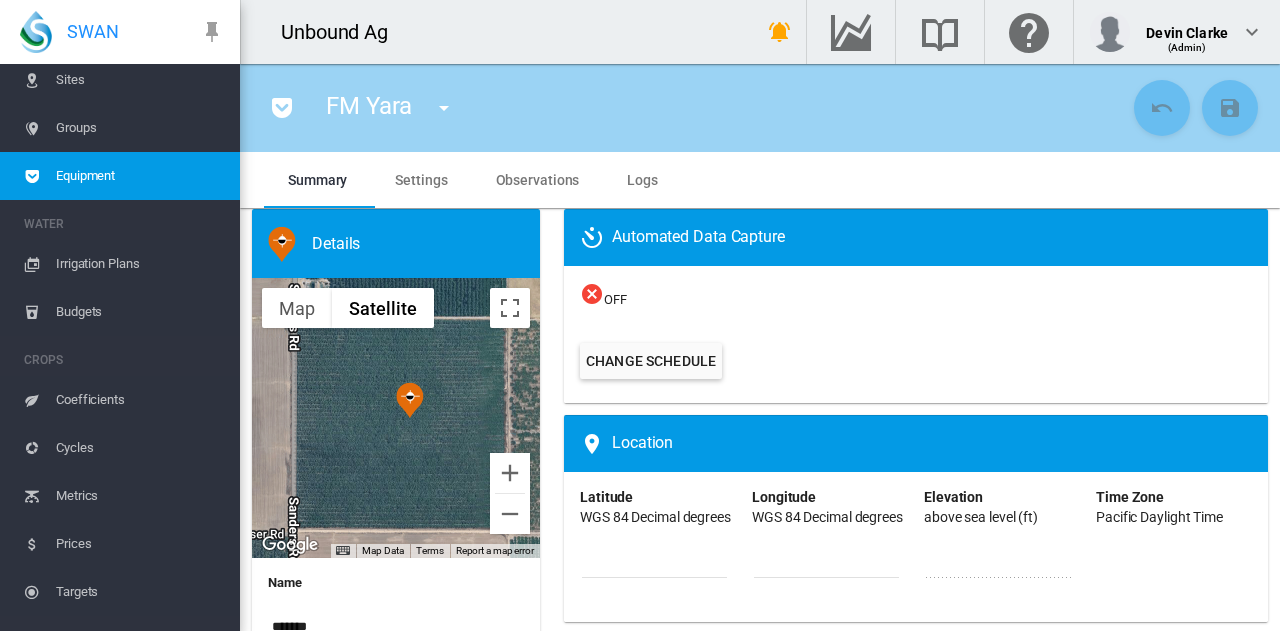 click on "Settings" at bounding box center [421, 180] 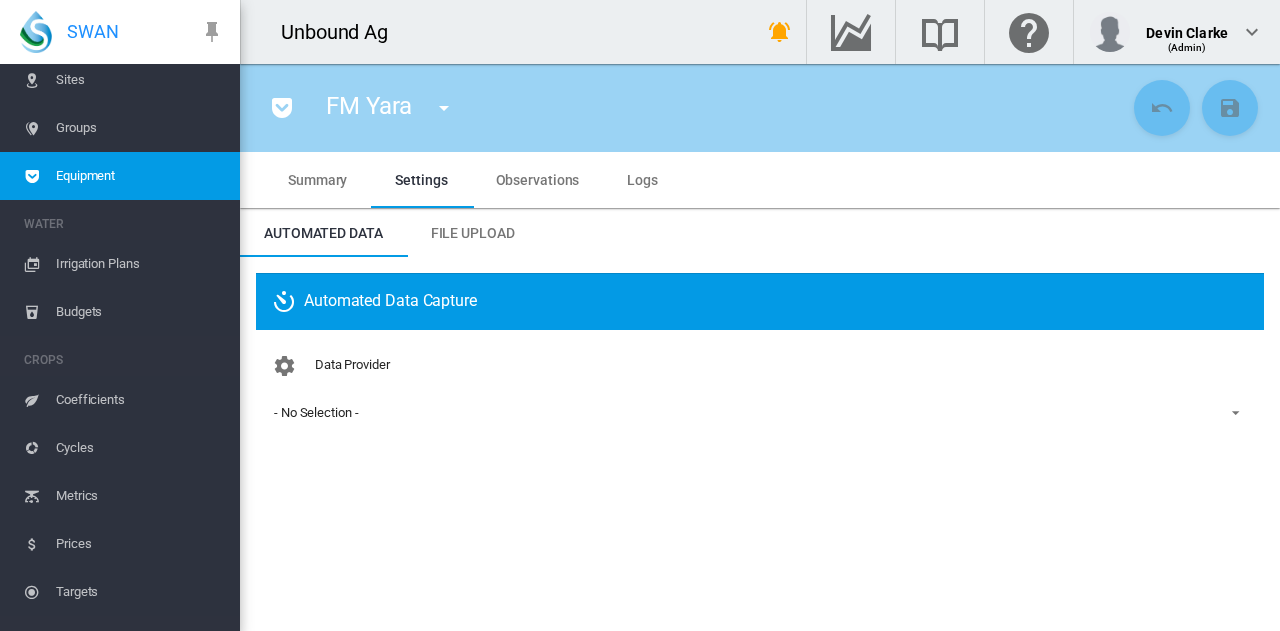 click on "Observations" at bounding box center [538, 180] 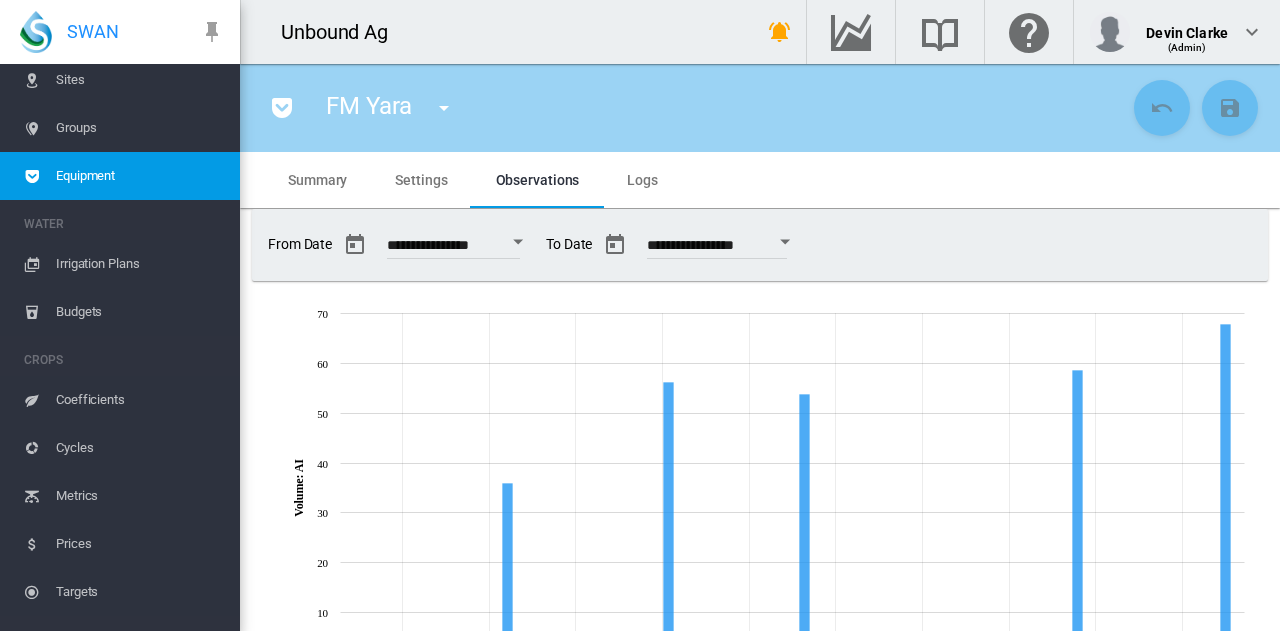 click on "Logs" at bounding box center (642, 180) 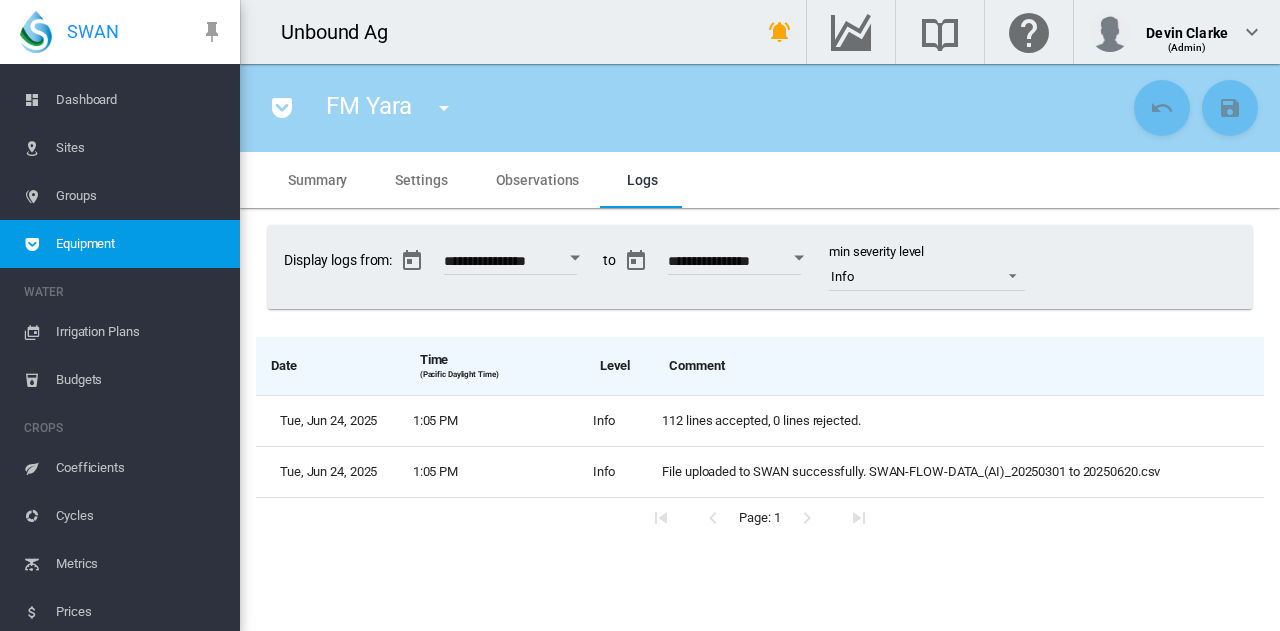 scroll, scrollTop: 0, scrollLeft: 0, axis: both 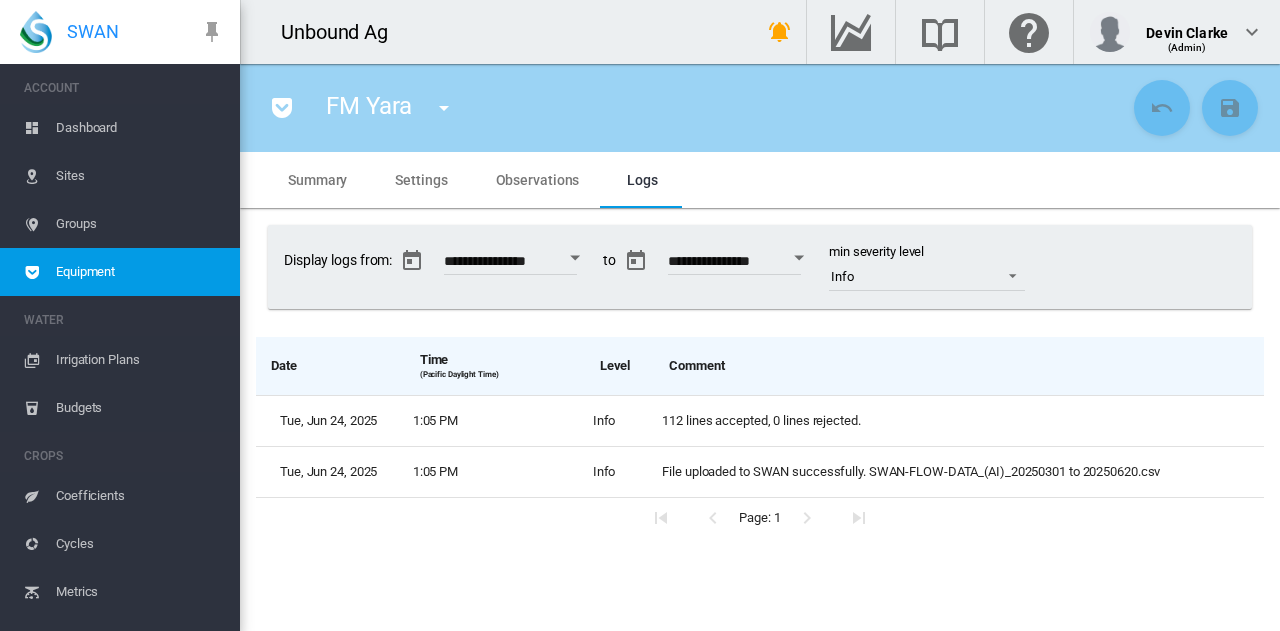 click on "Sites" at bounding box center [140, 176] 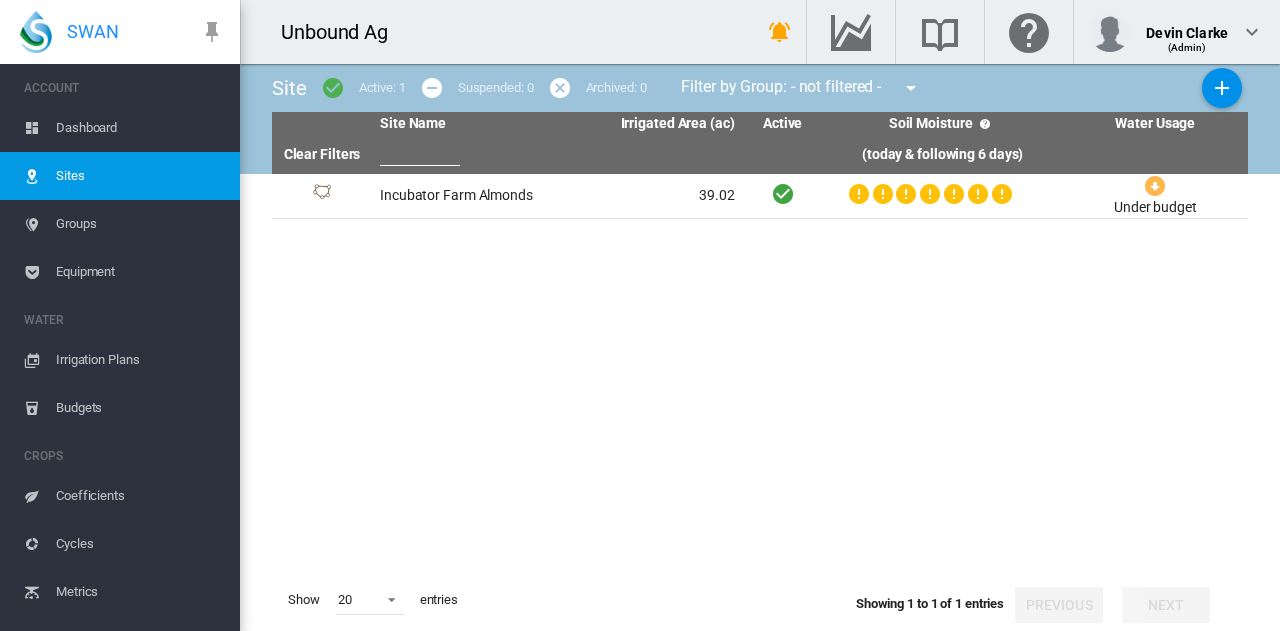 click on "Irrigation Plans" at bounding box center (140, 360) 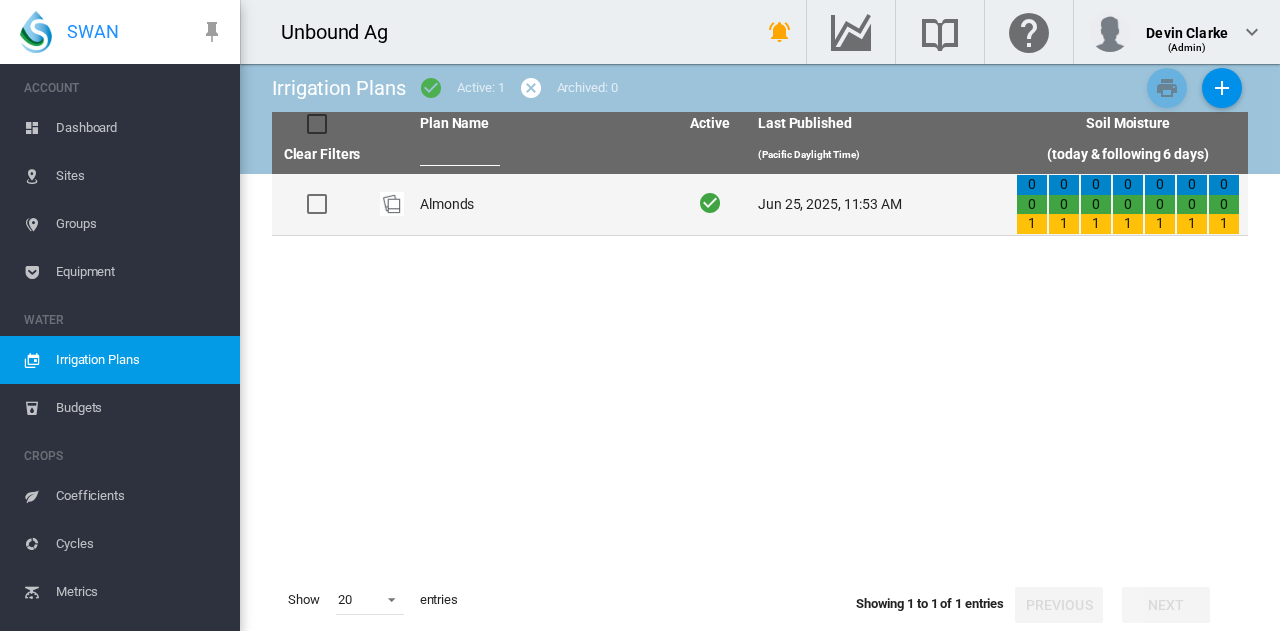 click on "Jun 25, 2025, 11:53 AM" at bounding box center [879, 204] 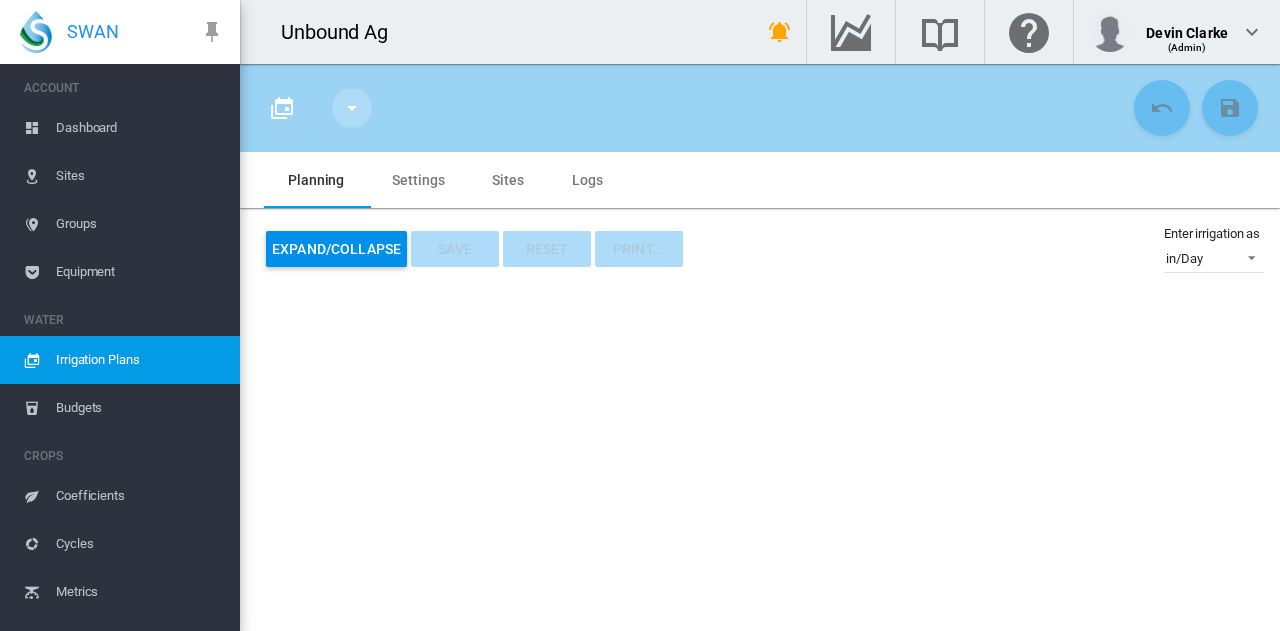 click at bounding box center (352, 108) 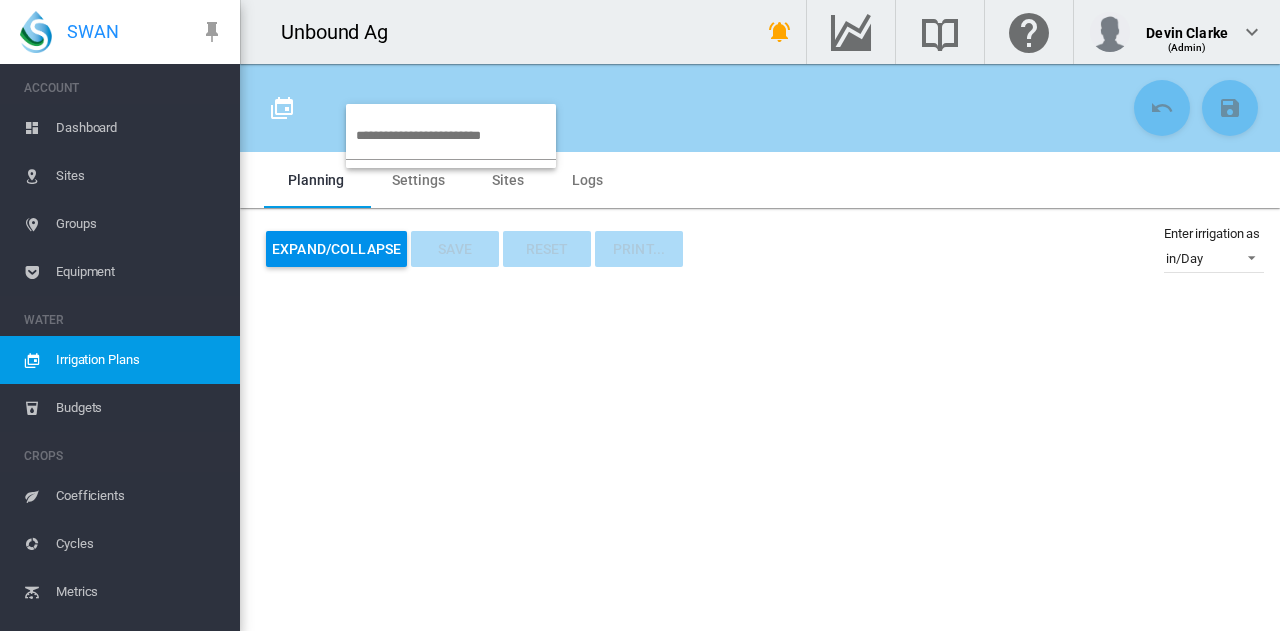 drag, startPoint x: 521, startPoint y: 377, endPoint x: 510, endPoint y: 362, distance: 18.601076 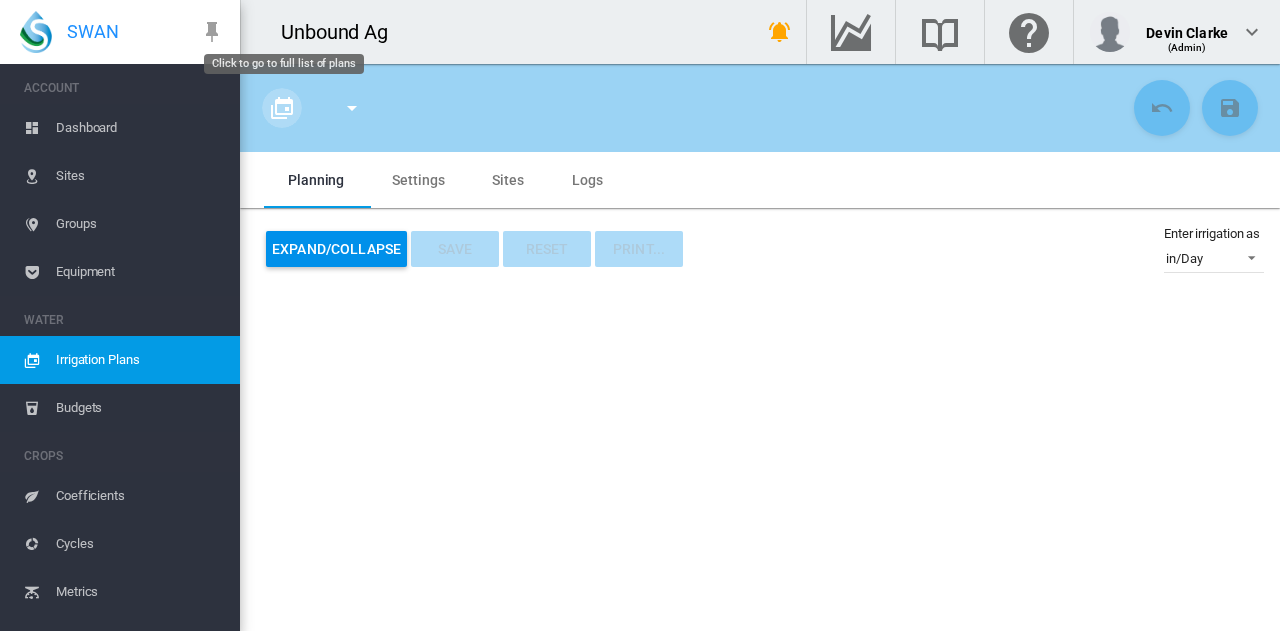 click at bounding box center [282, 108] 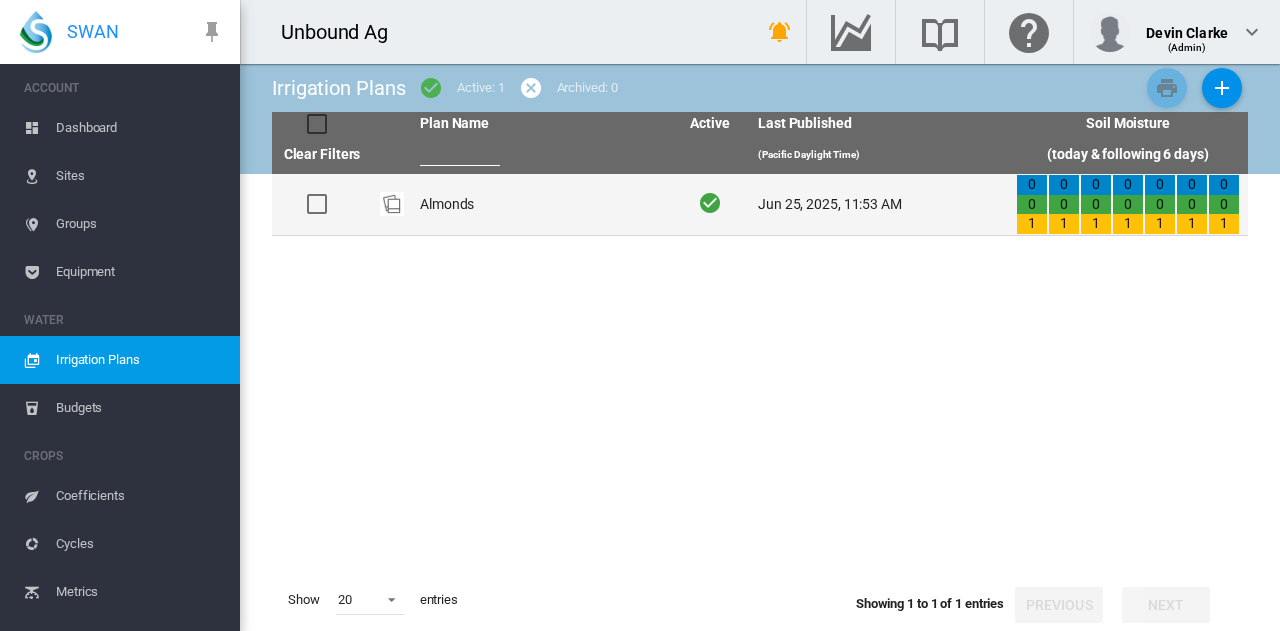click on "Almonds" at bounding box center [541, 204] 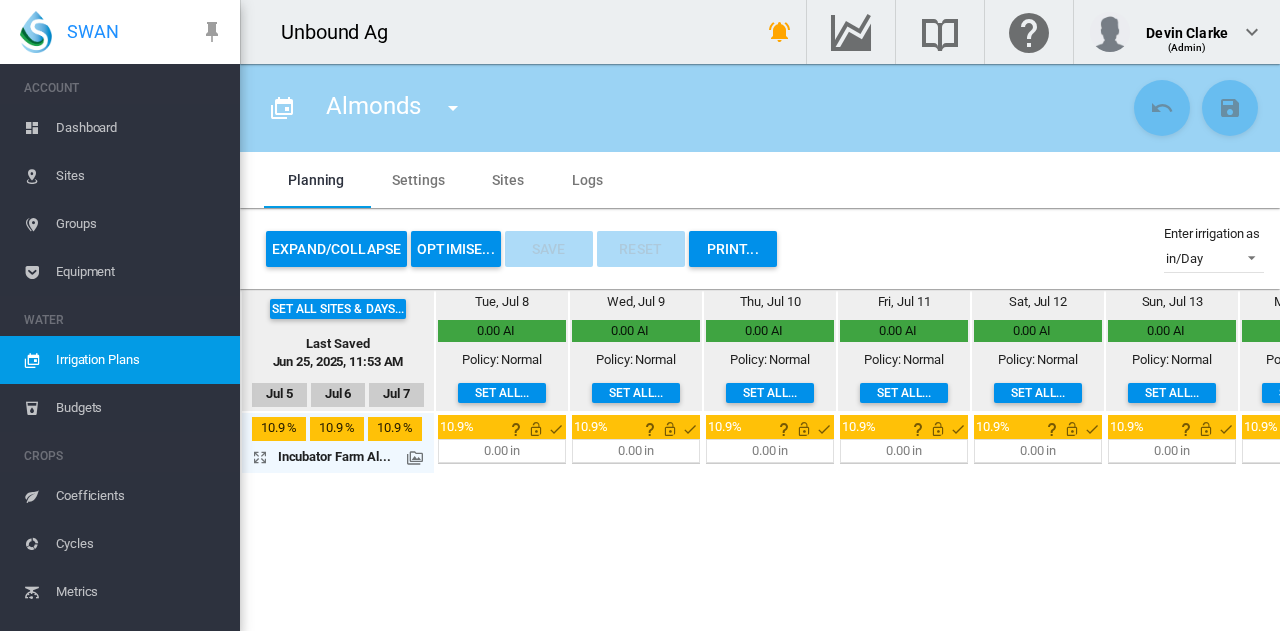 click on "OPTIMISE..." at bounding box center [456, 249] 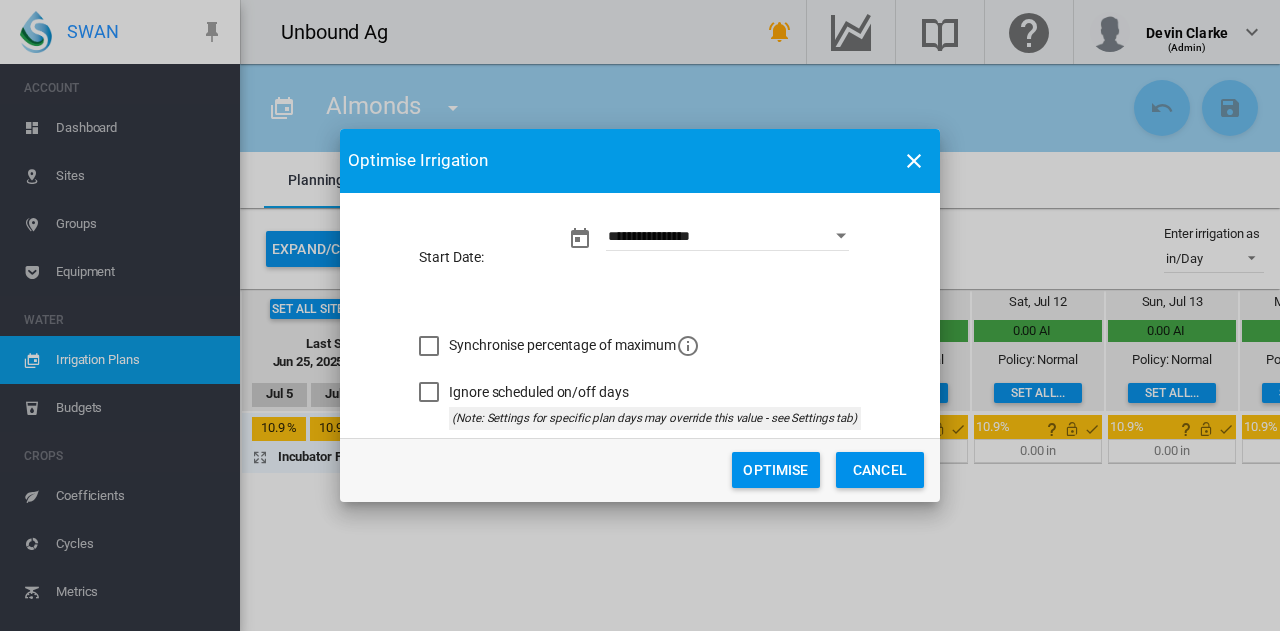 click at bounding box center [688, 346] 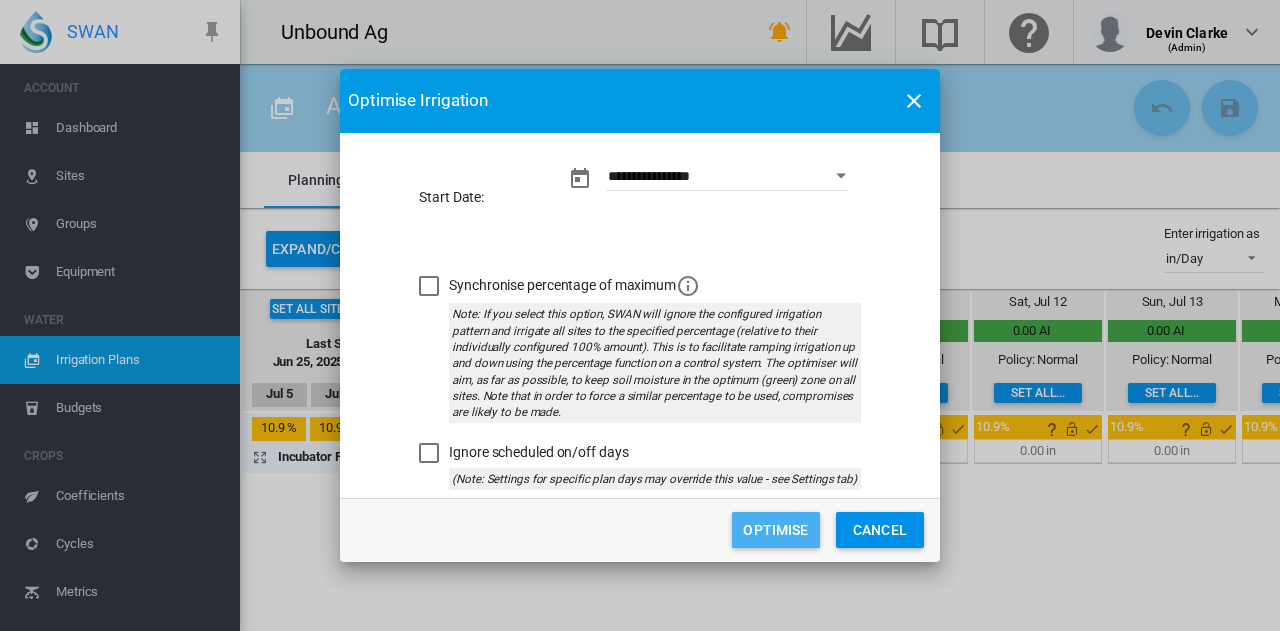 click on "Optimise" at bounding box center [776, 530] 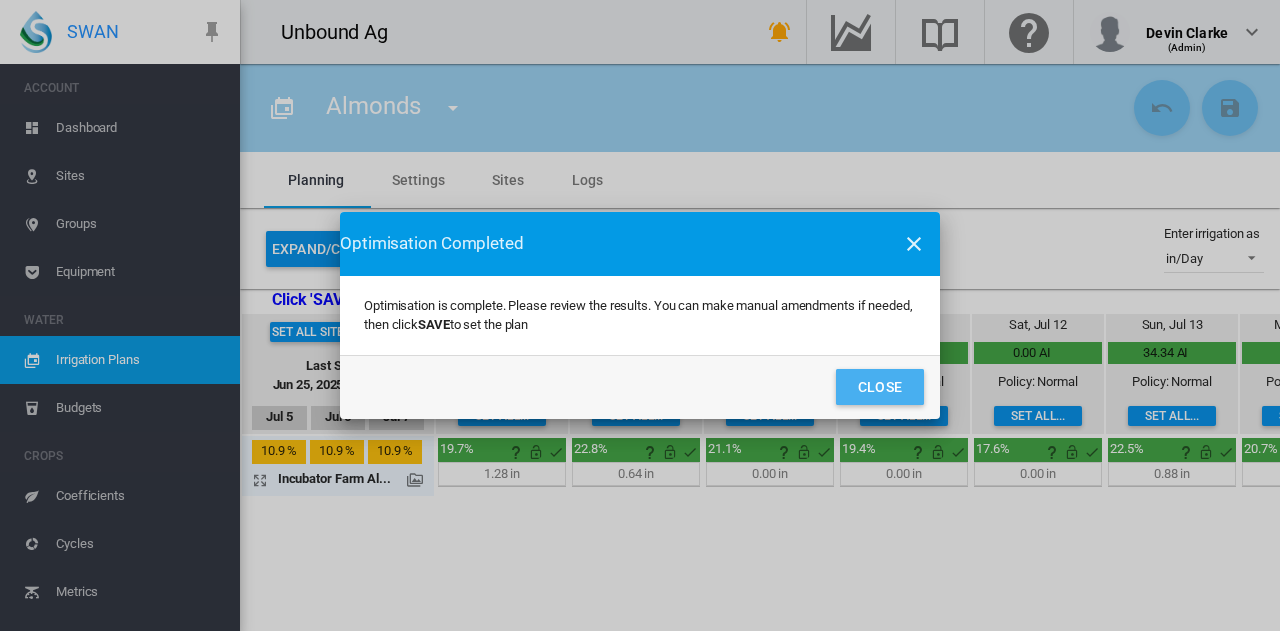 click on "Close" at bounding box center (880, 387) 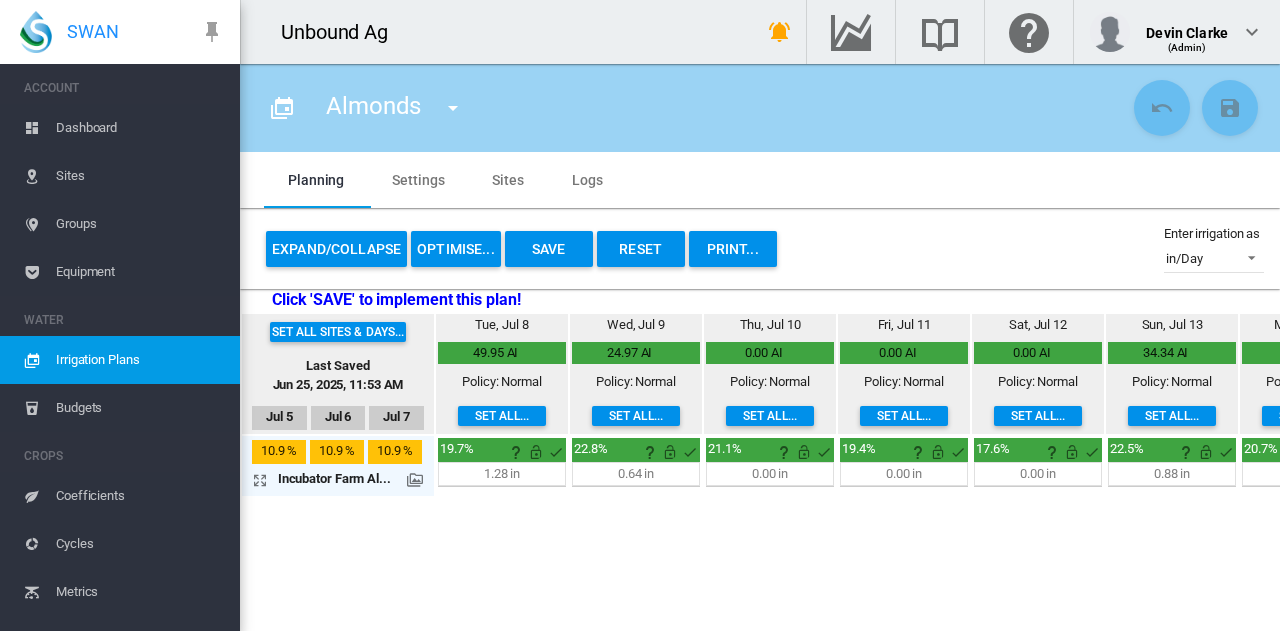 click on "Set all sites & days..." at bounding box center (338, 332) 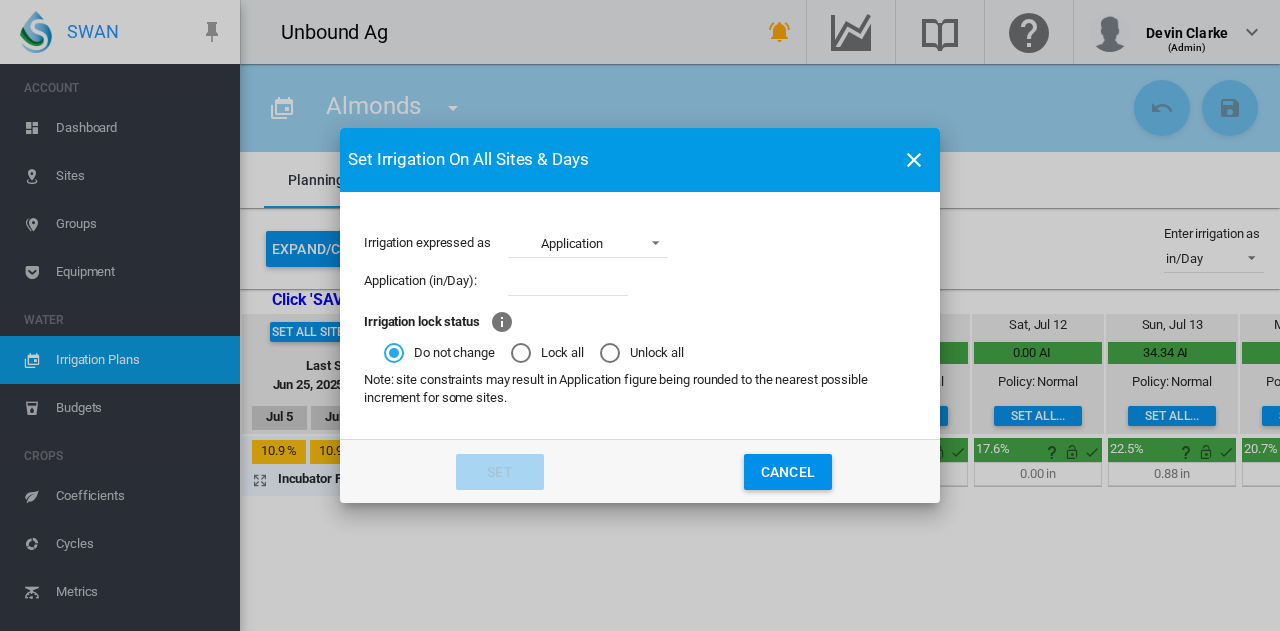 click on "Cancel" at bounding box center [788, 472] 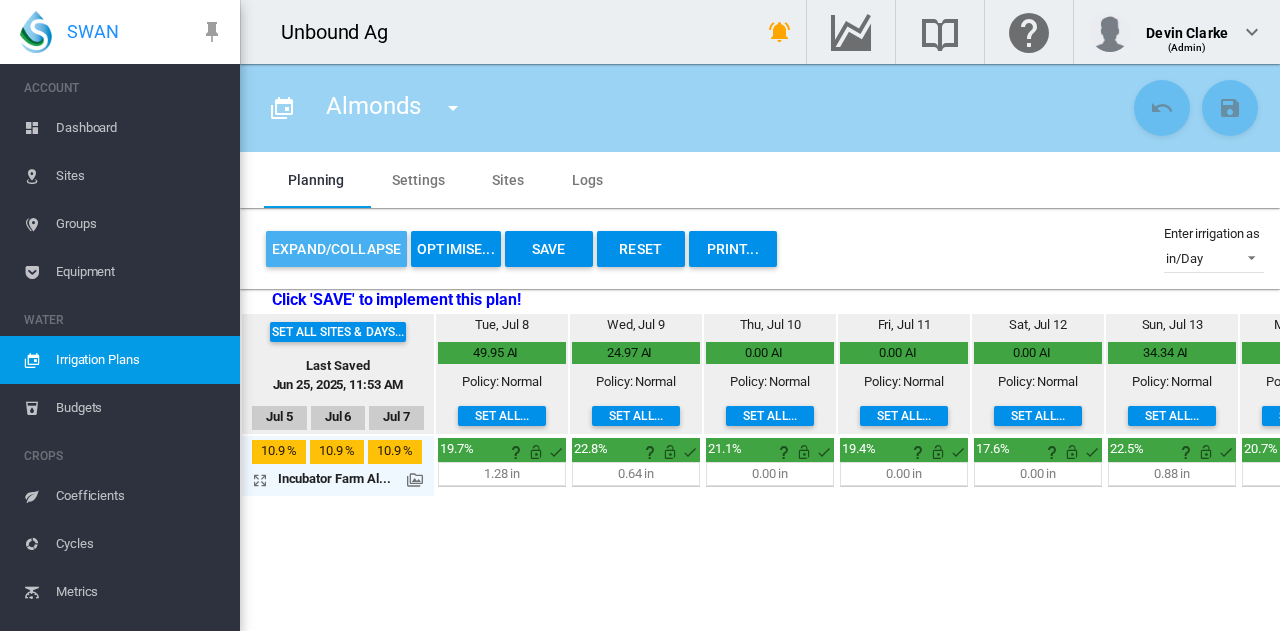 click on "Expand/Collapse" at bounding box center (336, 249) 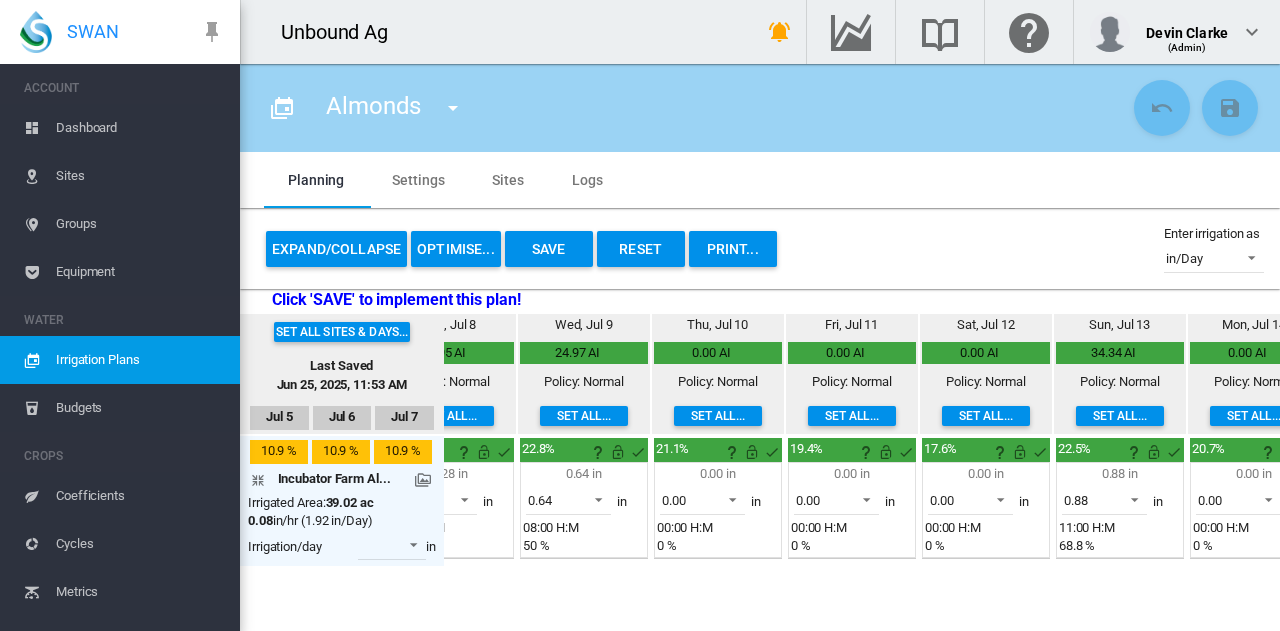 scroll, scrollTop: 0, scrollLeft: 66, axis: horizontal 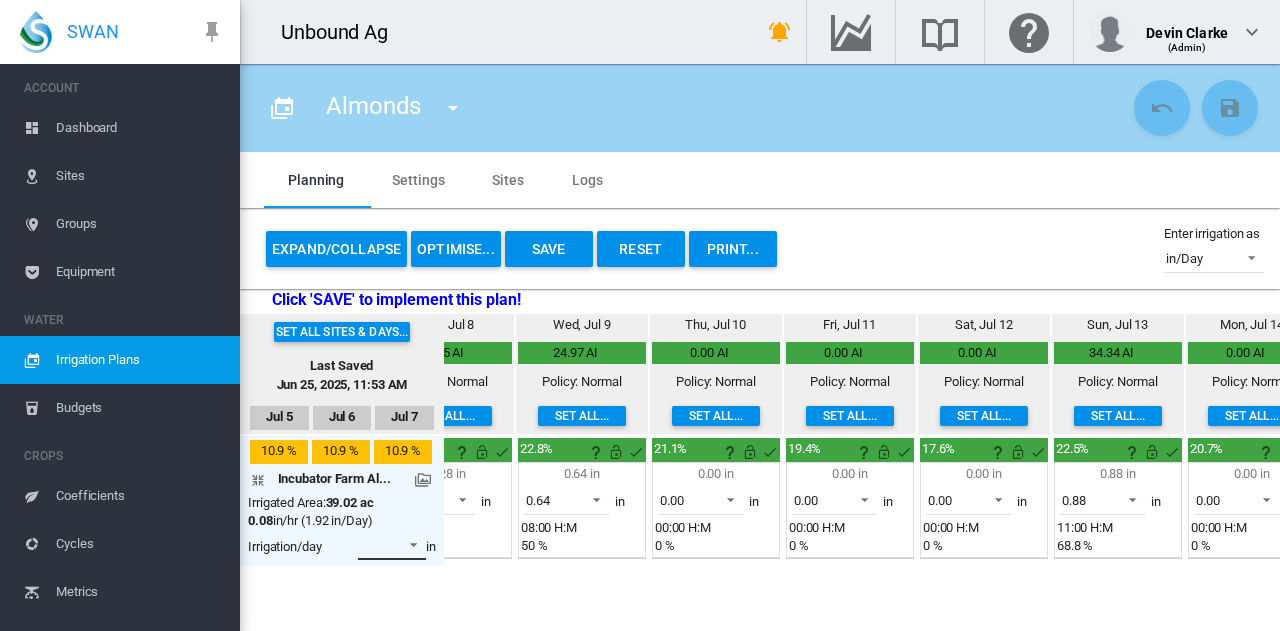 click on "0.00
0.08
0.16
0.24
0.32
0.40
0.48" at bounding box center [392, 545] 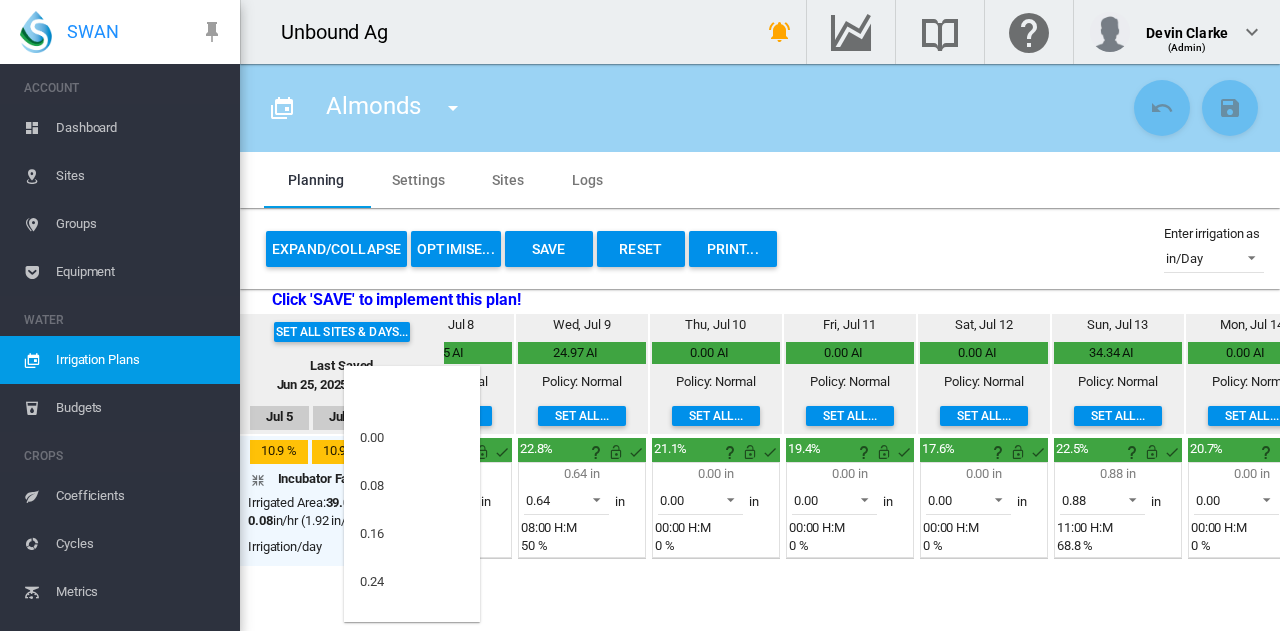 click at bounding box center (640, 315) 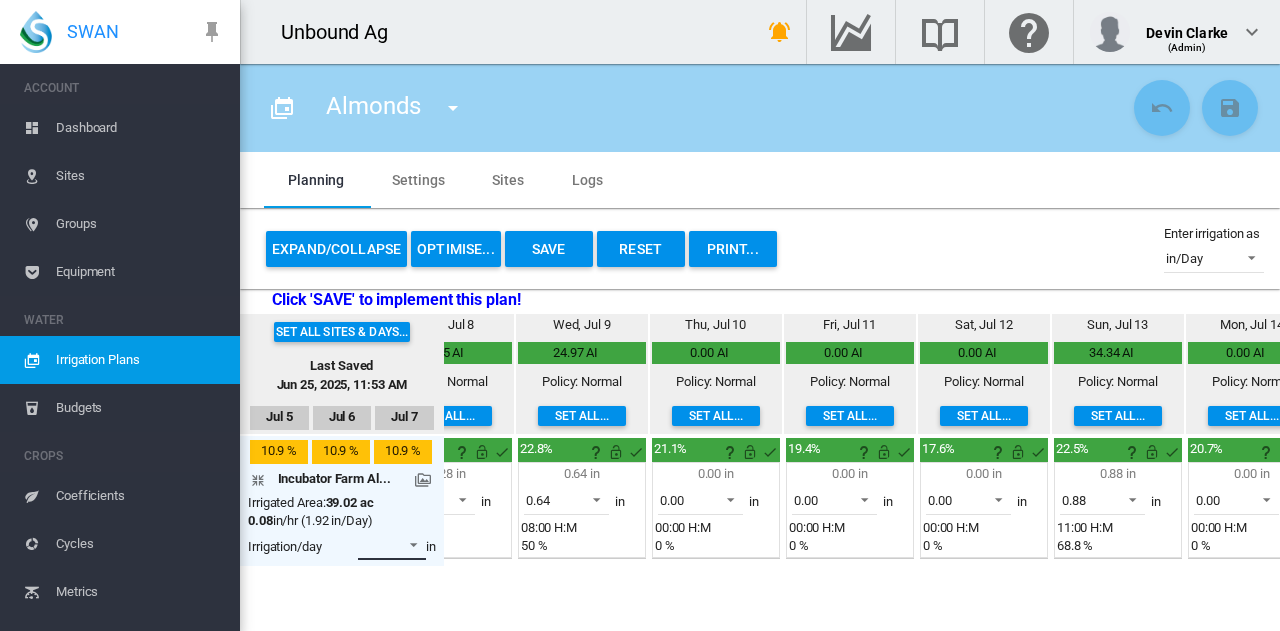 scroll, scrollTop: 0, scrollLeft: 0, axis: both 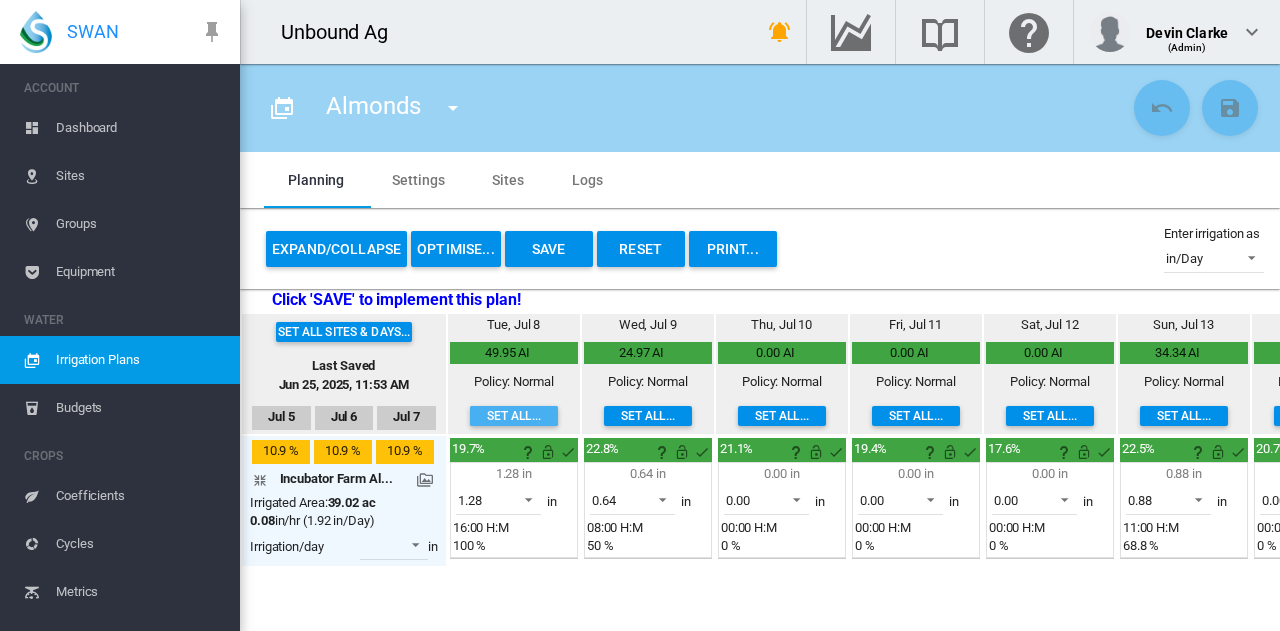 click on "Set all..." at bounding box center (514, 416) 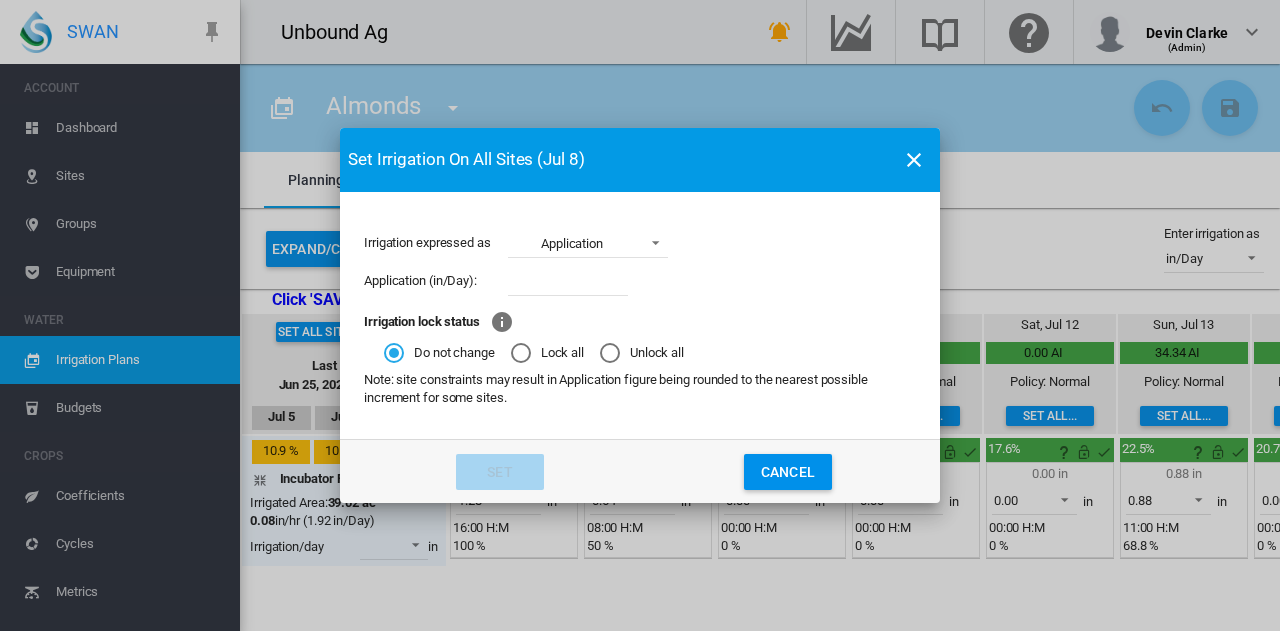 click on "Cancel" at bounding box center (788, 472) 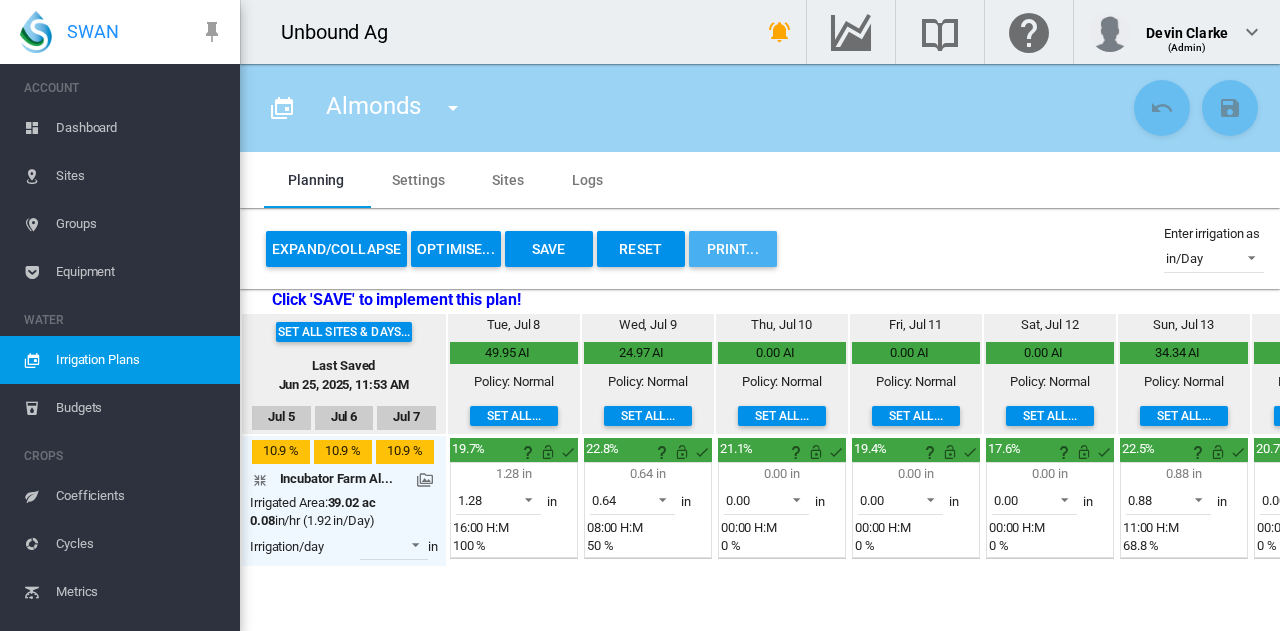 click on "PRINT..." at bounding box center (733, 249) 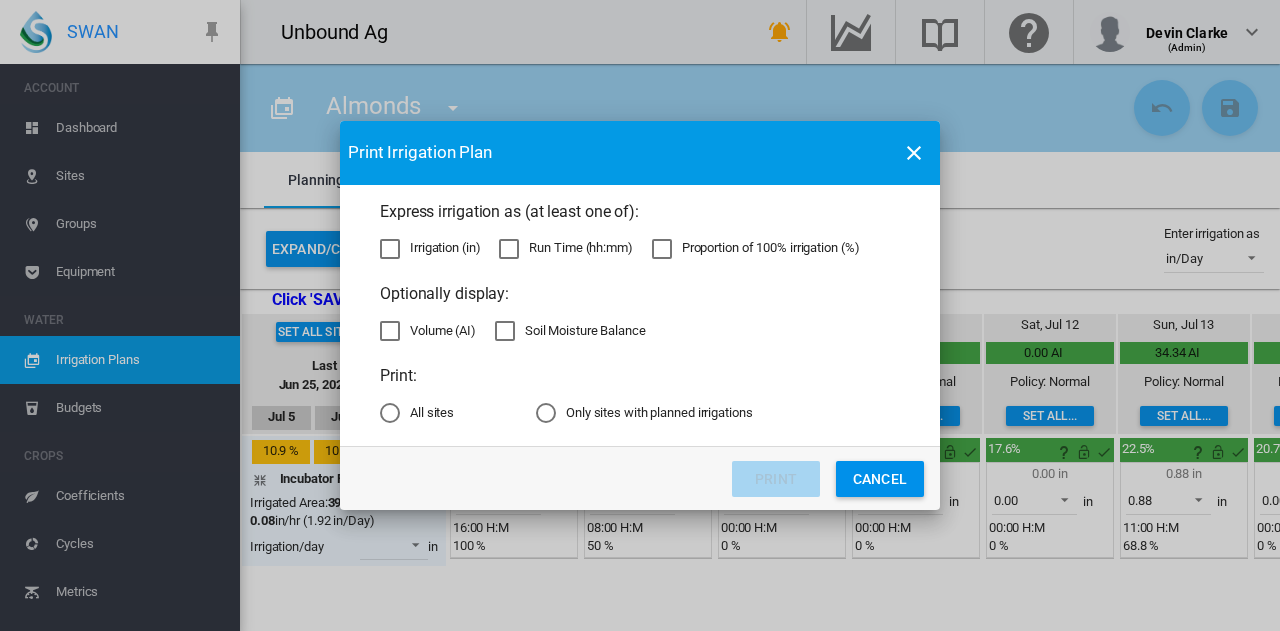 click at bounding box center (390, 413) 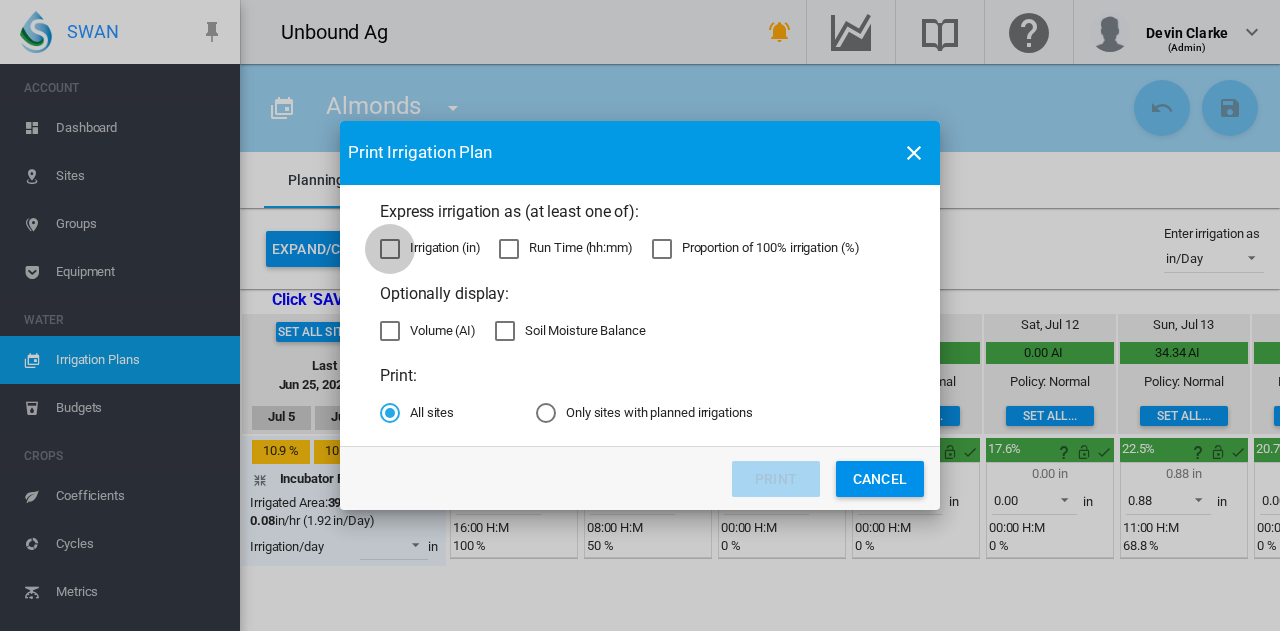 click at bounding box center [390, 249] 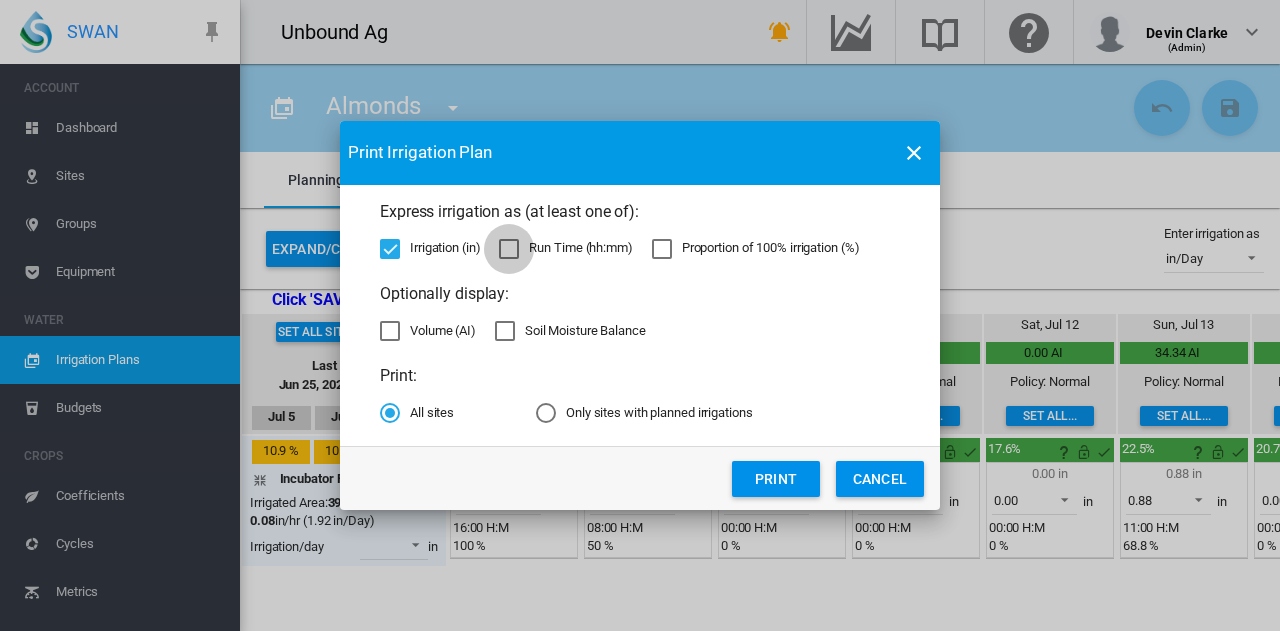 click at bounding box center (509, 249) 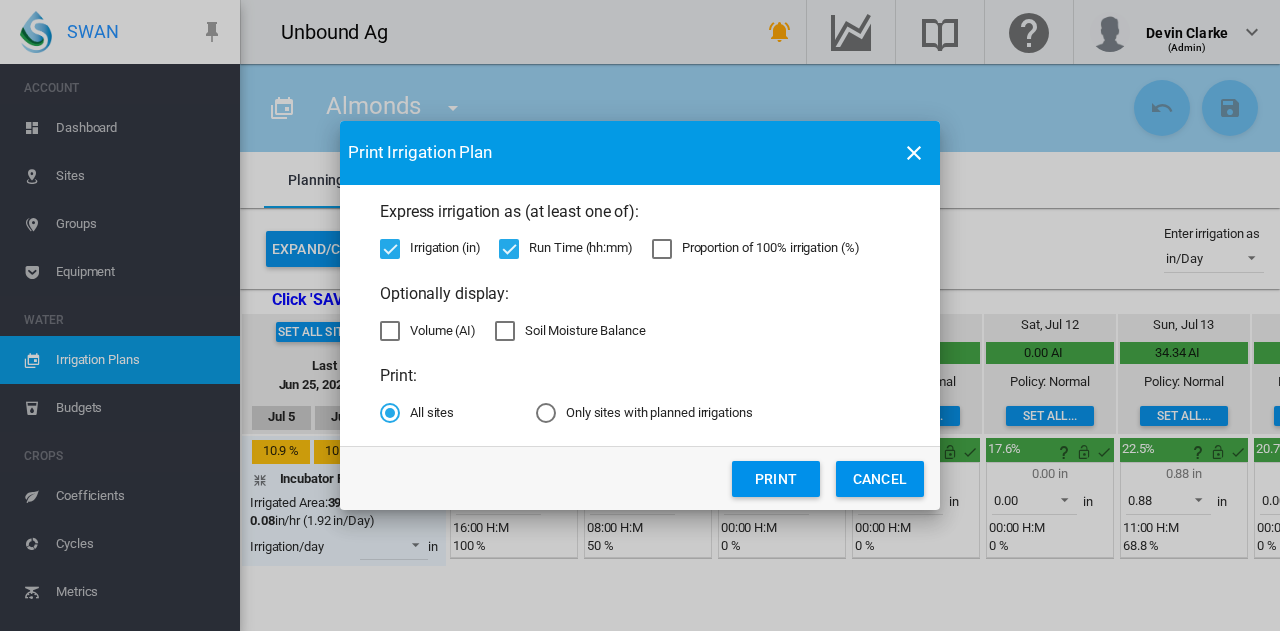 click on "Soil Moisture Balance" at bounding box center [585, 331] 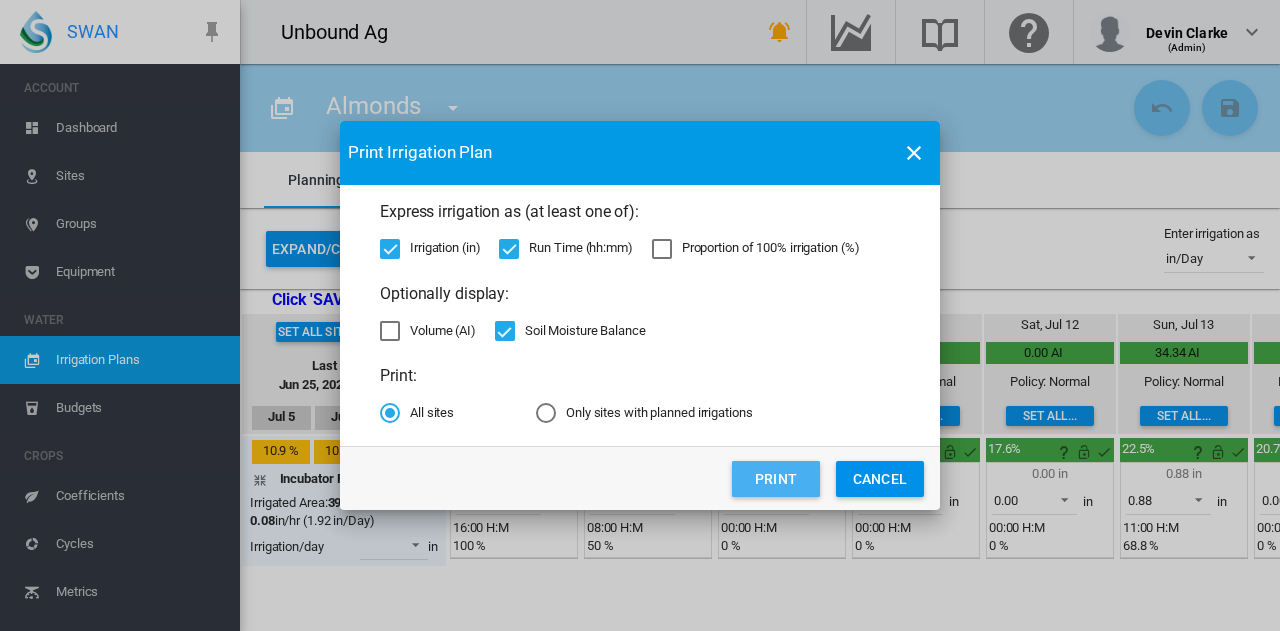 click on "Print" at bounding box center (776, 479) 